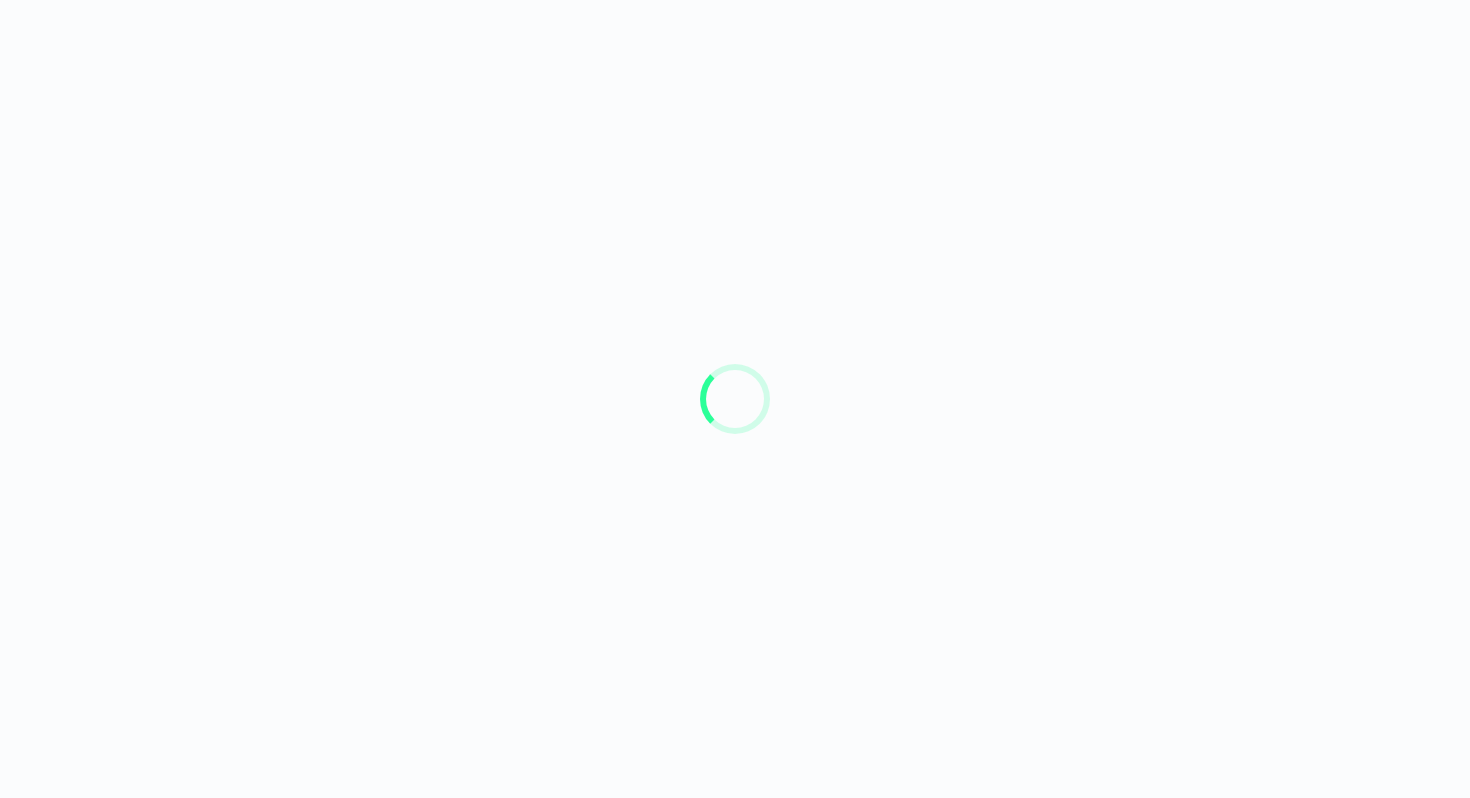 scroll, scrollTop: 0, scrollLeft: 0, axis: both 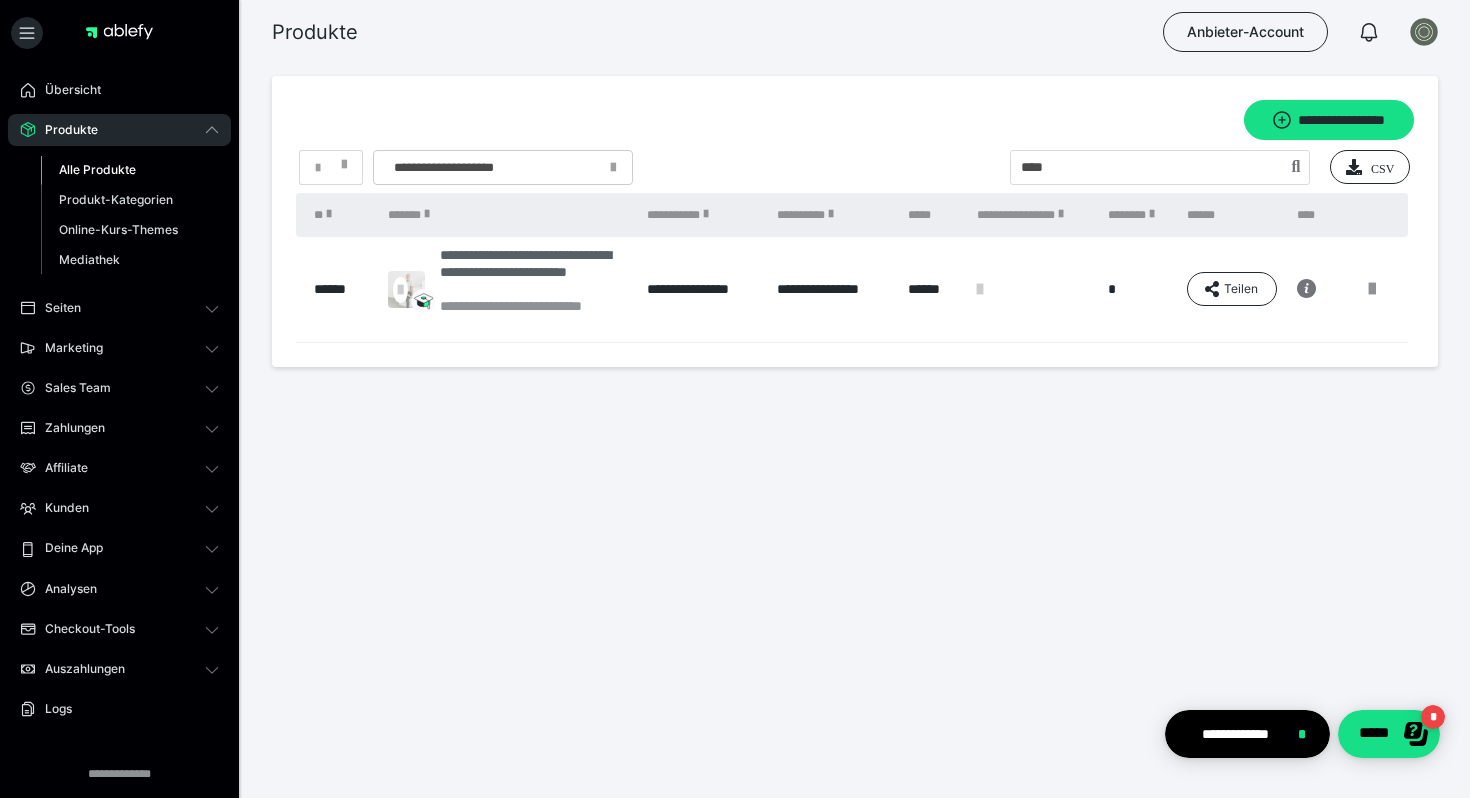 click on "**********" at bounding box center [533, 272] 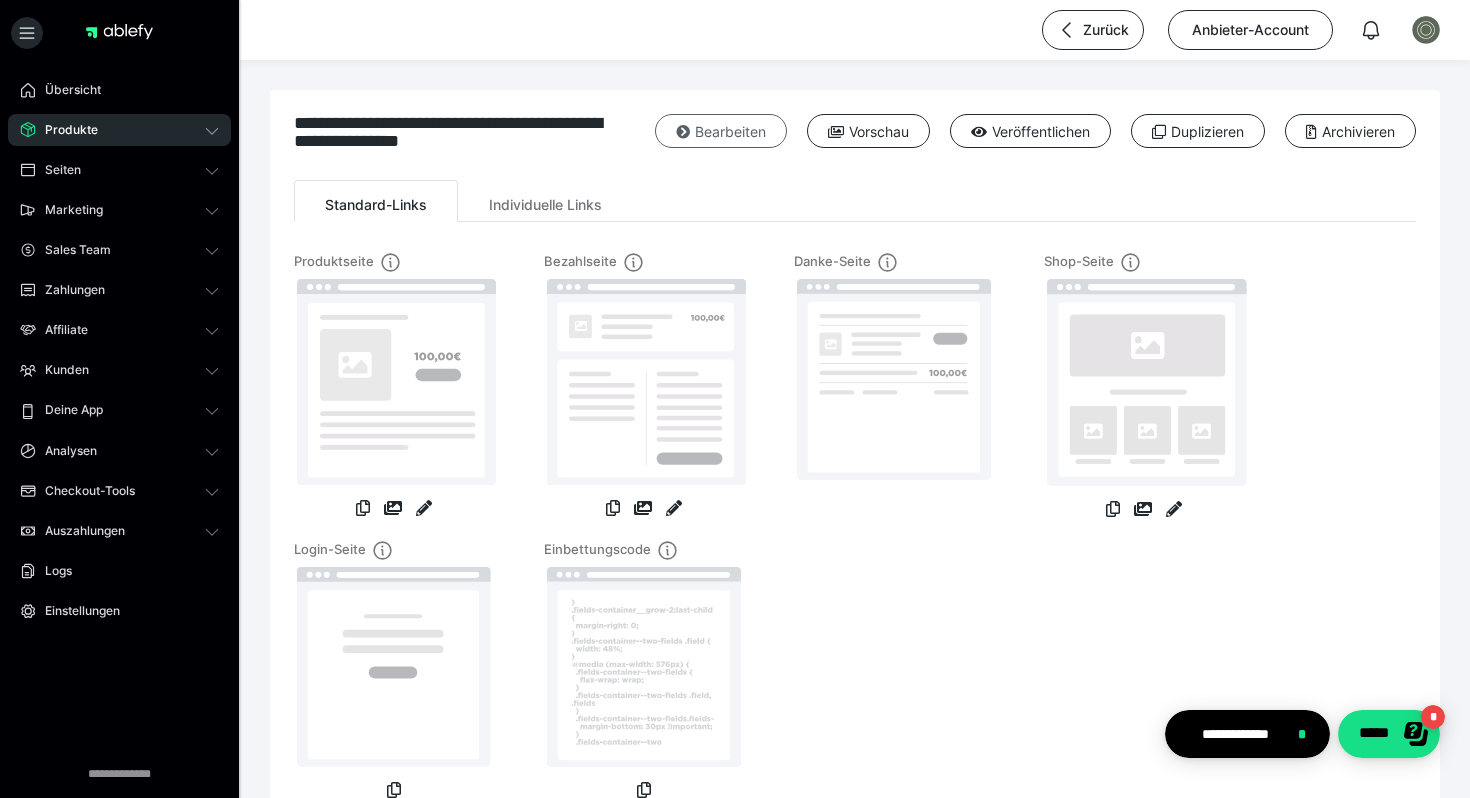 click on "Bearbeiten" at bounding box center (721, 131) 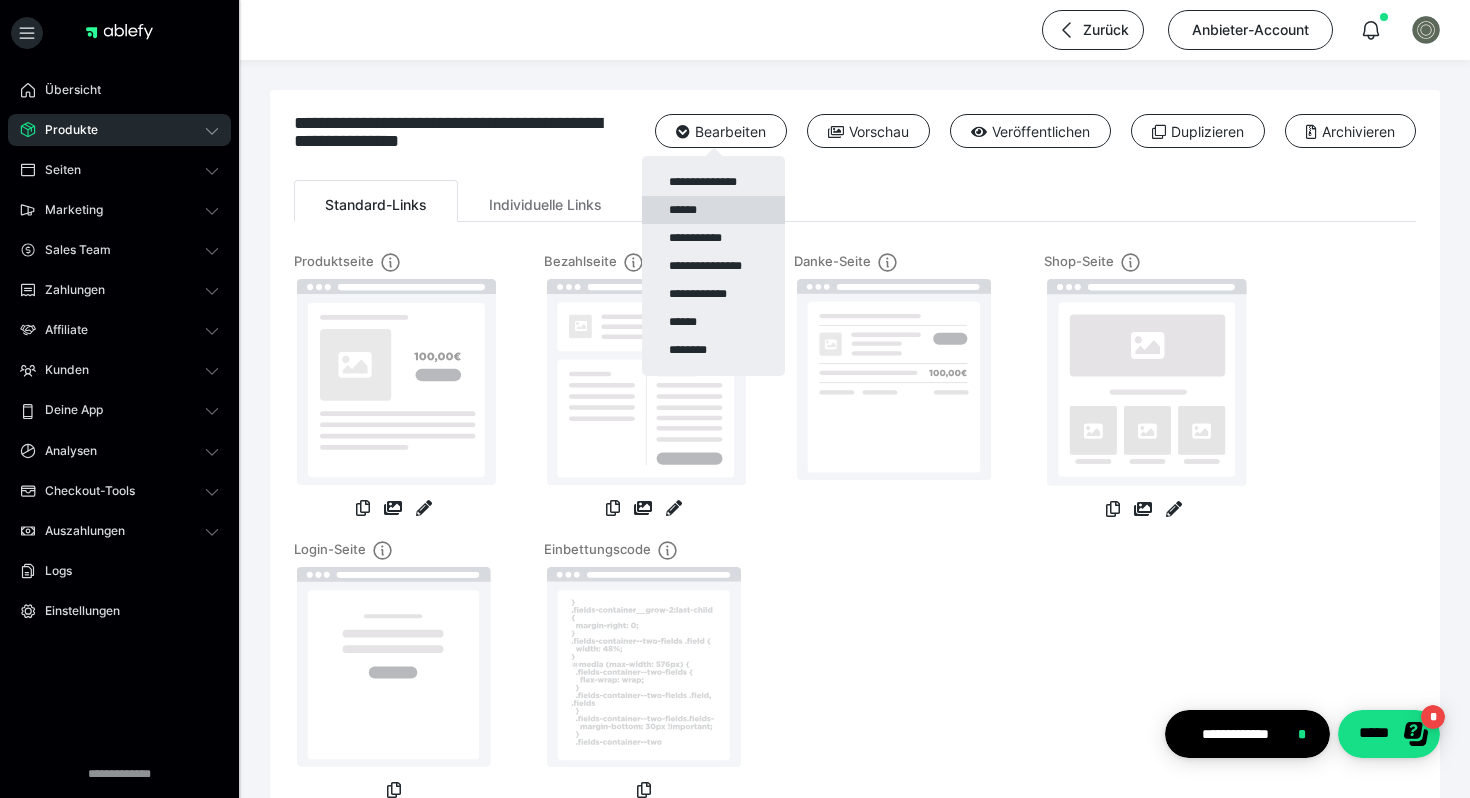 click on "******" at bounding box center (713, 210) 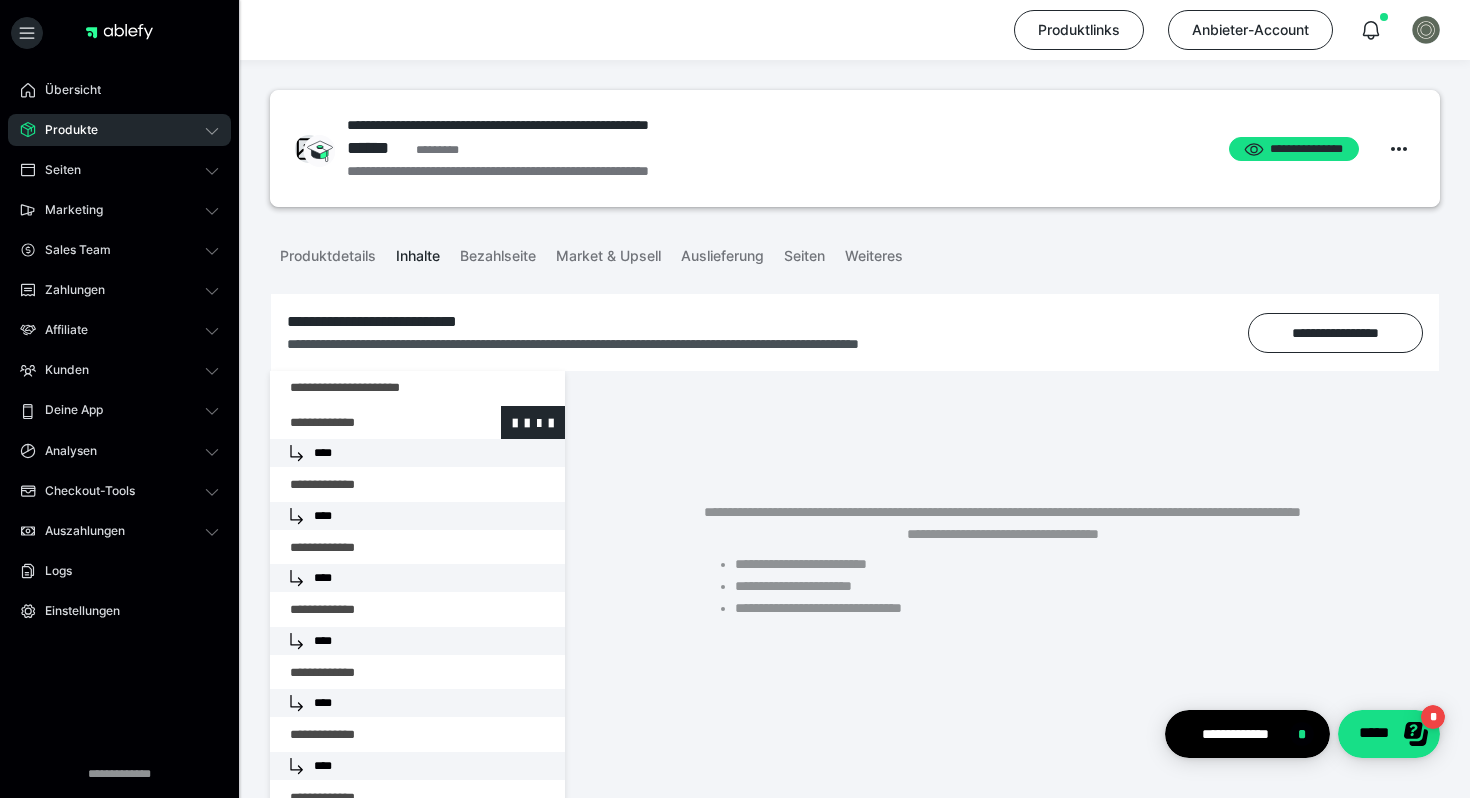 click at bounding box center (365, 423) 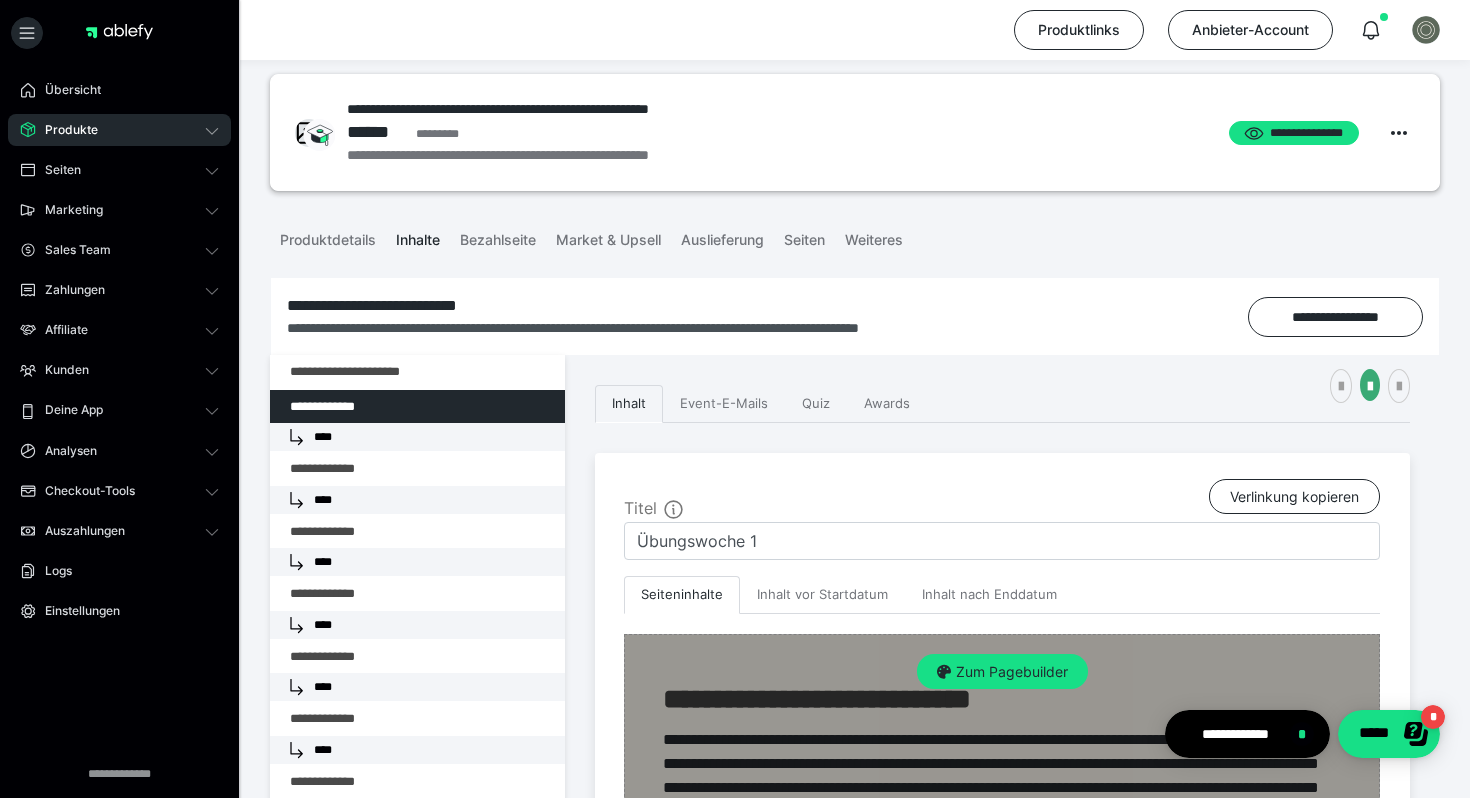 scroll, scrollTop: 20, scrollLeft: 0, axis: vertical 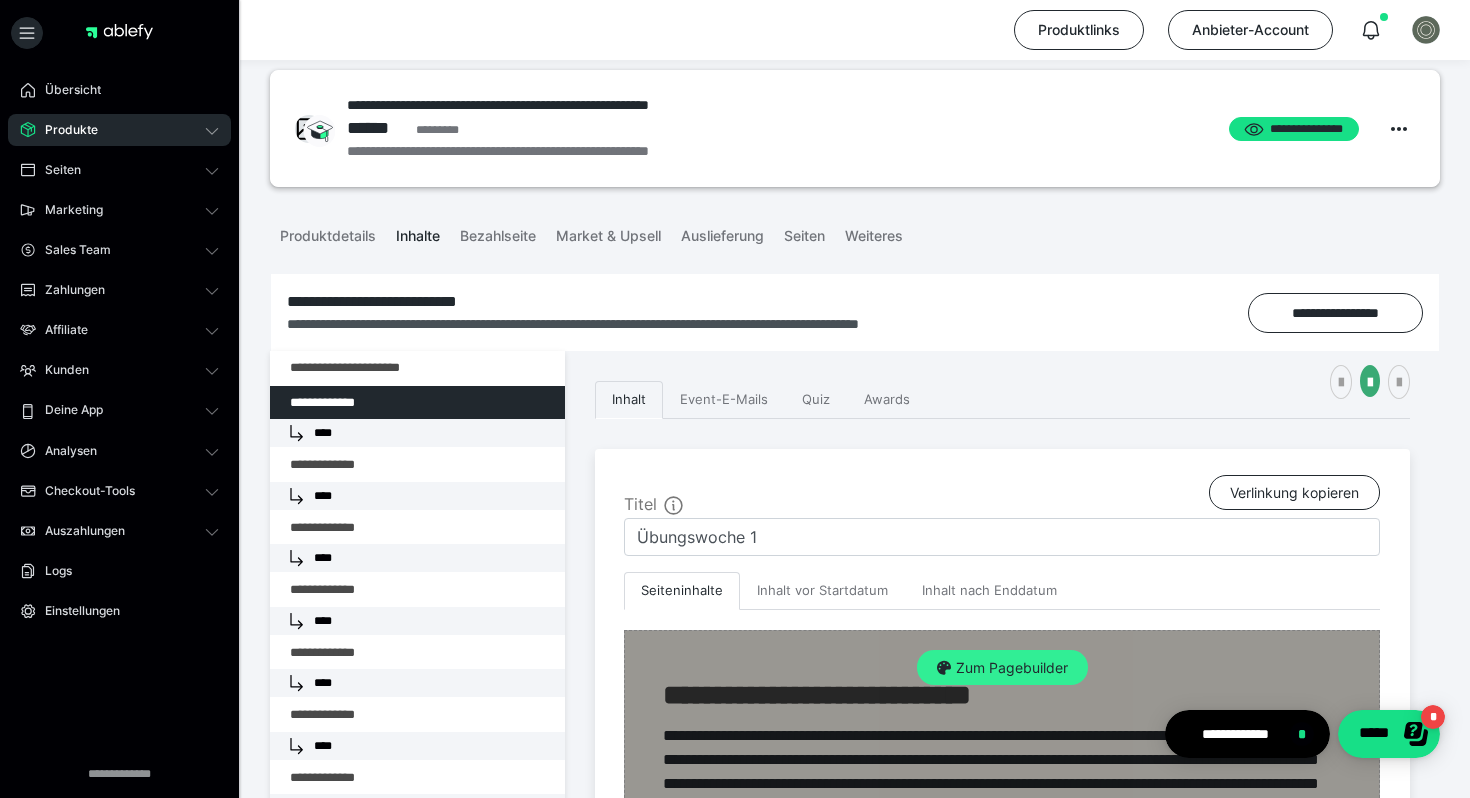 click on "Zum Pagebuilder" at bounding box center [1002, 668] 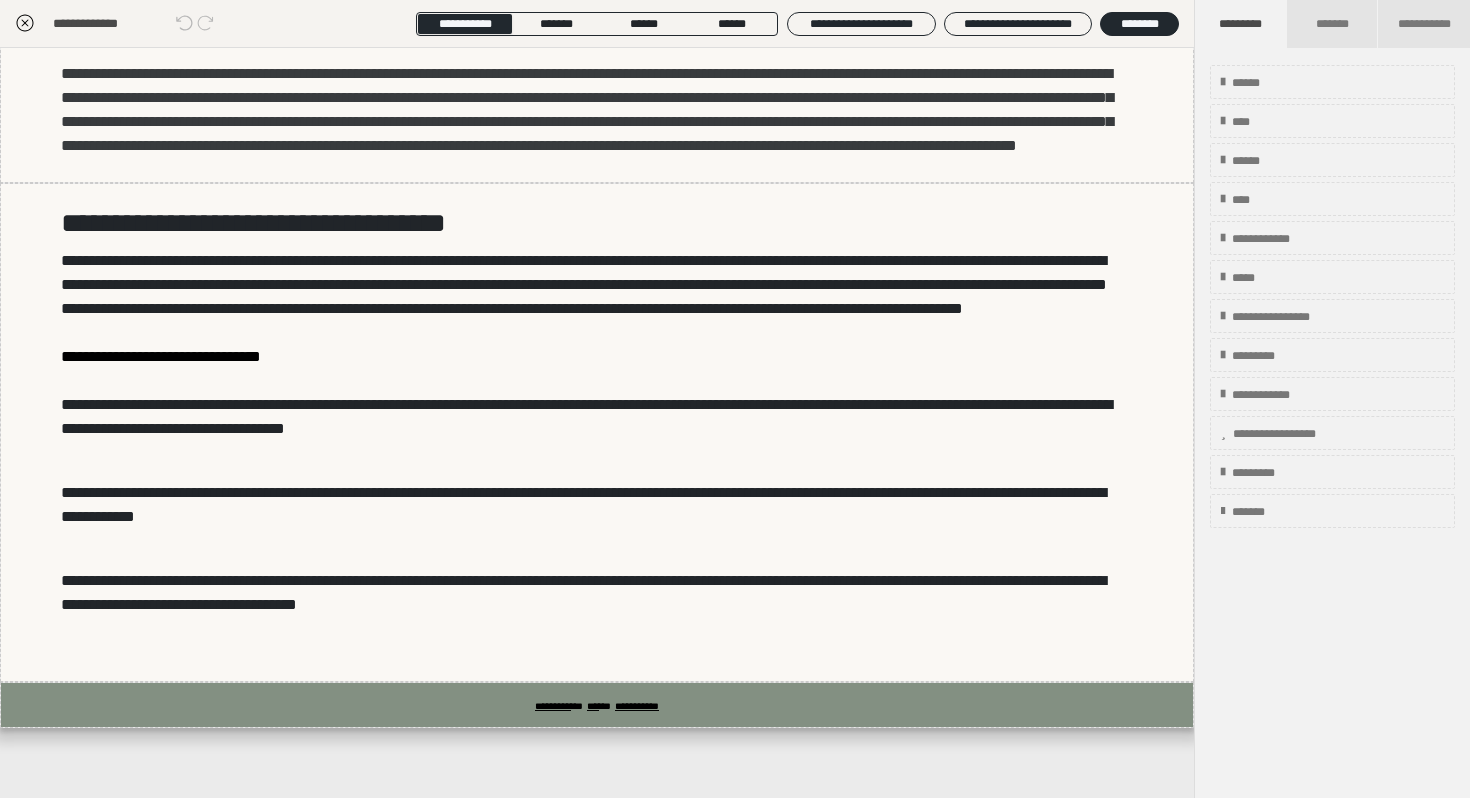 scroll, scrollTop: 1620, scrollLeft: 0, axis: vertical 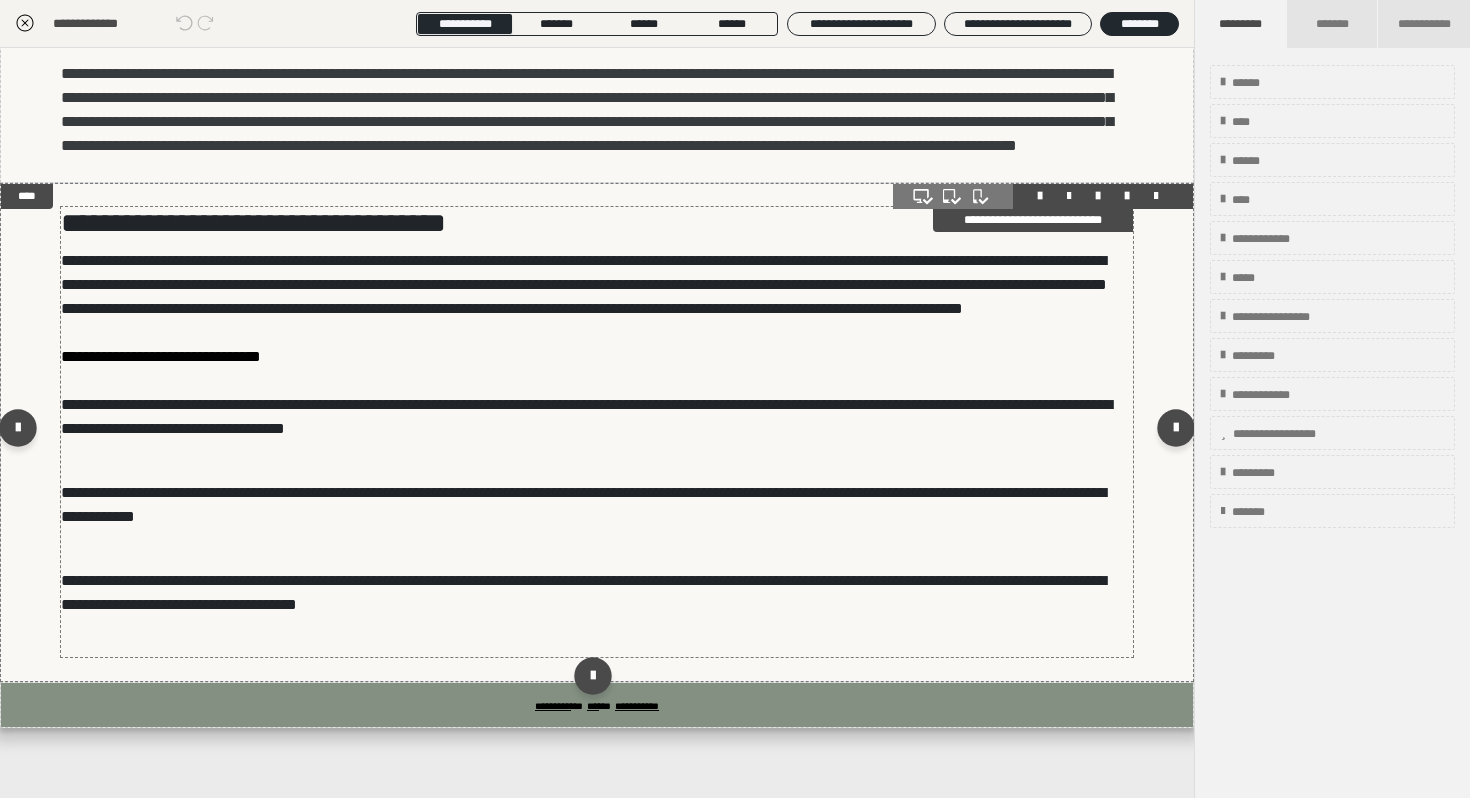 click on "**********" at bounding box center (597, 581) 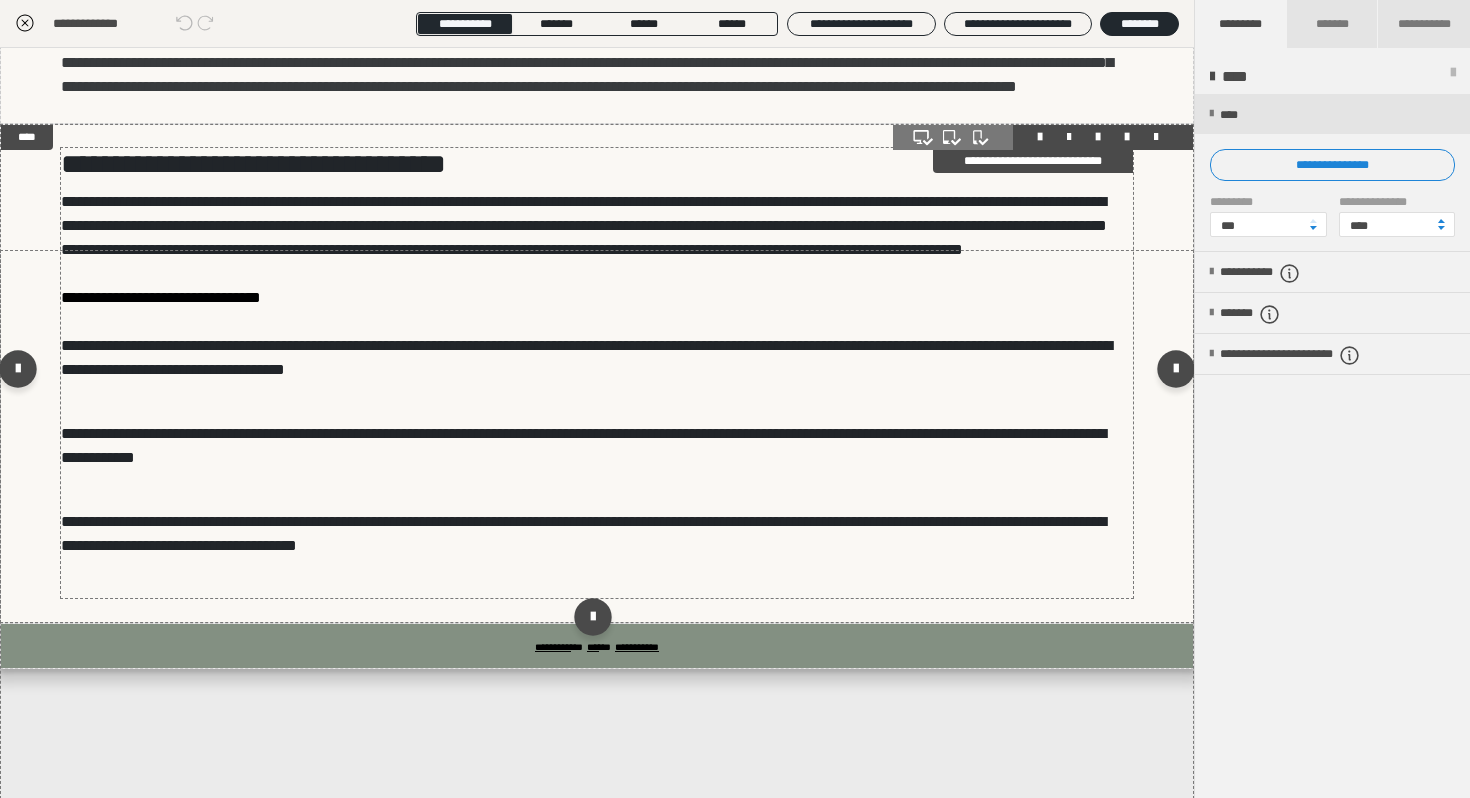 click on "**********" at bounding box center (597, 522) 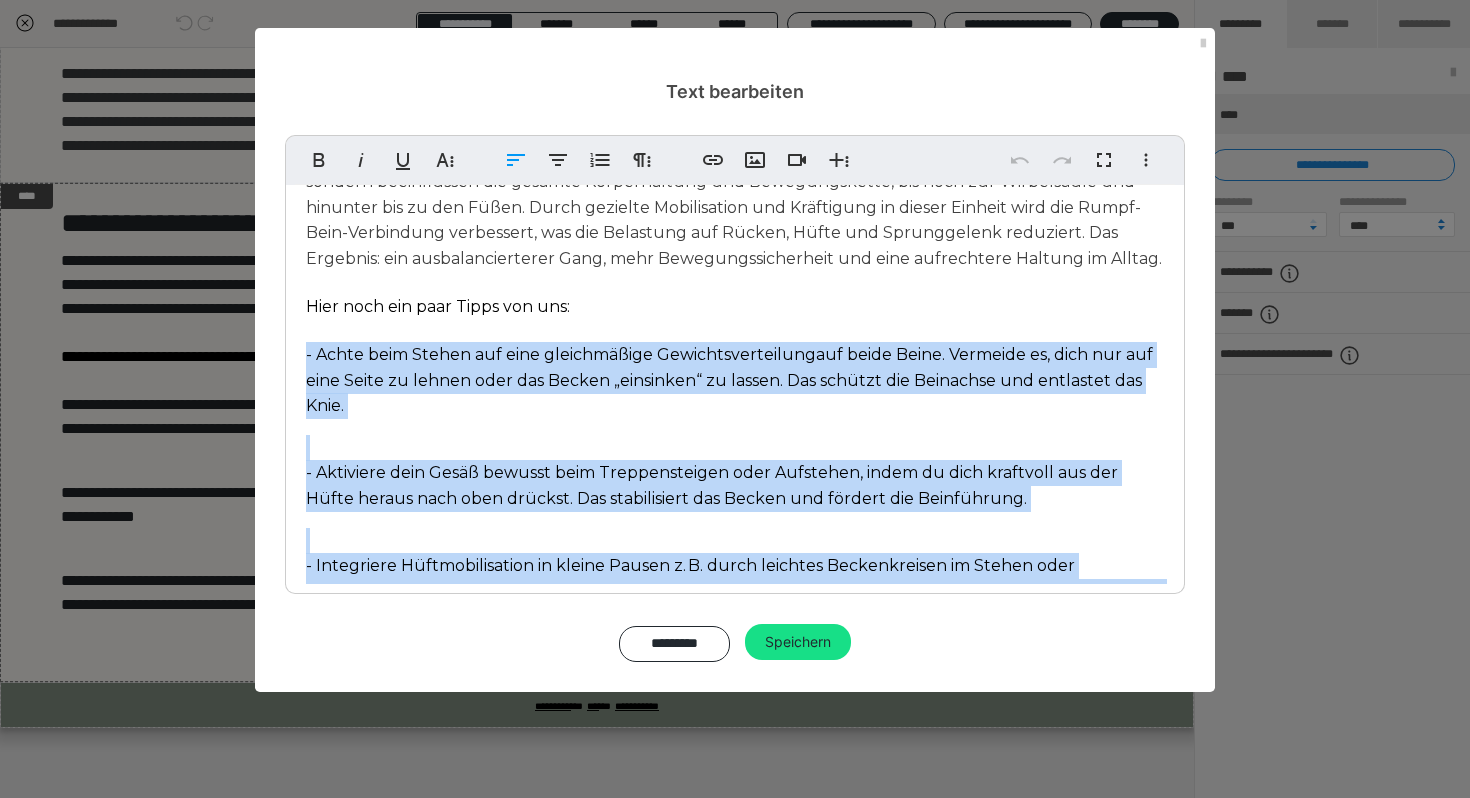 scroll, scrollTop: 213, scrollLeft: 0, axis: vertical 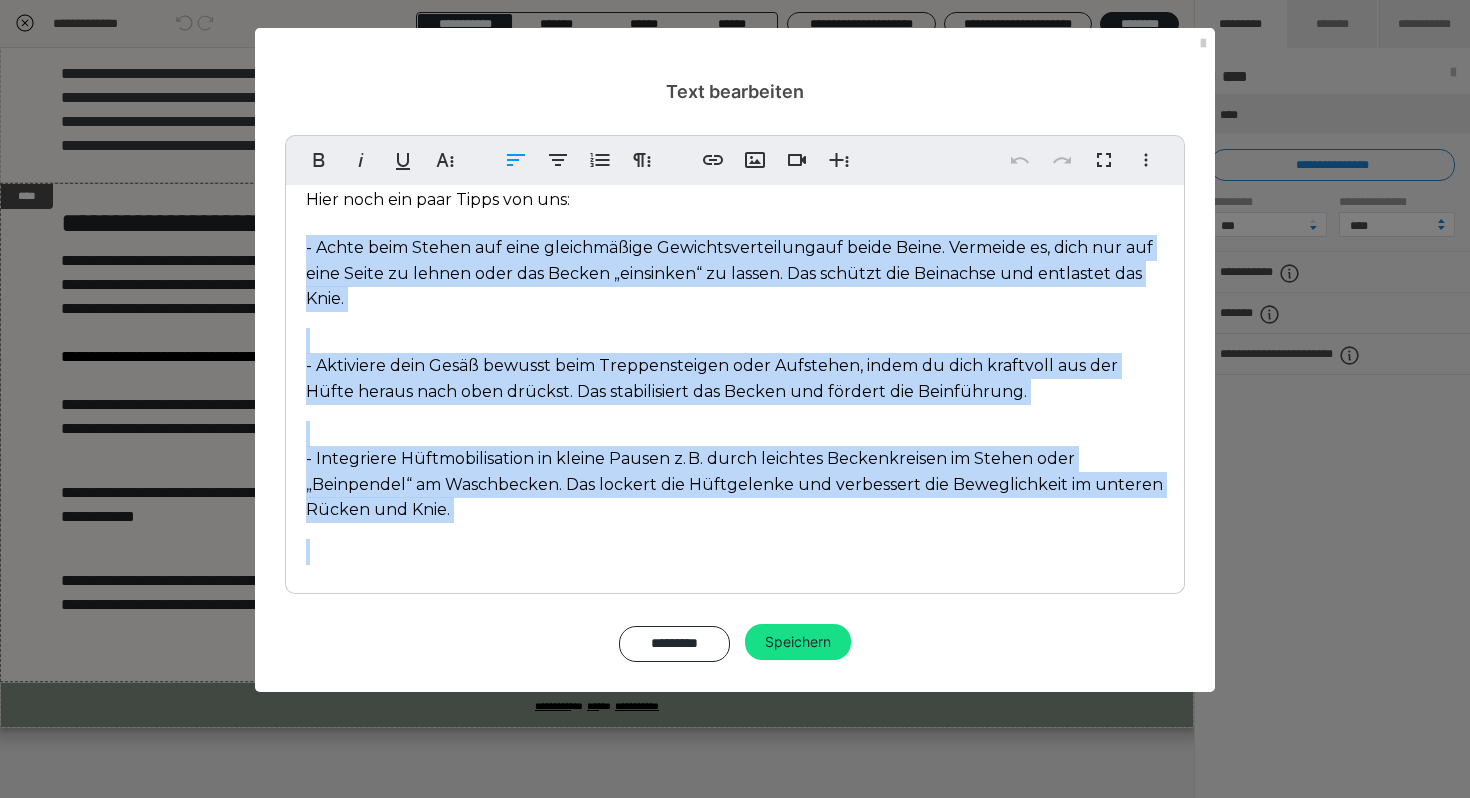 drag, startPoint x: 308, startPoint y: 458, endPoint x: 661, endPoint y: 592, distance: 377.57782 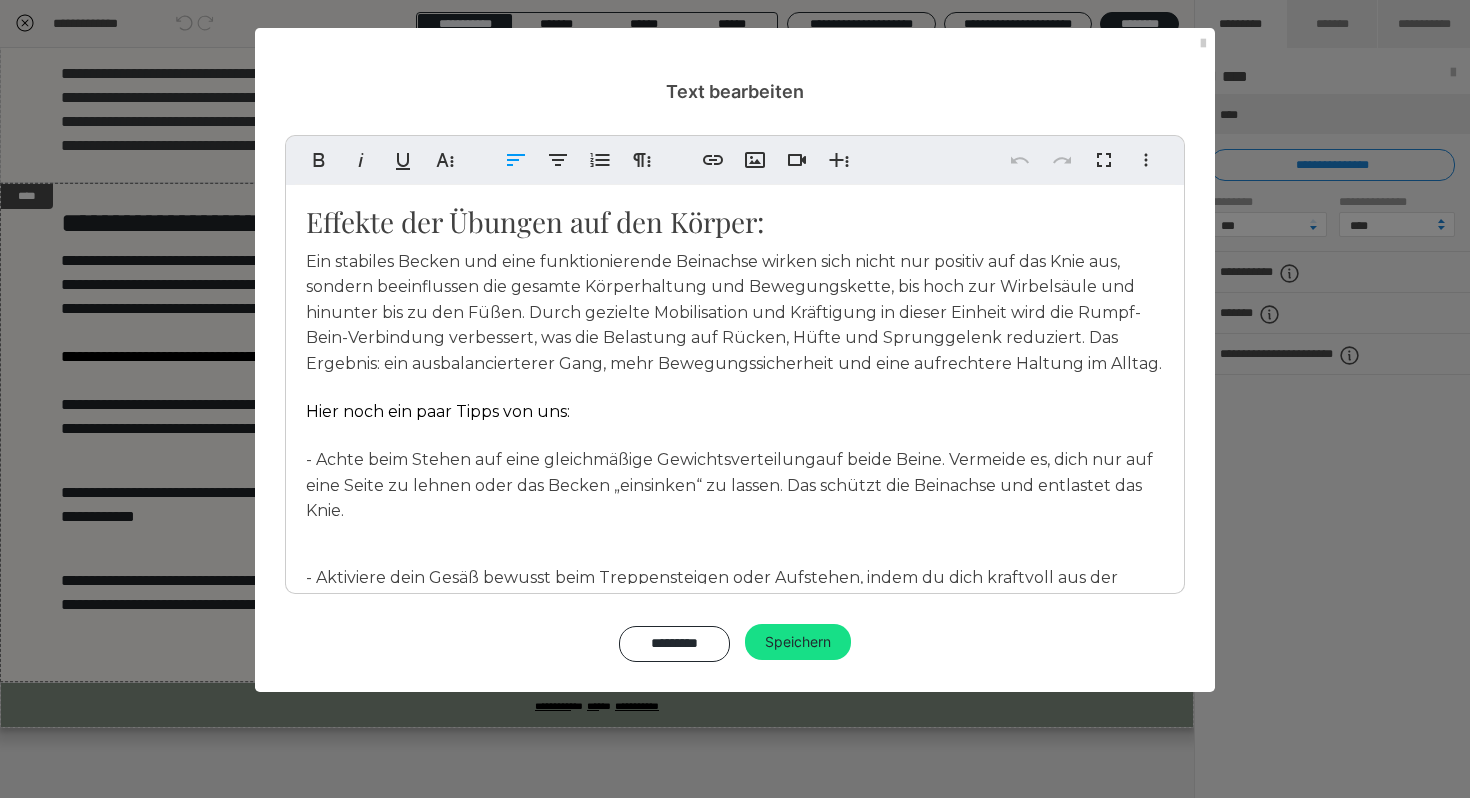 scroll, scrollTop: 213, scrollLeft: 0, axis: vertical 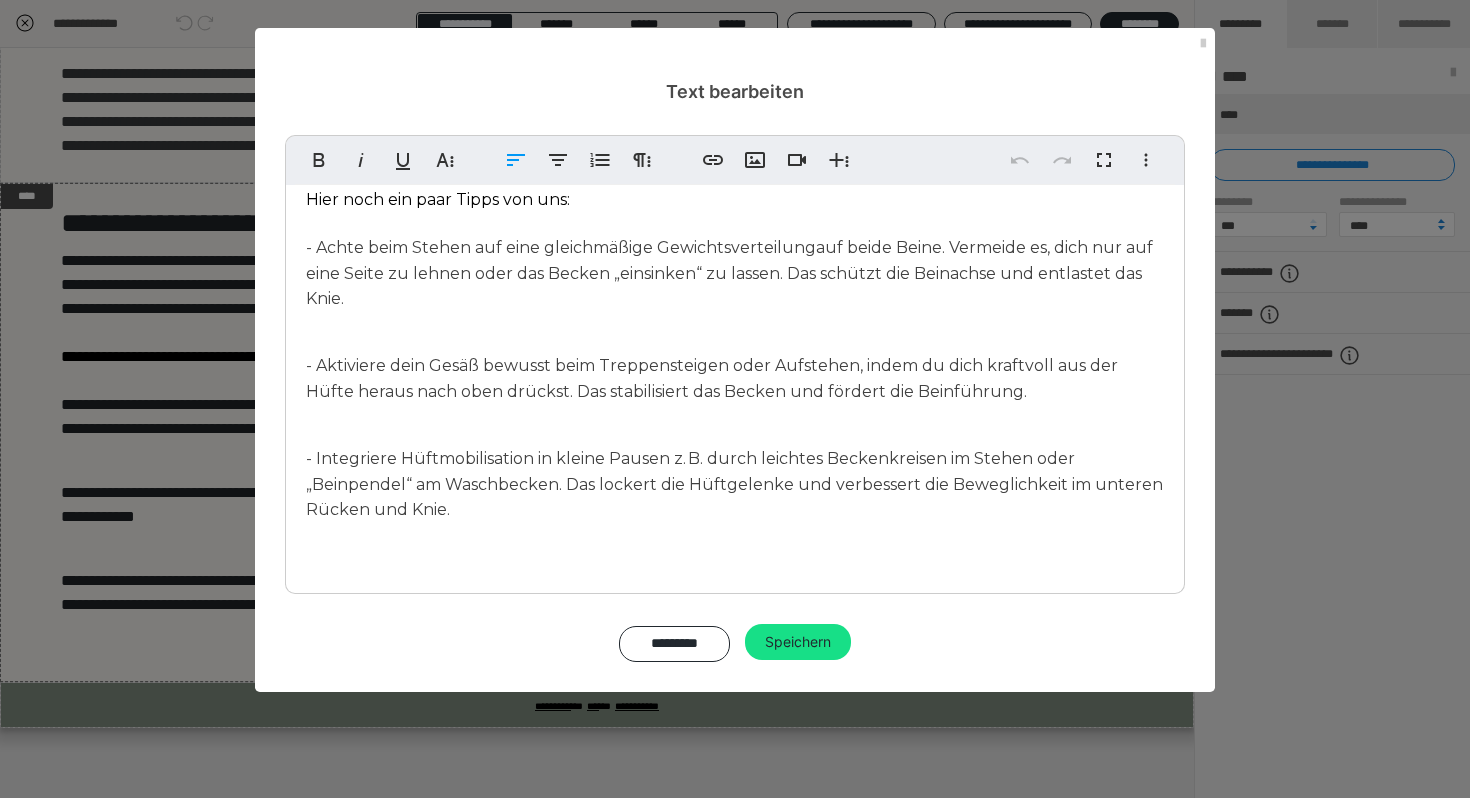 copy on "Durch die bewusste Wiederholung und gezielte Steigerung der Intensität wird nicht nur das Kniegelenk funktionell stabilisiert, sondern auch die Bewegungskontrolle im gesamten Körper verbessert. Die Kombination aus Kräftigung, Dehnung und Mobilisation wirkt sich positiv auf die Hüftgelenke, das Becken und die Wirbelsäule aus. Wiederholte Bewegungsmuster fördern die neuromuskuläre Ansteuerung, verbessern das Körpergefühl und sorgen für eine bessere Balance und Koordination – wichtige Grundlagen für einen ökonomischen Bewegungsablauf im Alltag." 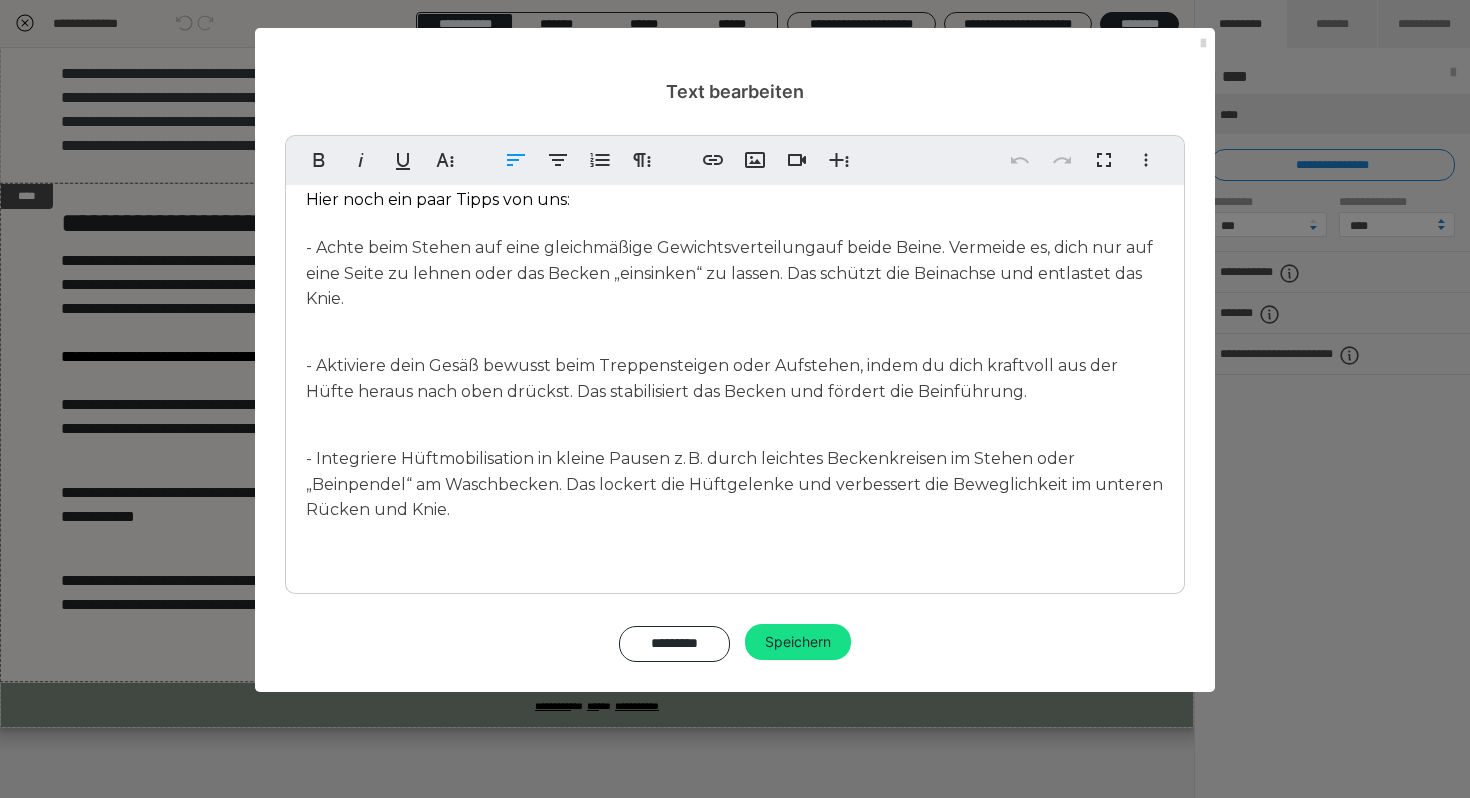 click at bounding box center [1203, 44] 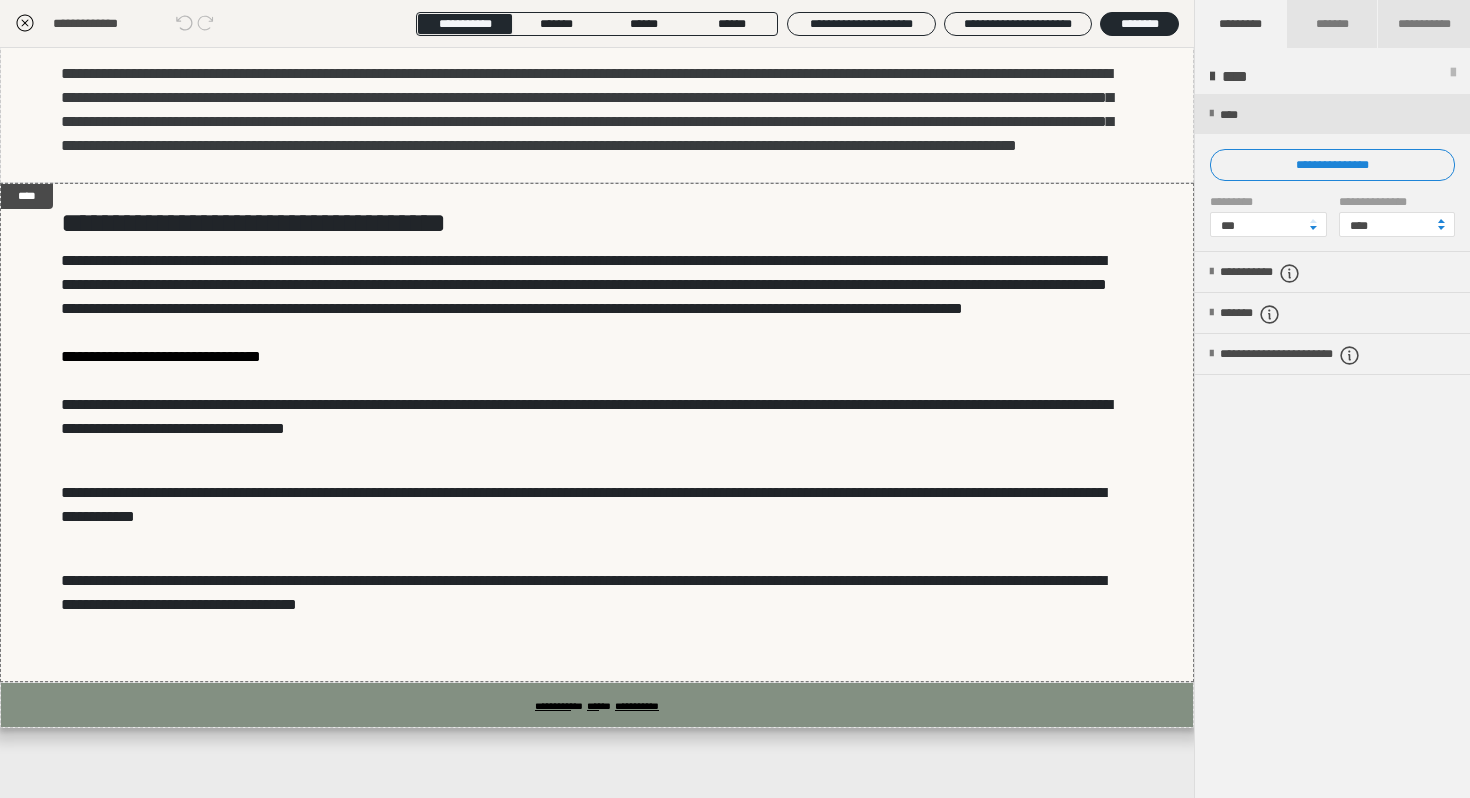 click 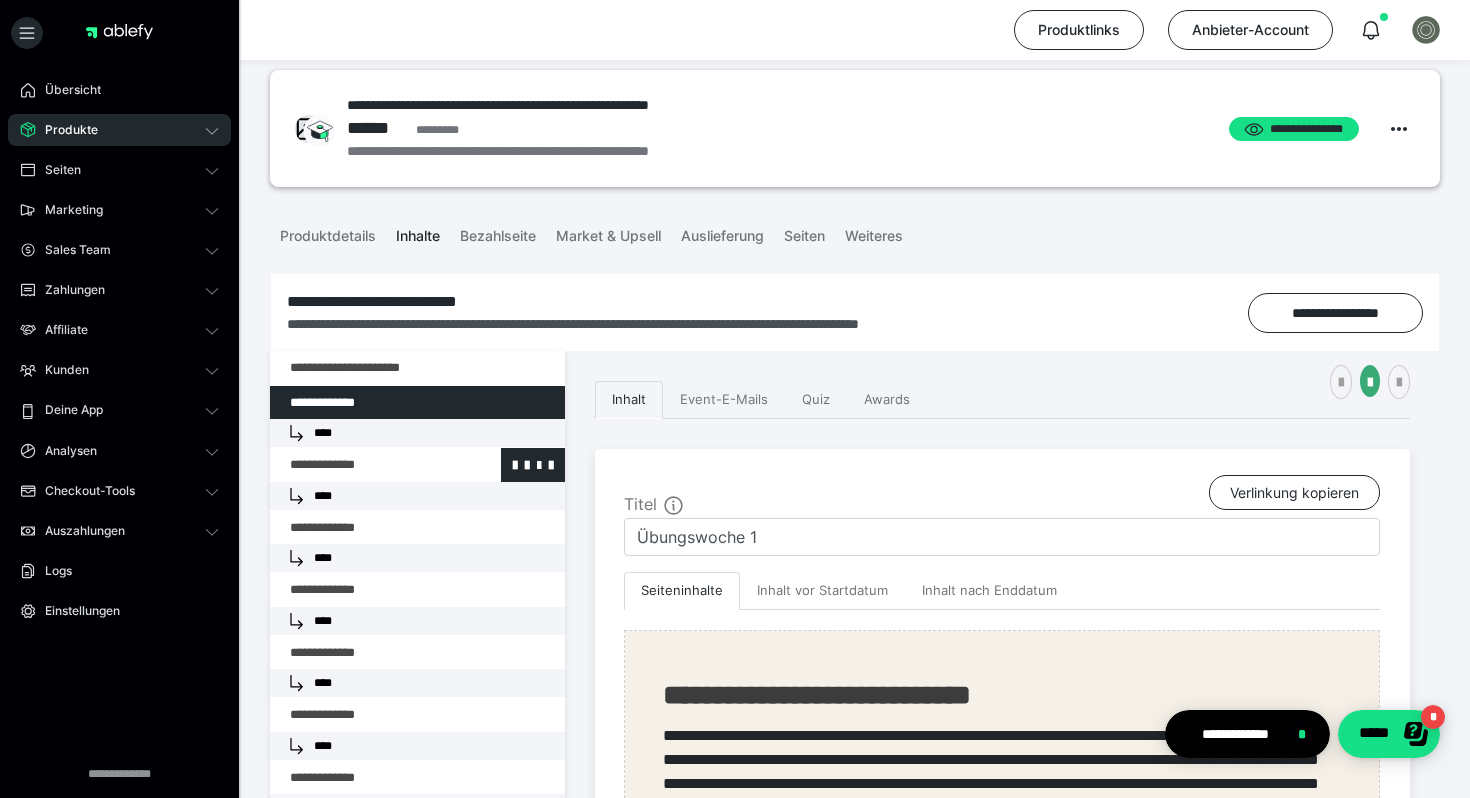 click at bounding box center (365, 465) 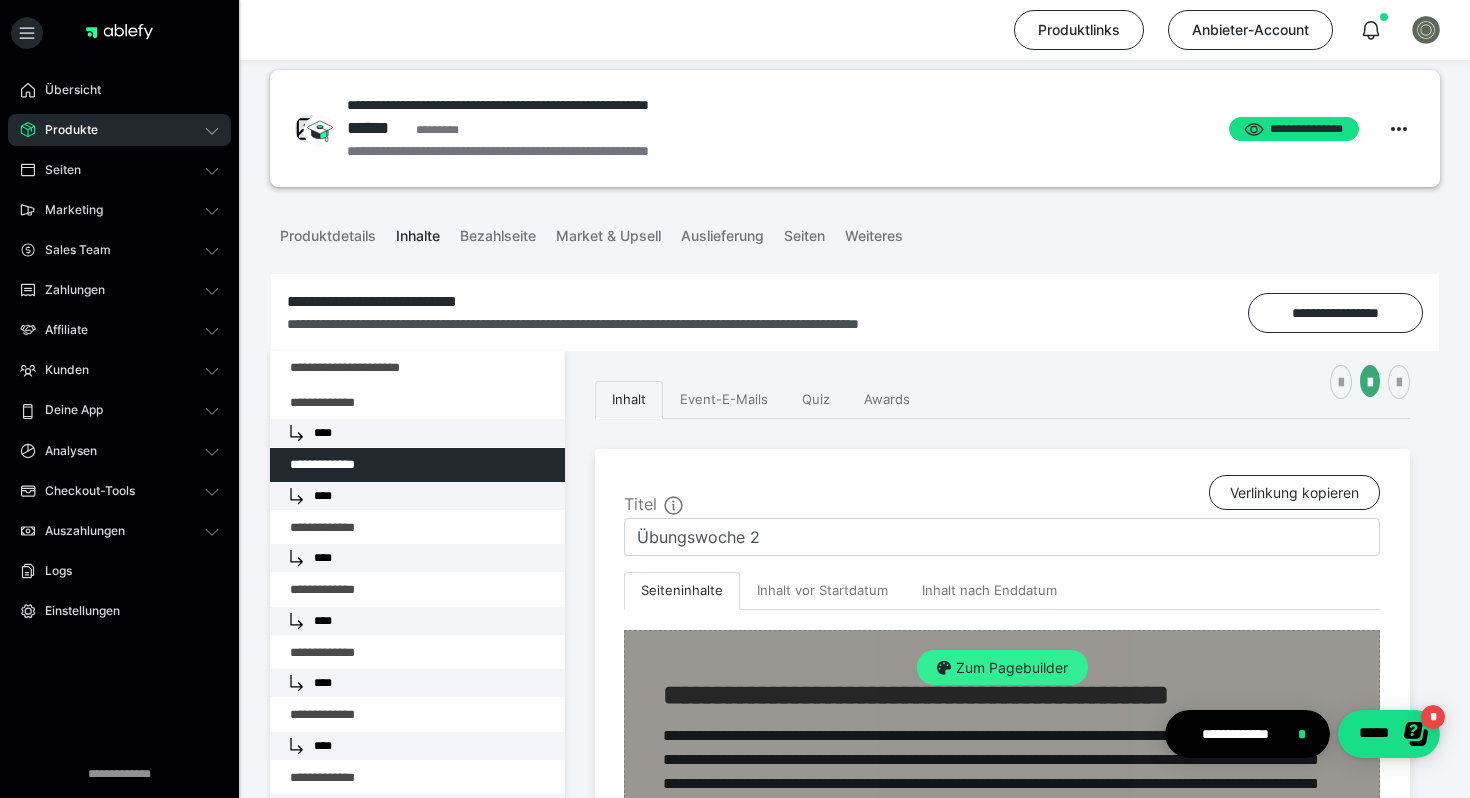 click on "Zum Pagebuilder" at bounding box center (1002, 668) 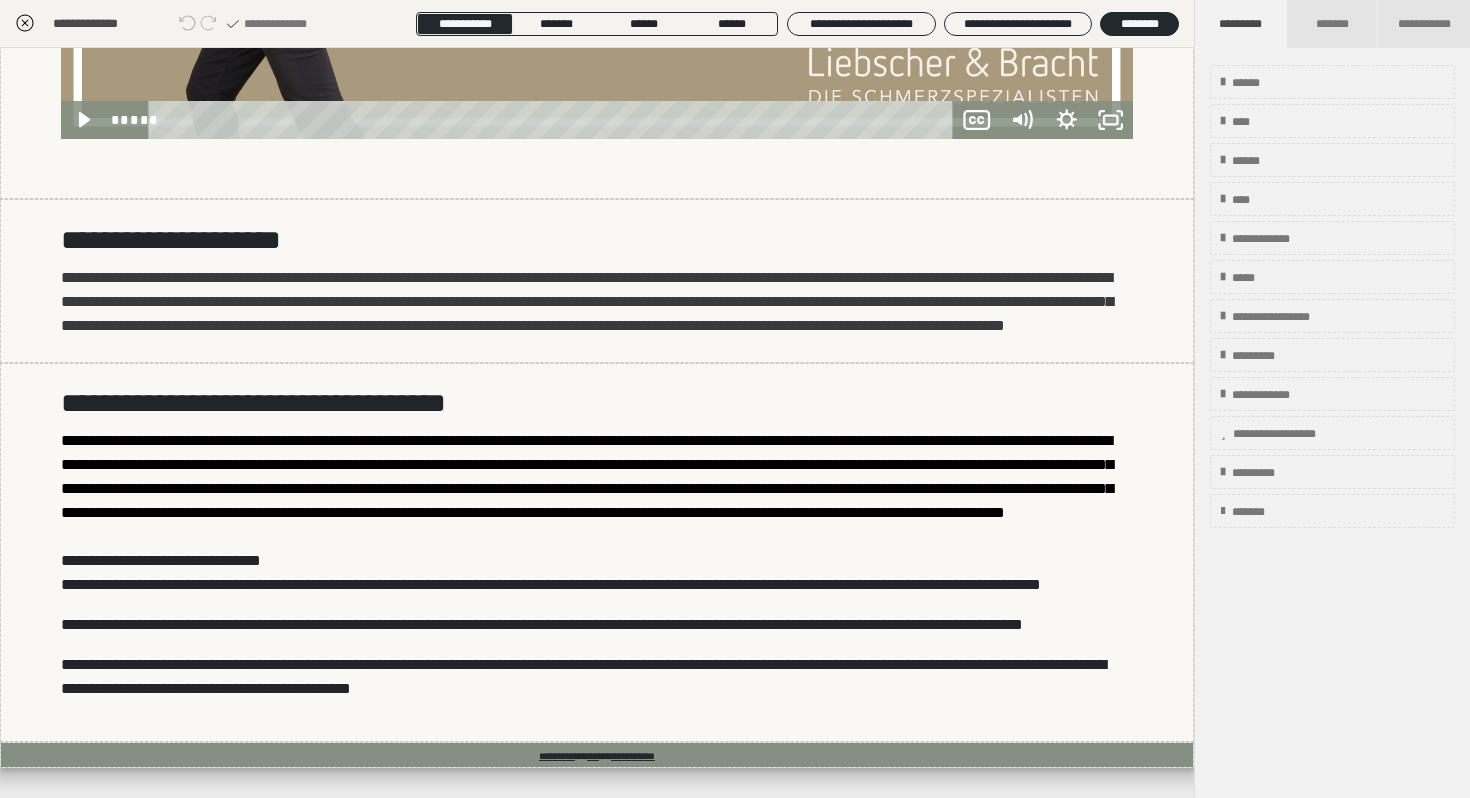 scroll, scrollTop: 1464, scrollLeft: 0, axis: vertical 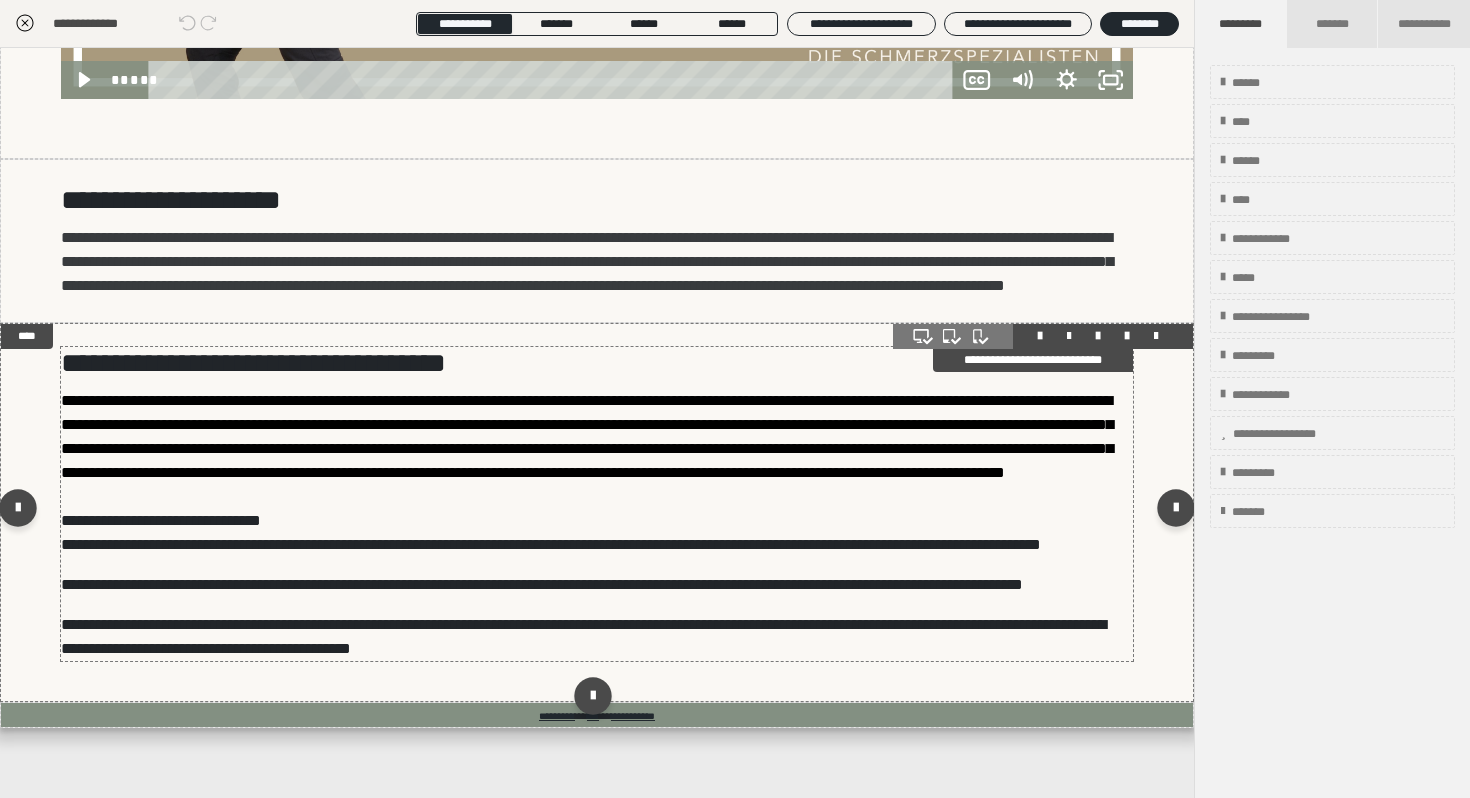 click on "**********" at bounding box center (161, 520) 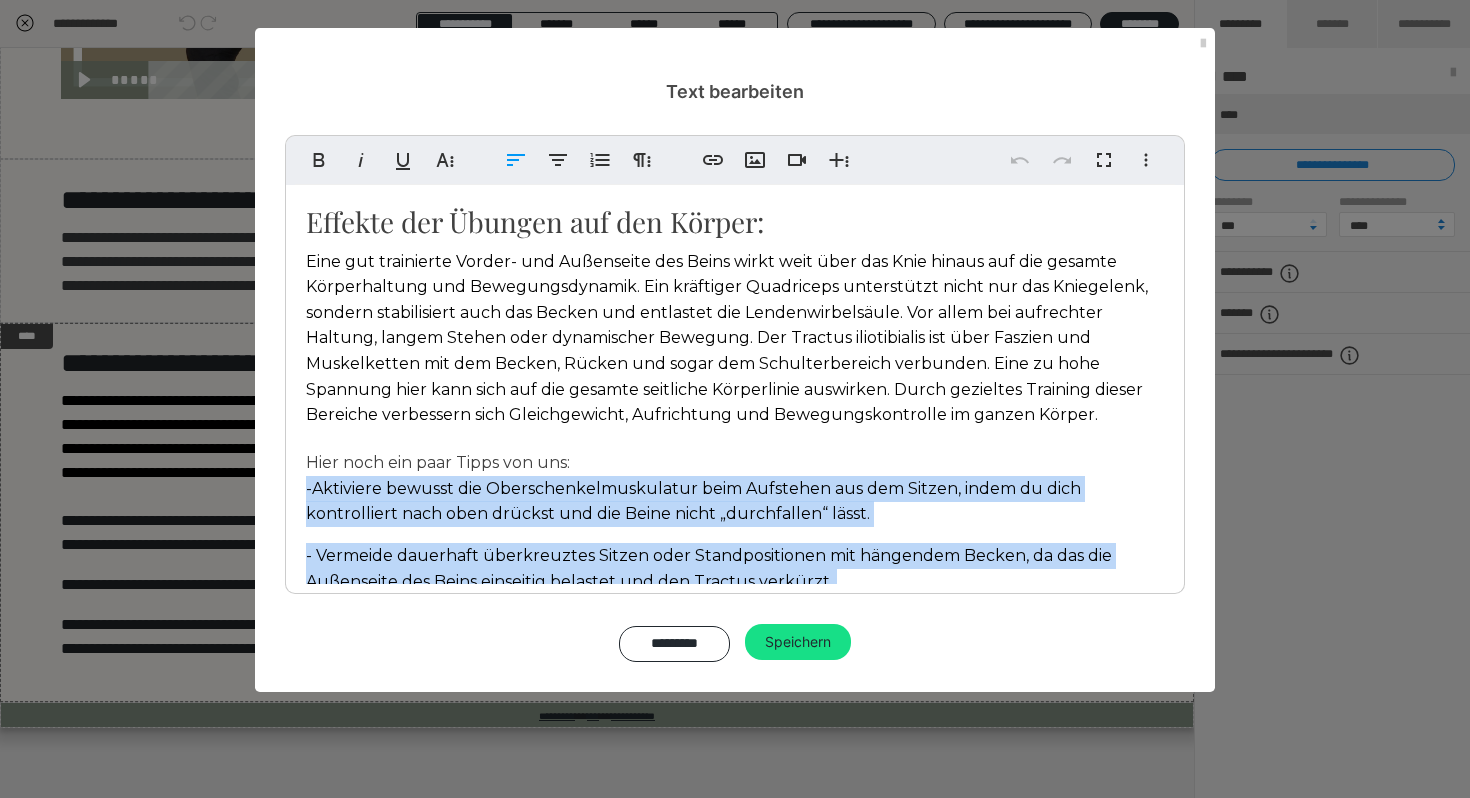 scroll, scrollTop: 139, scrollLeft: 0, axis: vertical 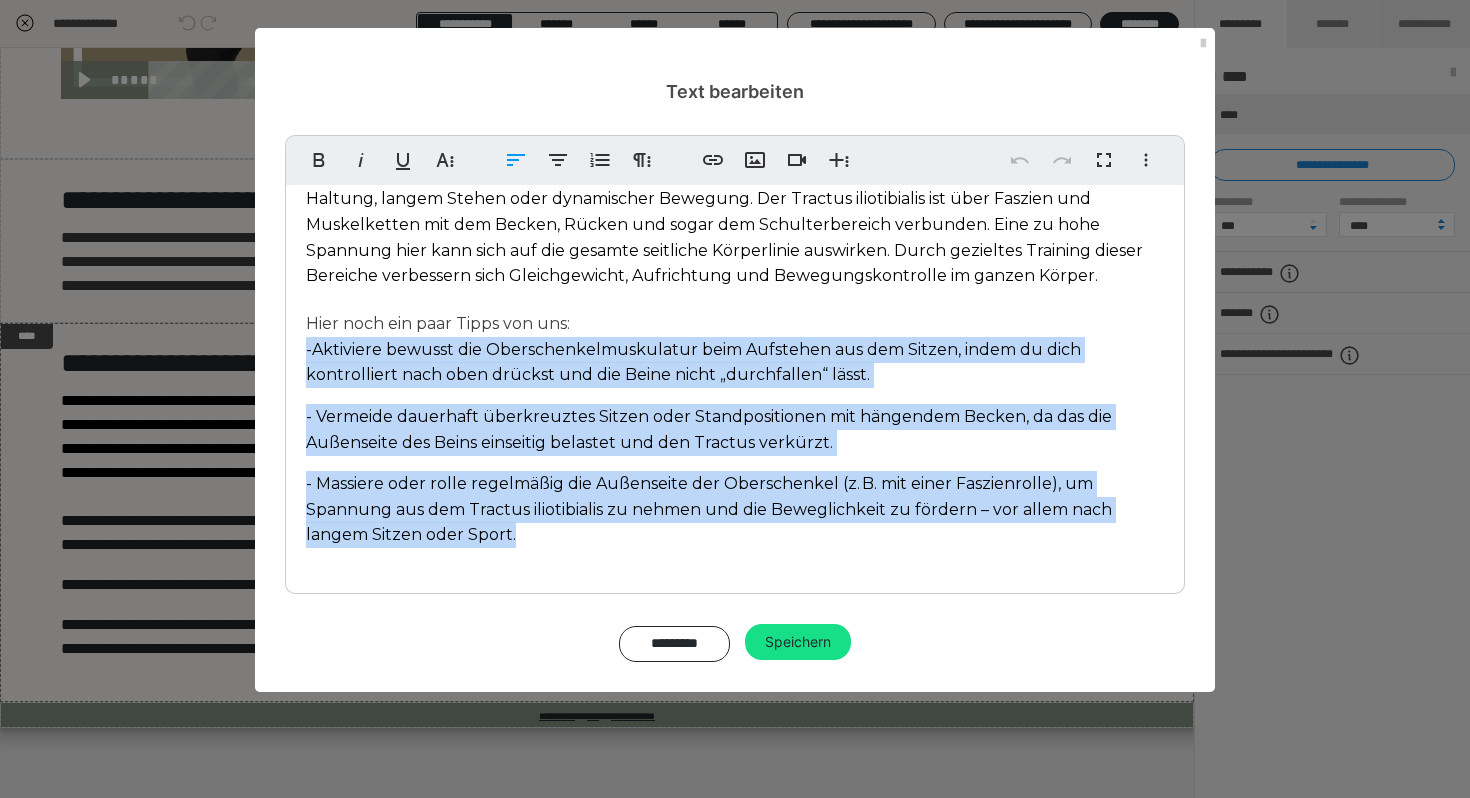 drag, startPoint x: 306, startPoint y: 486, endPoint x: 764, endPoint y: 587, distance: 469.00427 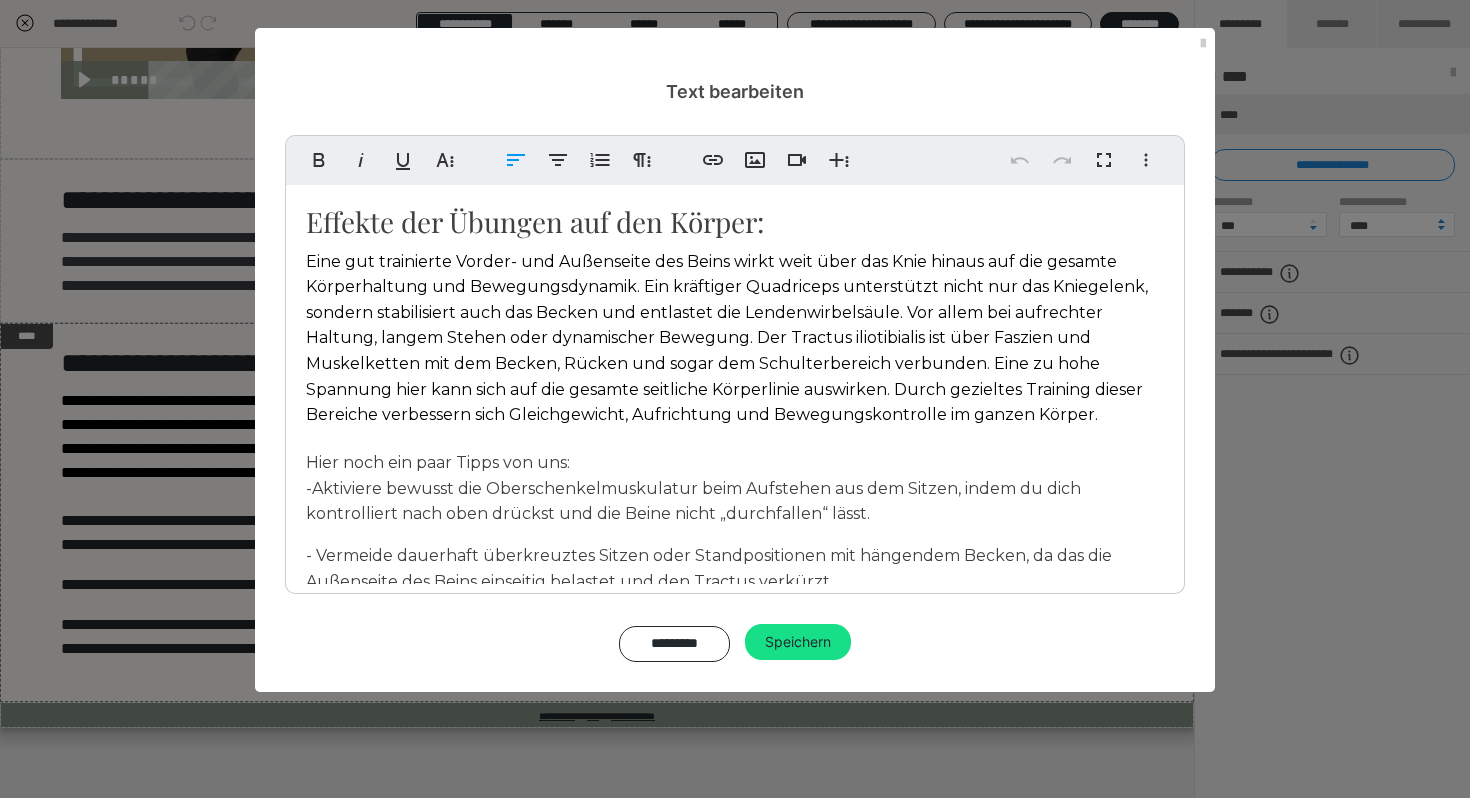 scroll, scrollTop: 139, scrollLeft: 0, axis: vertical 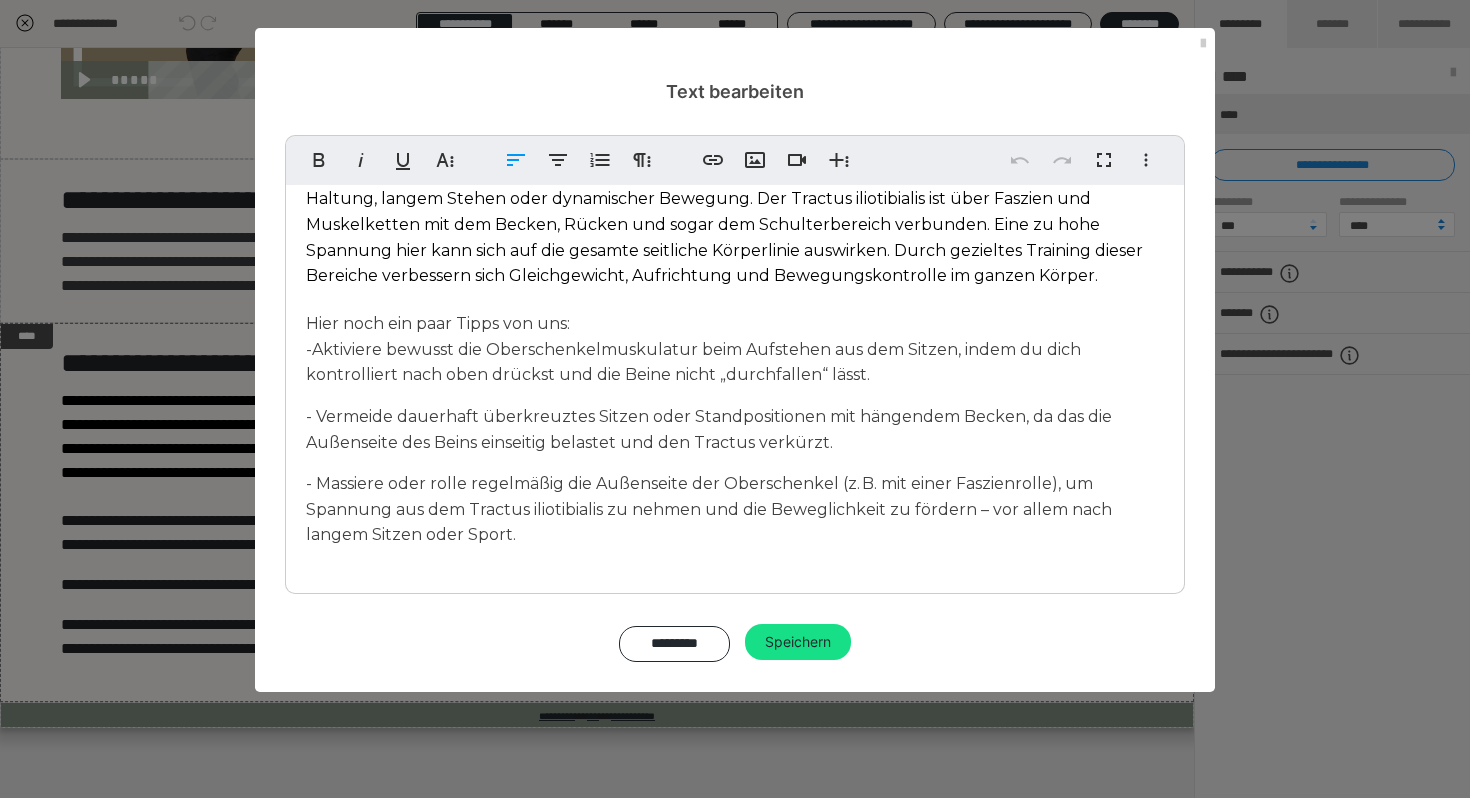 copy on "-  Aktiviere bewusst die Oberschenkelmuskulatur beim Aufstehen aus dem Sitzen, indem du dich kontrolliert nach oben drückst und die Beine nicht „durchfallen“ lässt. - Vermeide dauerhaft überkreuztes Sitzen oder Standpositionen mit hängendem Becken, da das die Außenseite des Beins einseitig belastet und den Tractus verkürzt. - Massiere oder rolle regelmäßig die Außenseite der Oberschenkel (z. B. mit einer Faszienrolle), um Spannung aus dem Tractus iliotibialis zu nehmen und die Beweglichkeit zu fördern – vor allem nach langem Sitzen oder Sport." 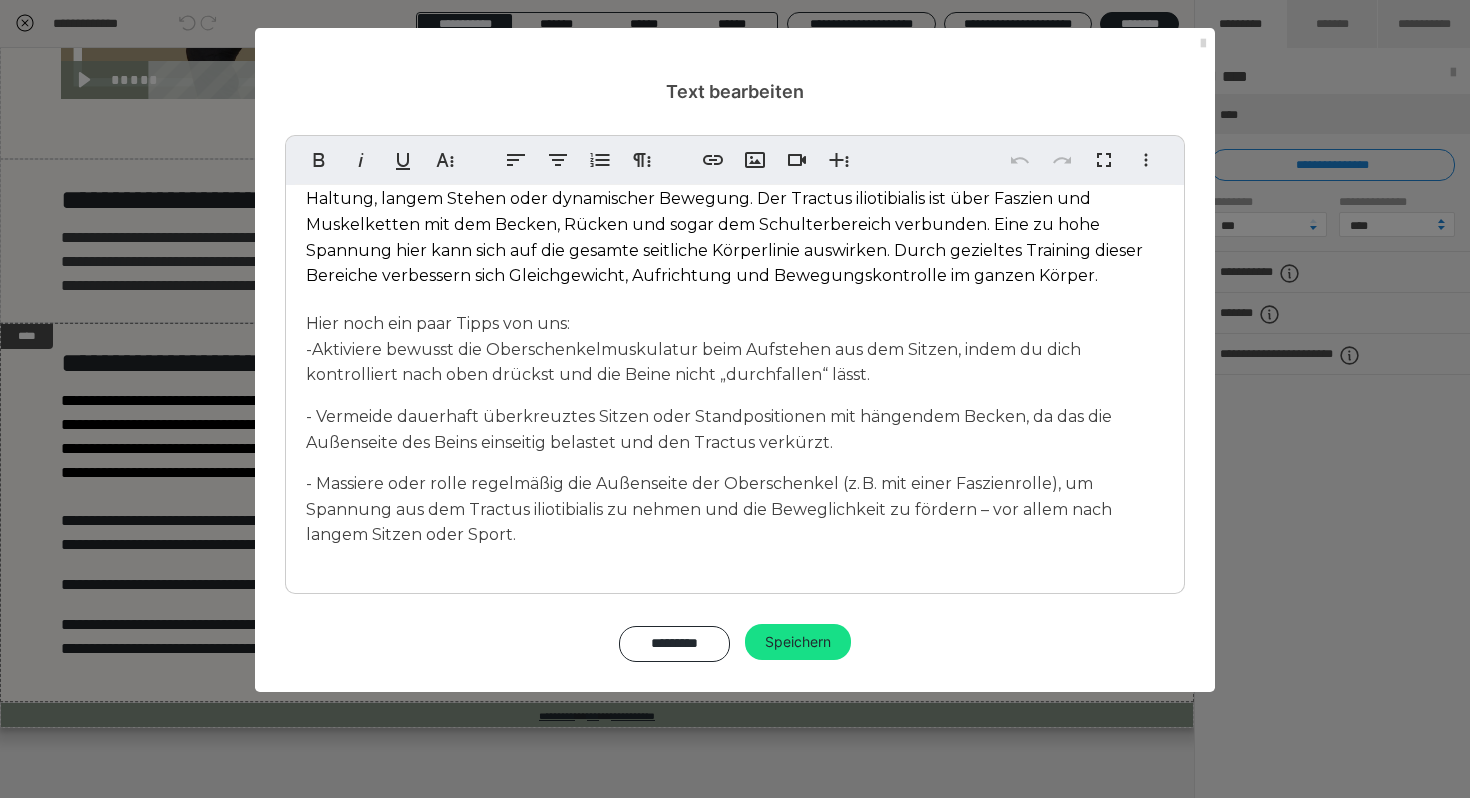 click at bounding box center [1203, 44] 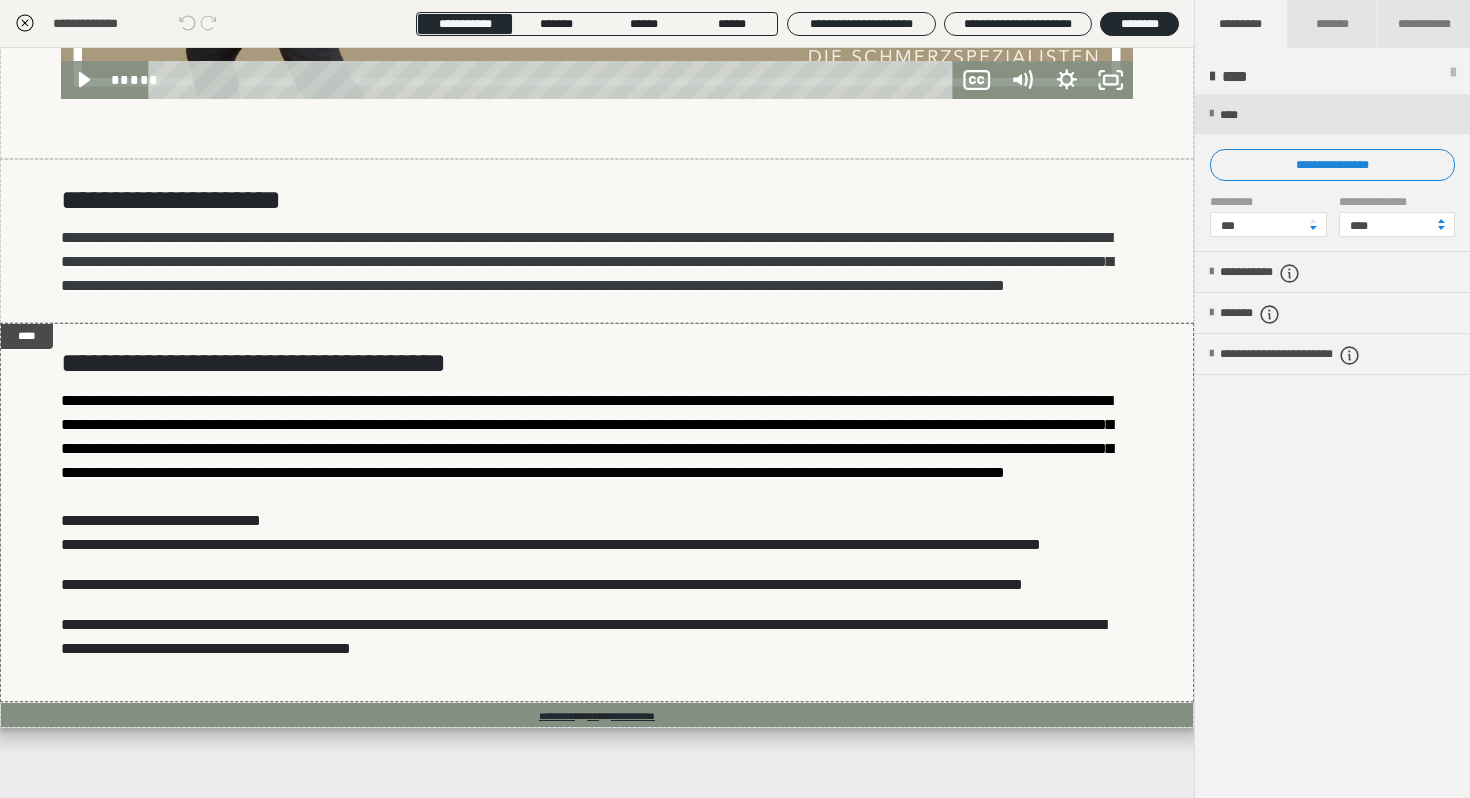 click 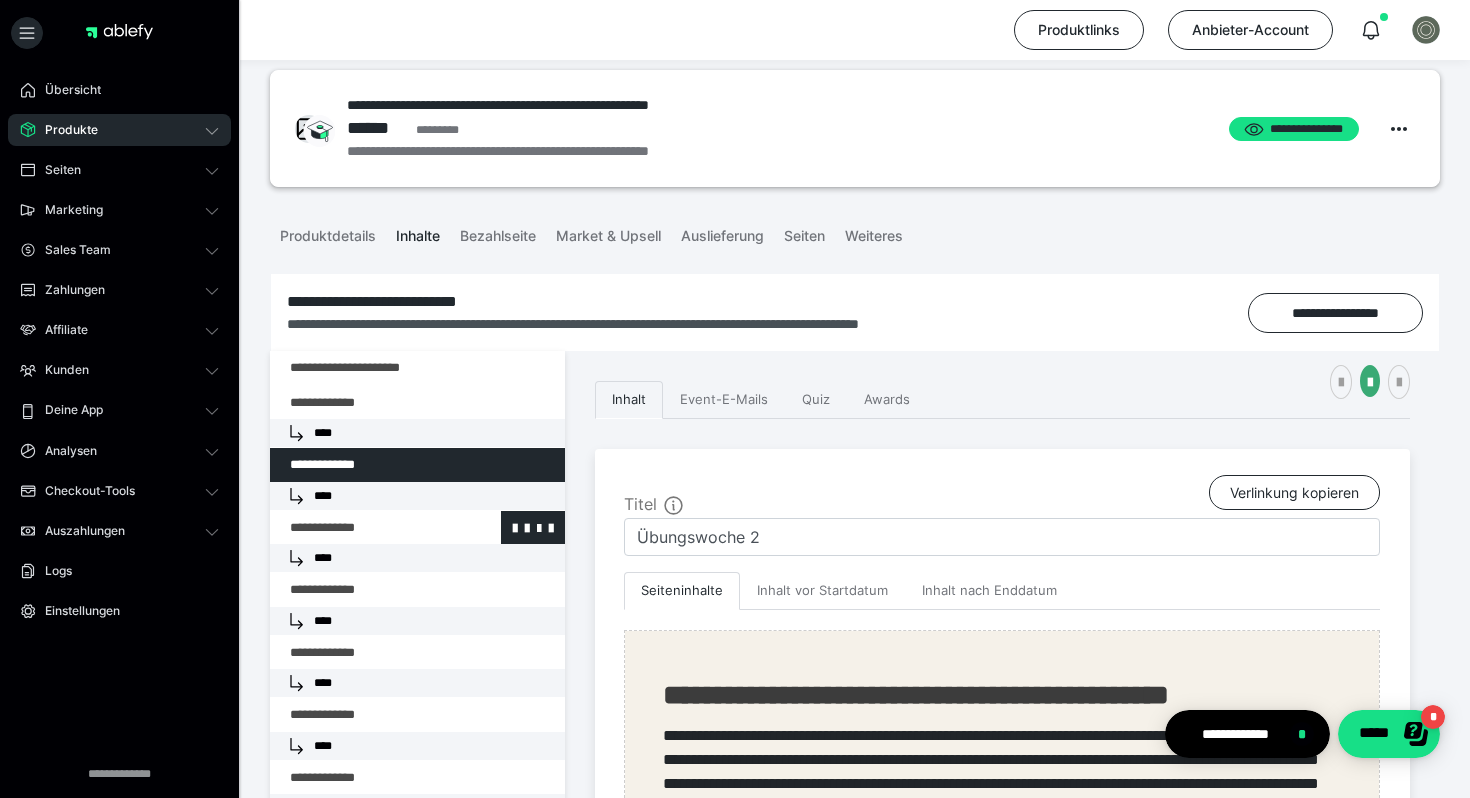 click at bounding box center [365, 528] 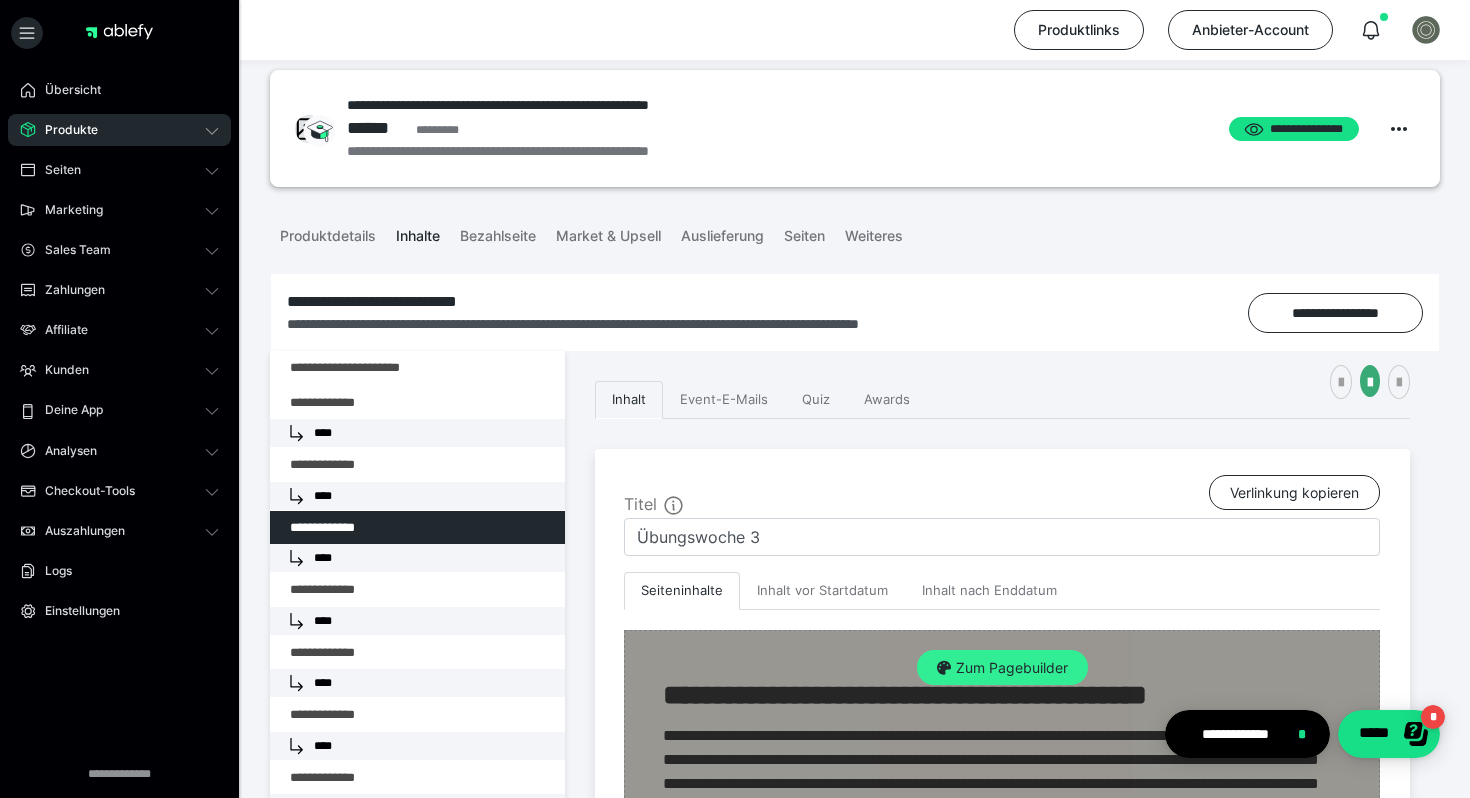 click on "Zum Pagebuilder" at bounding box center [1002, 668] 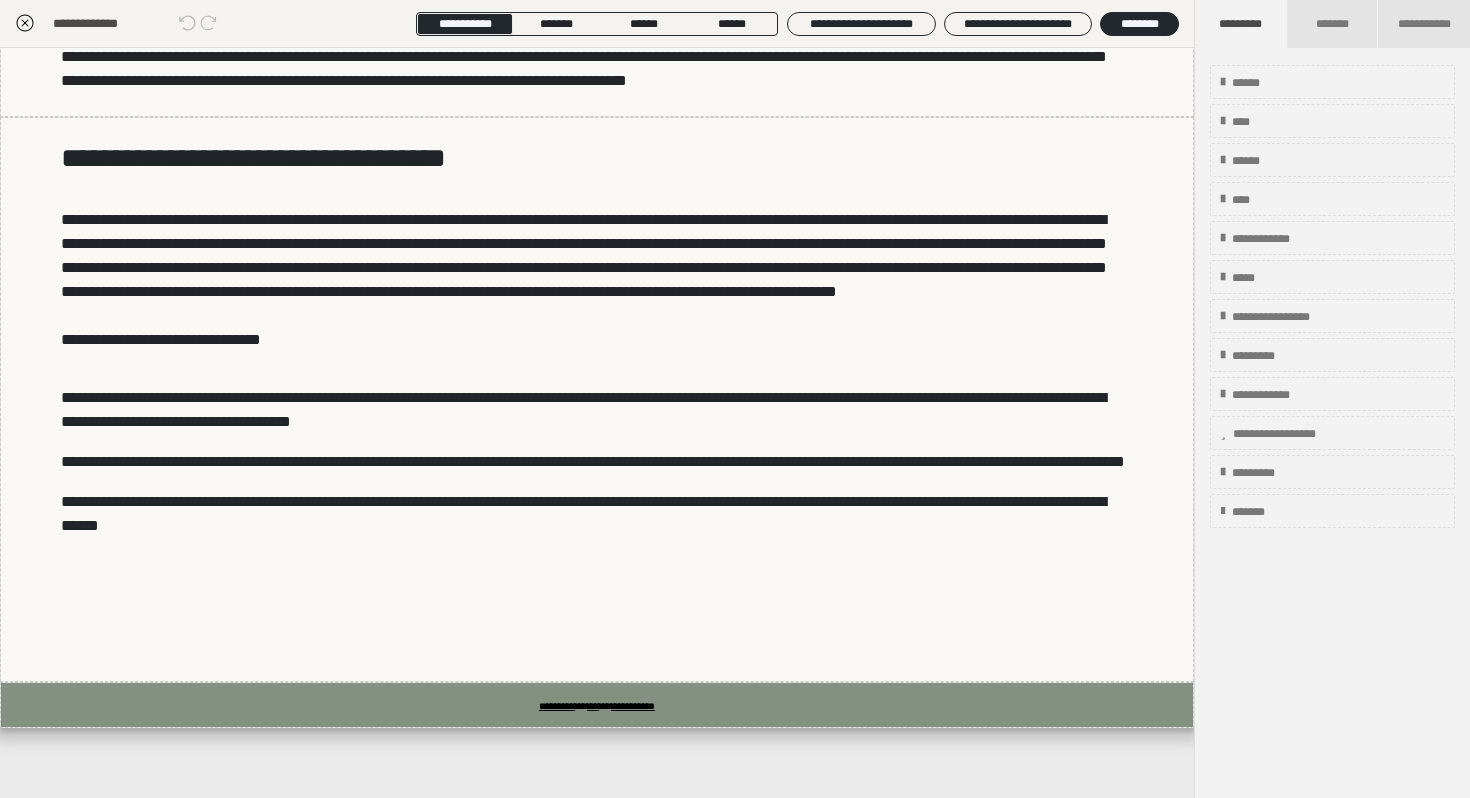 scroll, scrollTop: 1658, scrollLeft: 0, axis: vertical 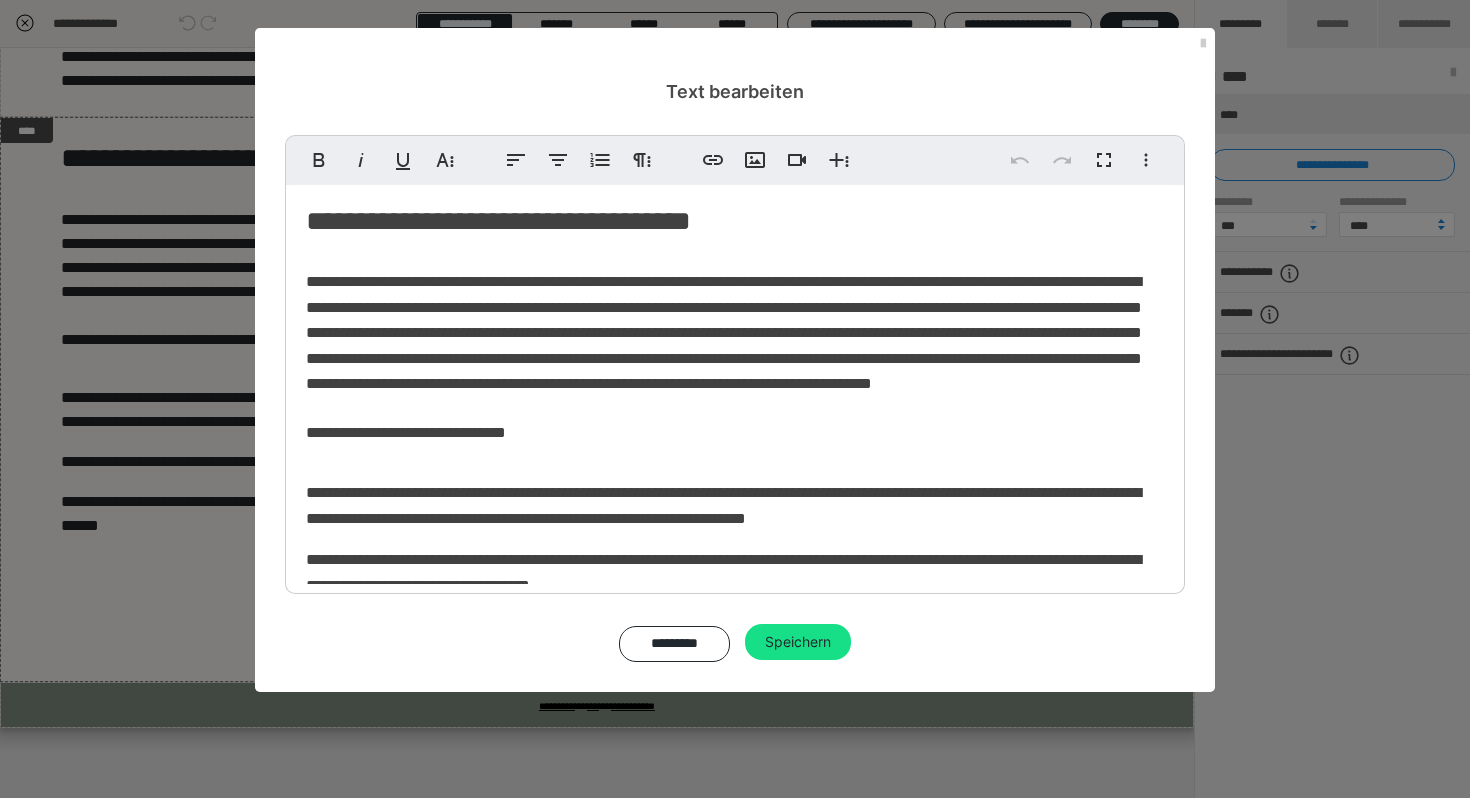 click on "**********" at bounding box center [735, 398] 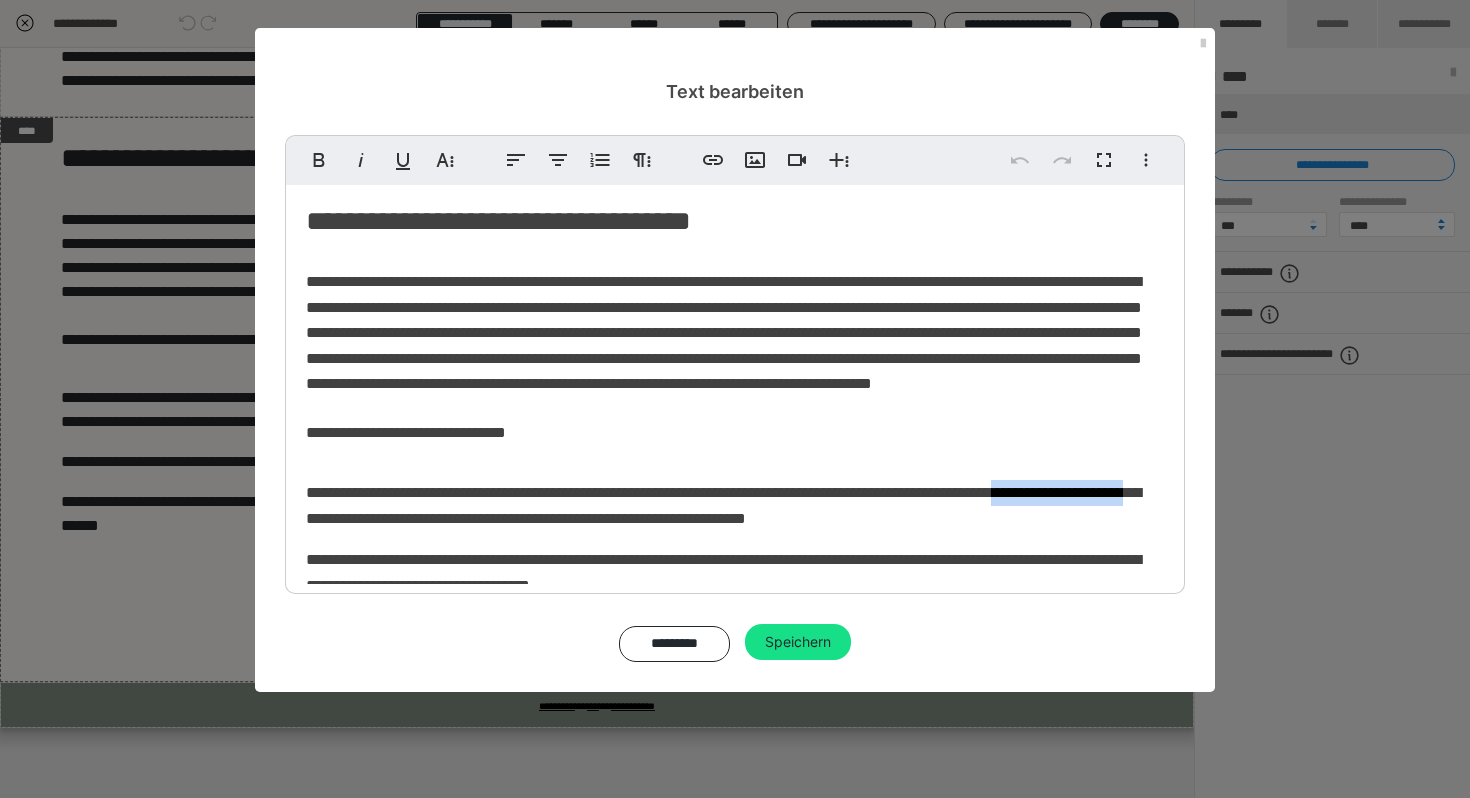 click on "**********" at bounding box center (723, 505) 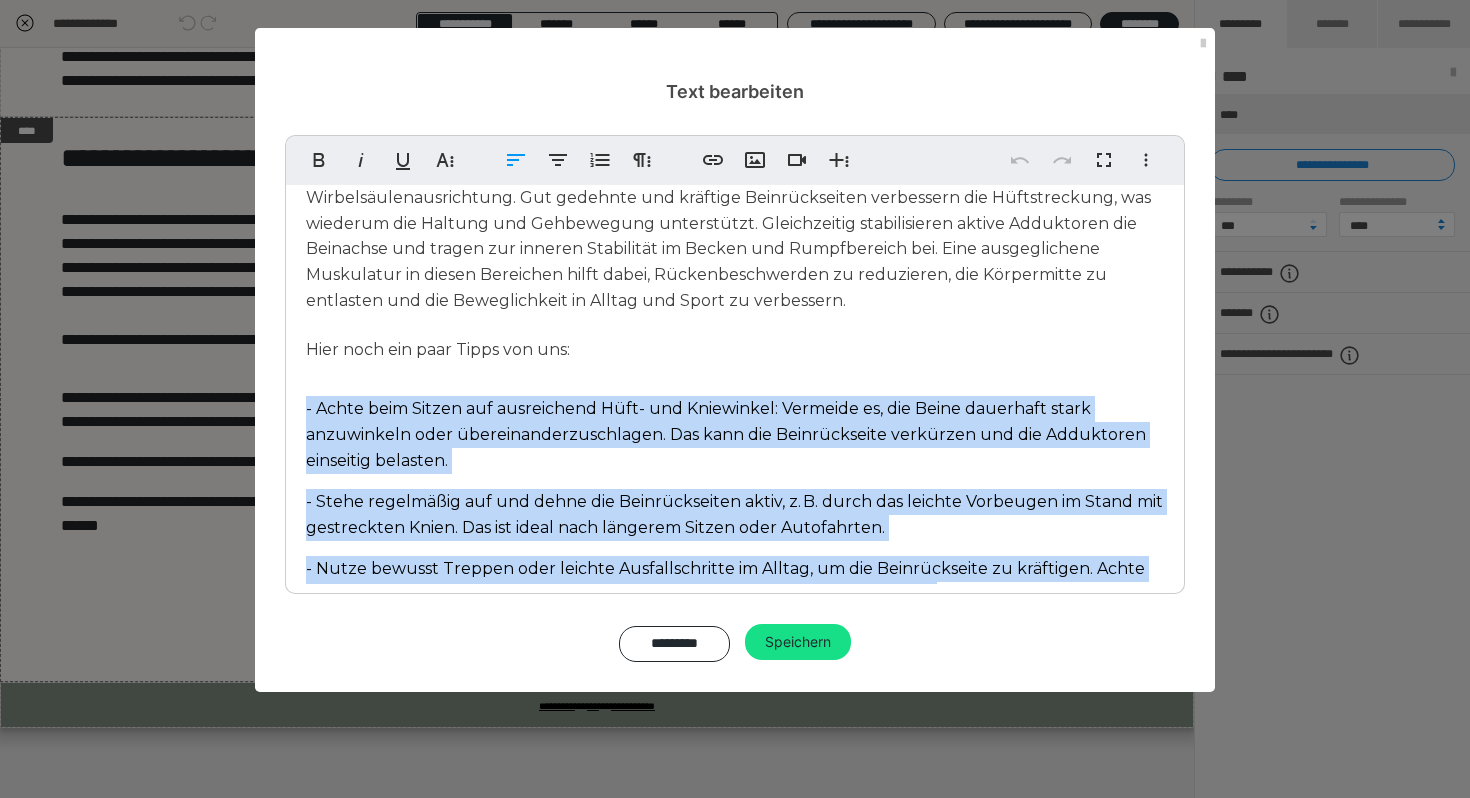 scroll, scrollTop: 302, scrollLeft: 0, axis: vertical 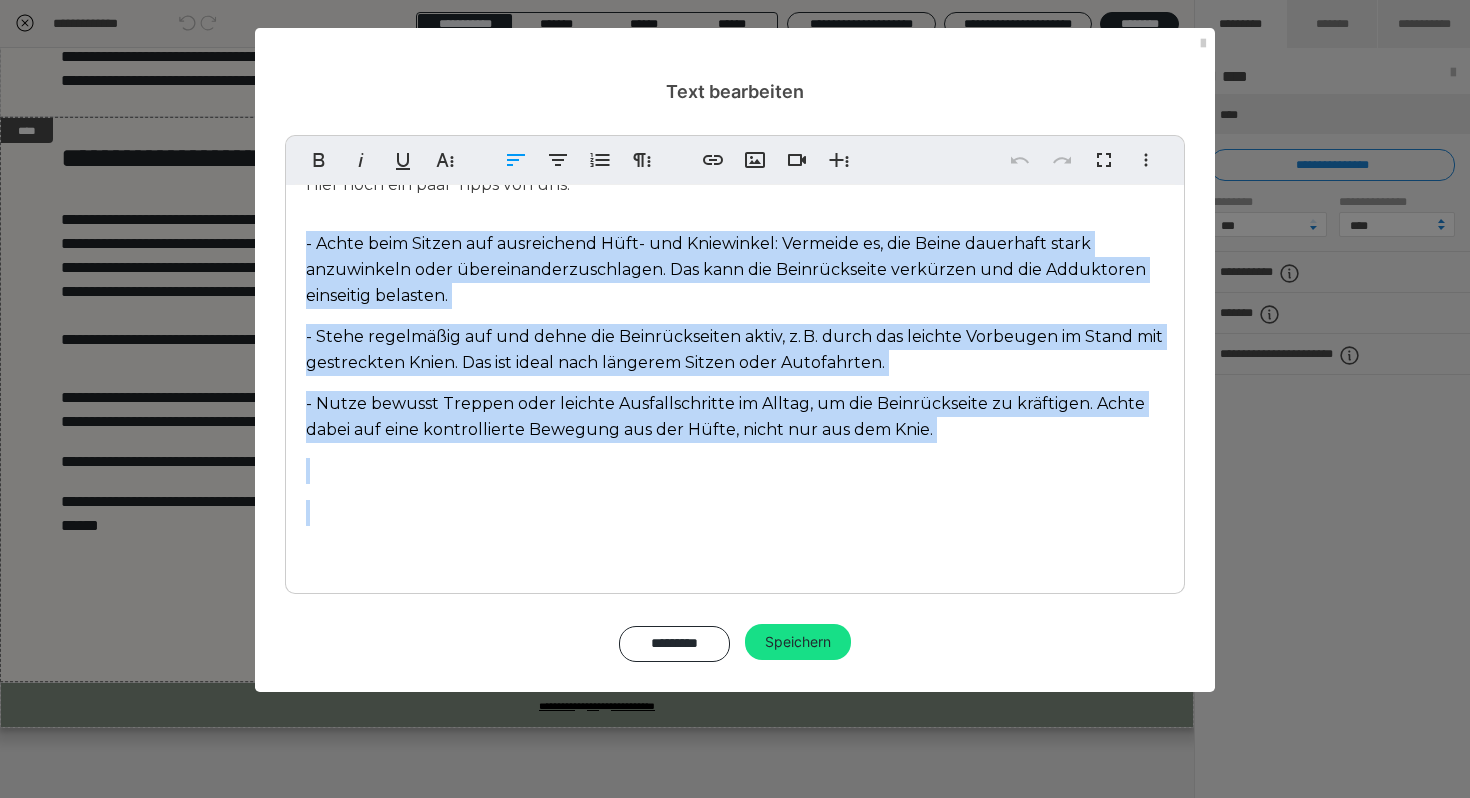 drag, startPoint x: 305, startPoint y: 545, endPoint x: 710, endPoint y: 603, distance: 409.13202 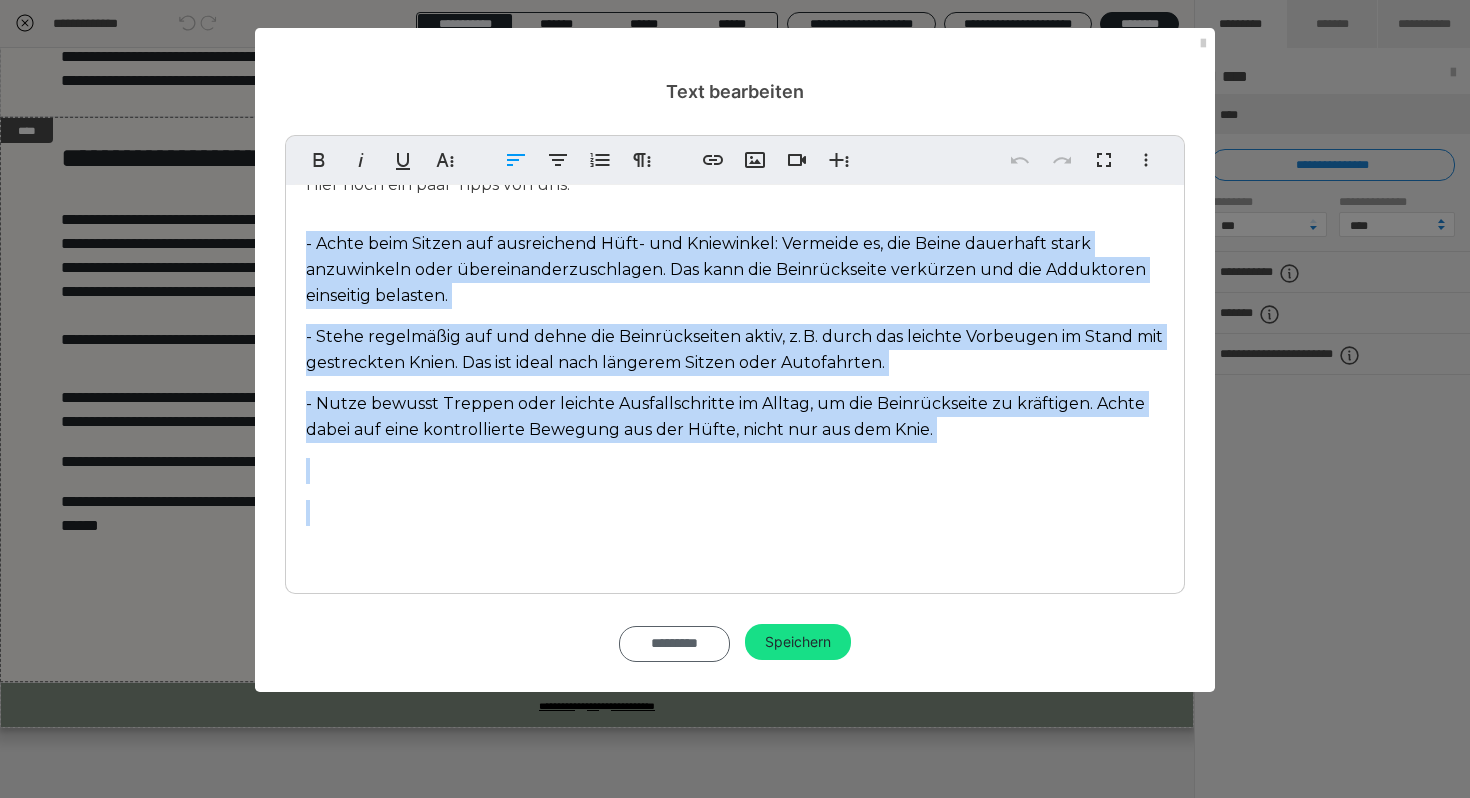click on "*********" at bounding box center (674, 644) 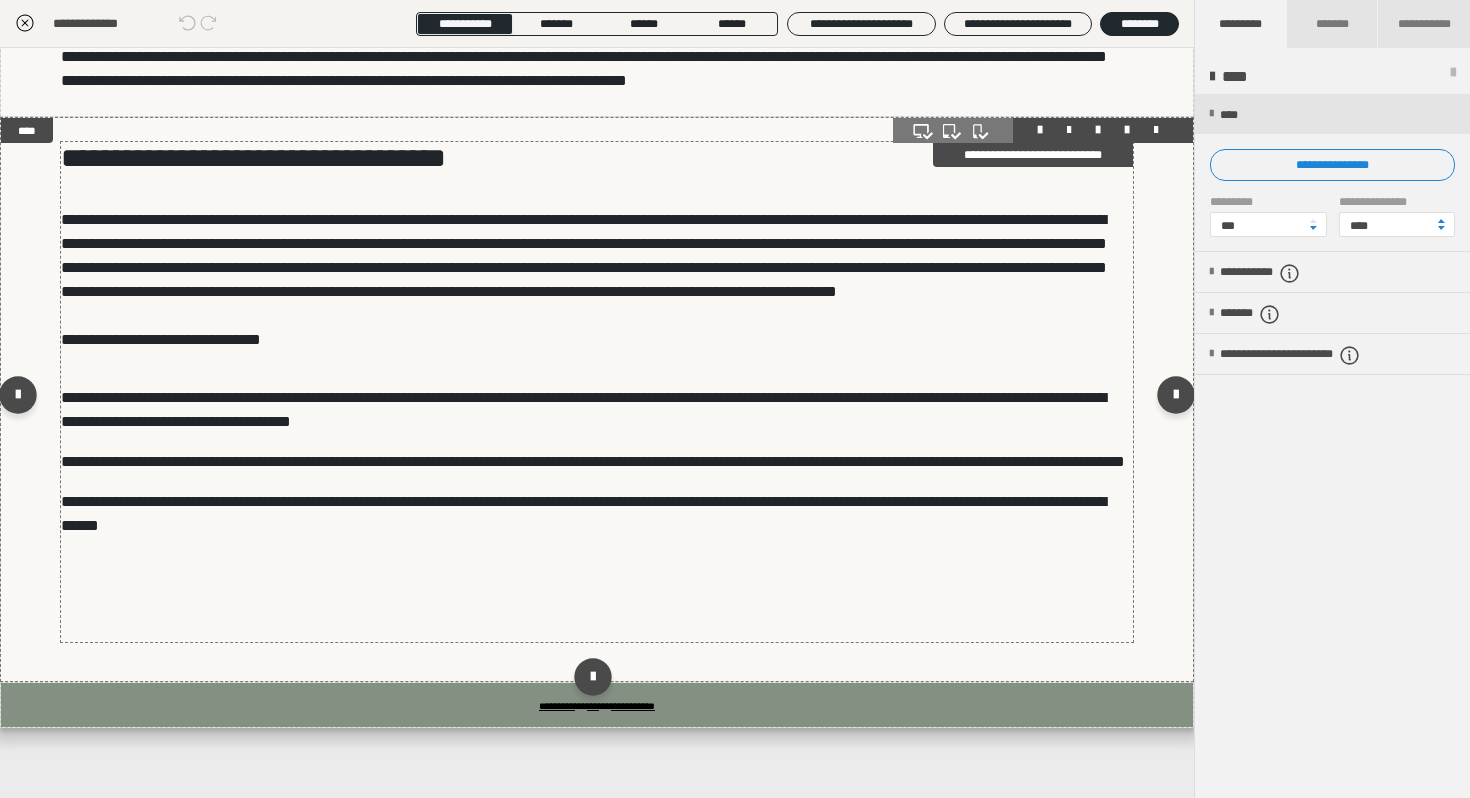 click on "- Achte beim Bergabgehen oder Treppensteigen auf eine aktive Oberschenkelspannung, um das Knie bewusst zu stabilisieren und die Belastung gleichmäßig zu verteilen." at bounding box center (597, 391) 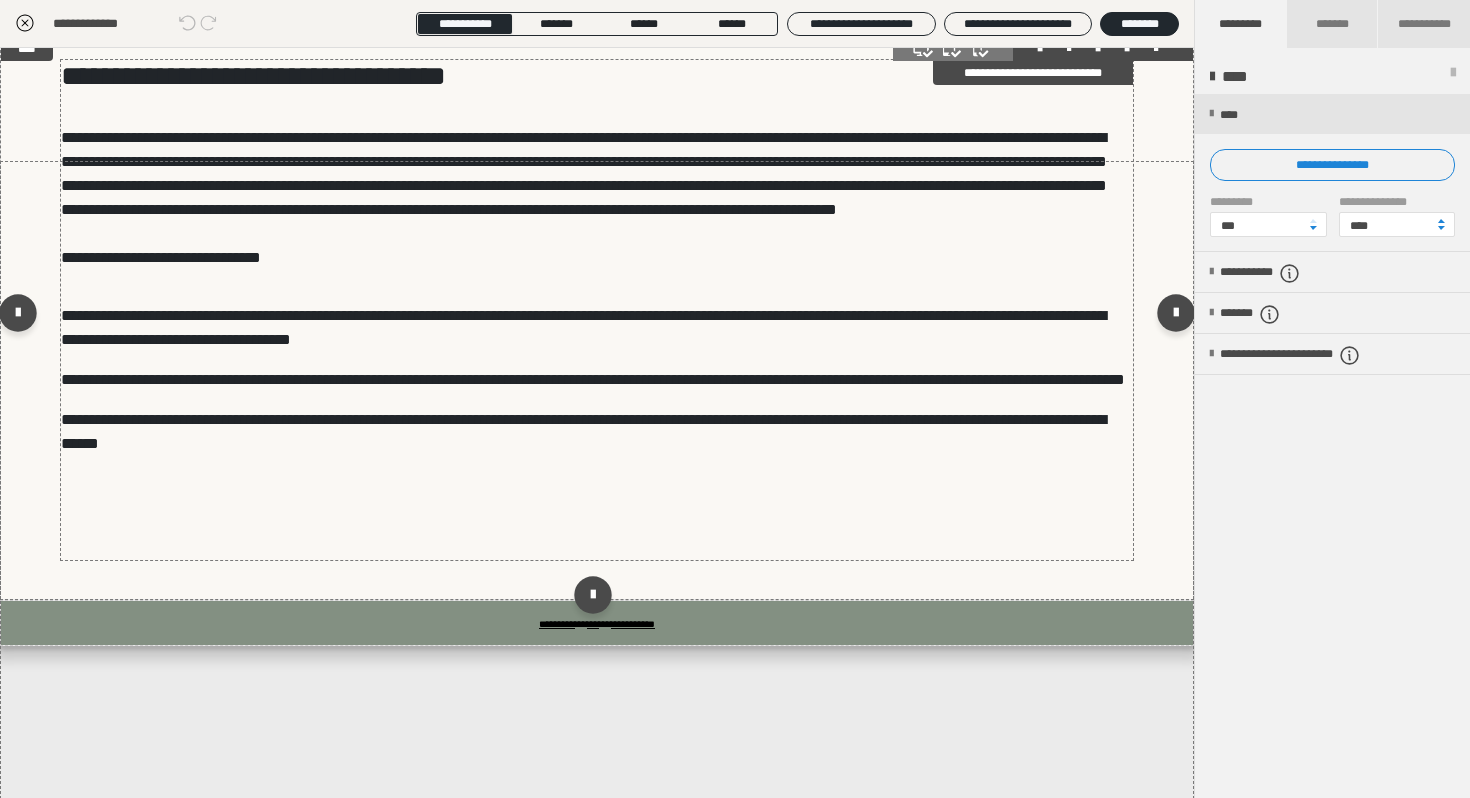 click on "**********" at bounding box center (583, 431) 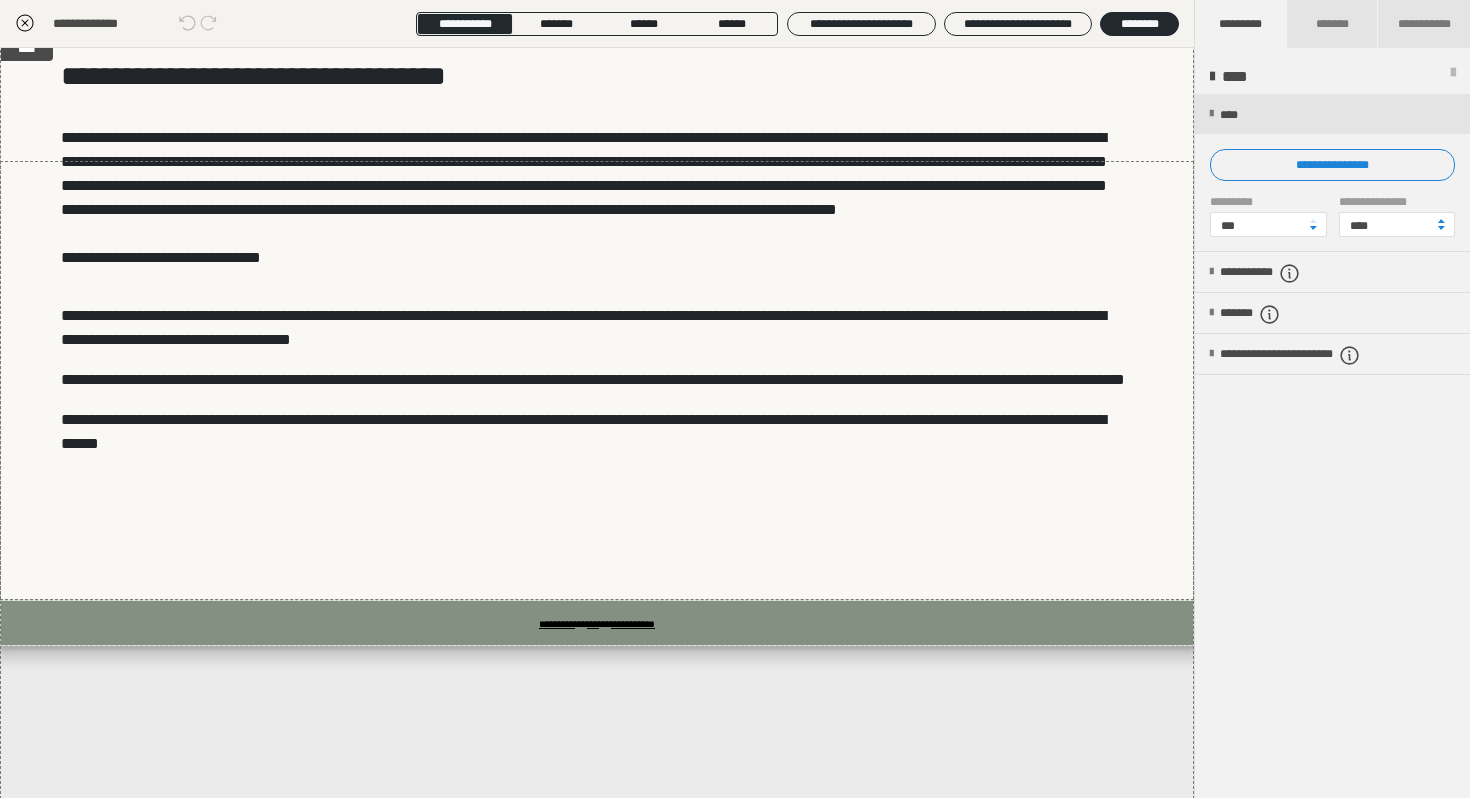 click on "**********" at bounding box center [735, 348] 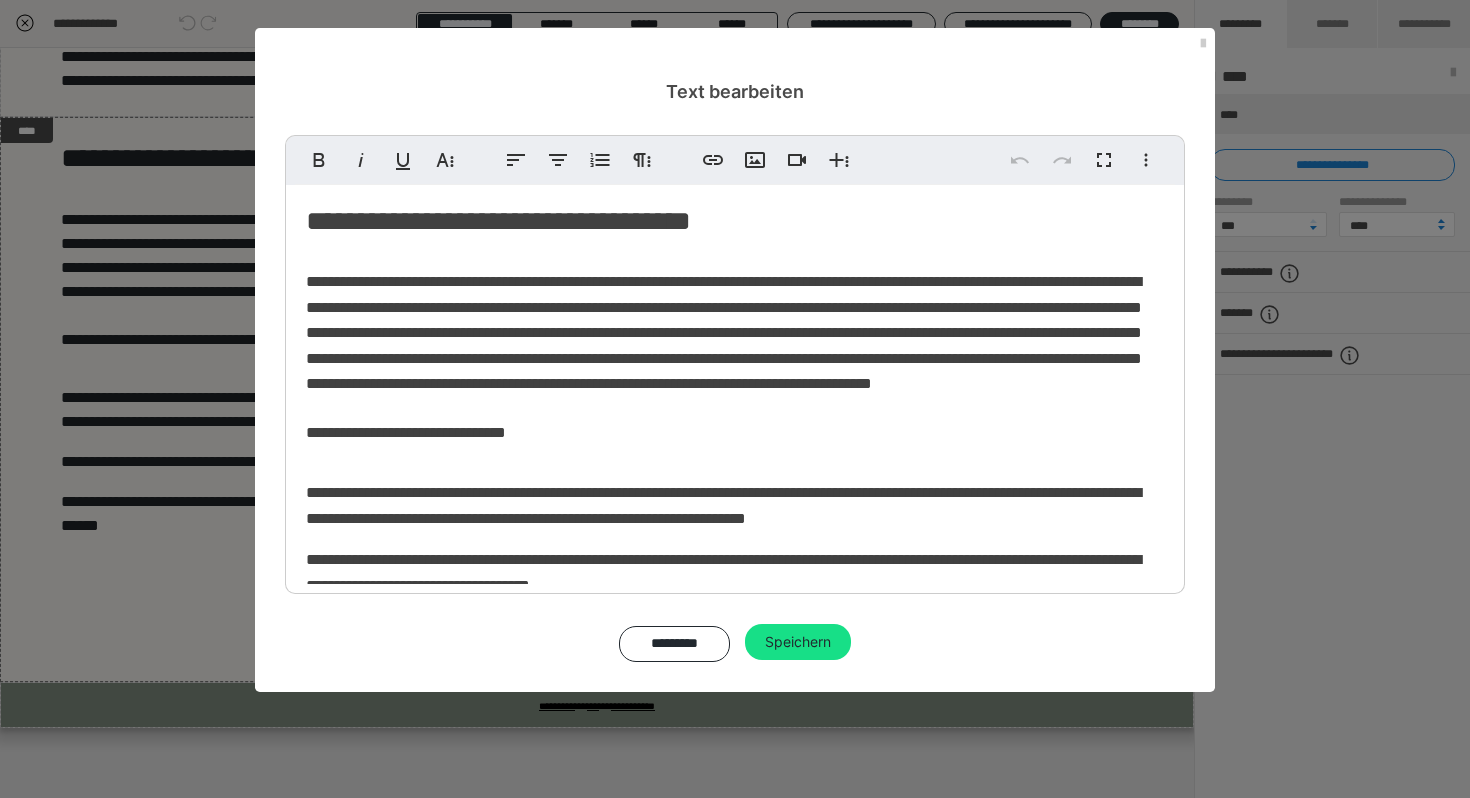 click on "**********" at bounding box center (735, 398) 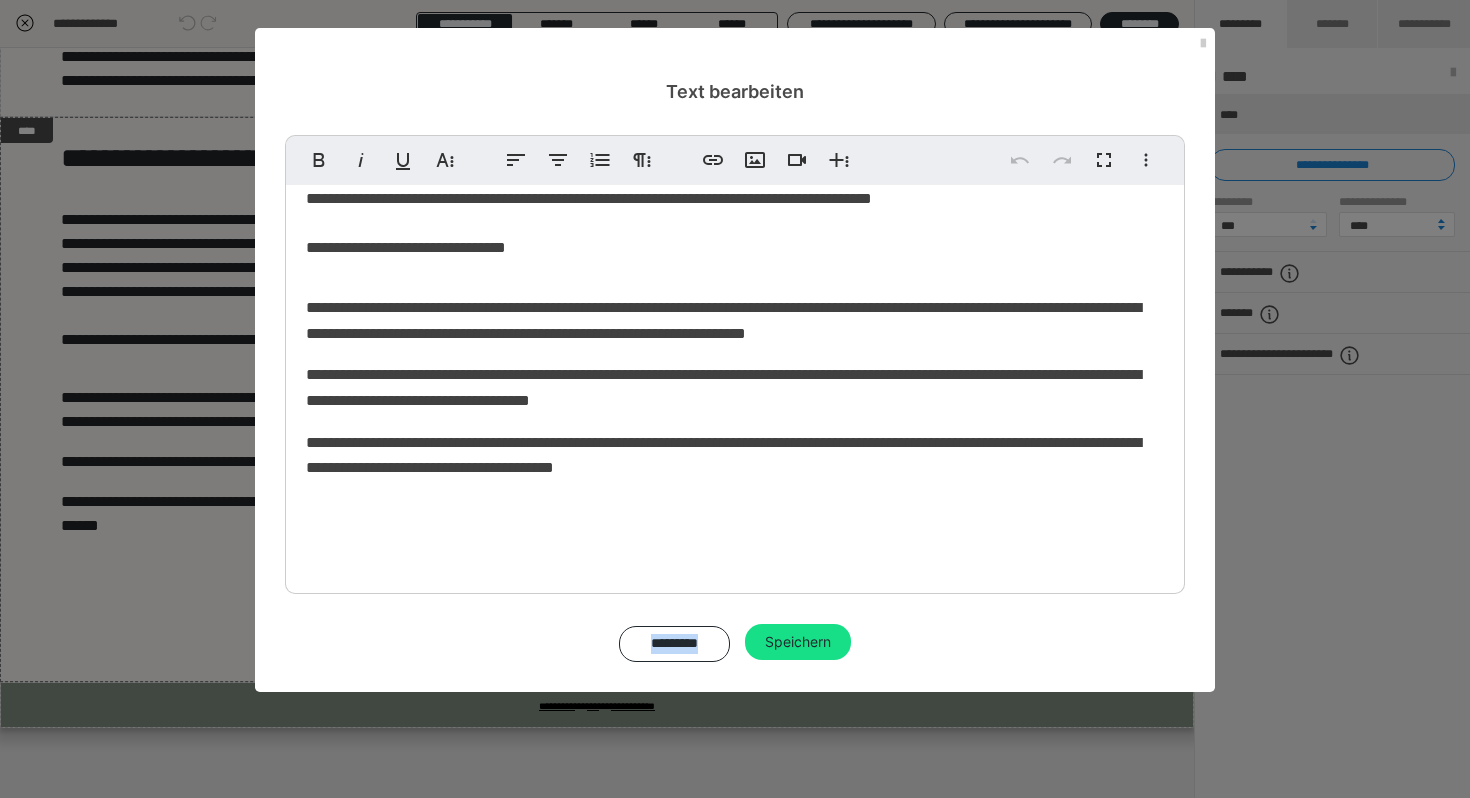 scroll, scrollTop: 302, scrollLeft: 0, axis: vertical 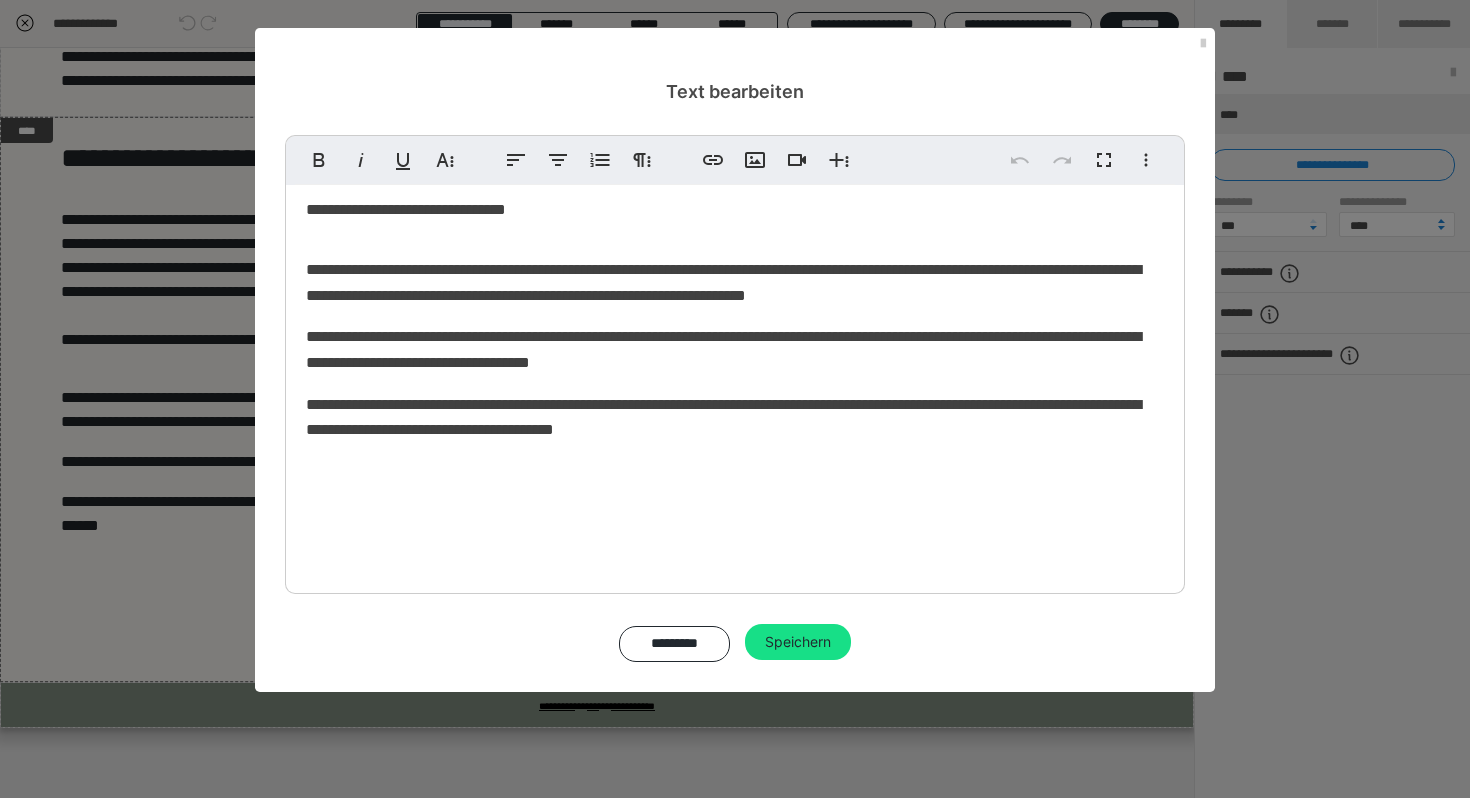 click at bounding box center (735, 537) 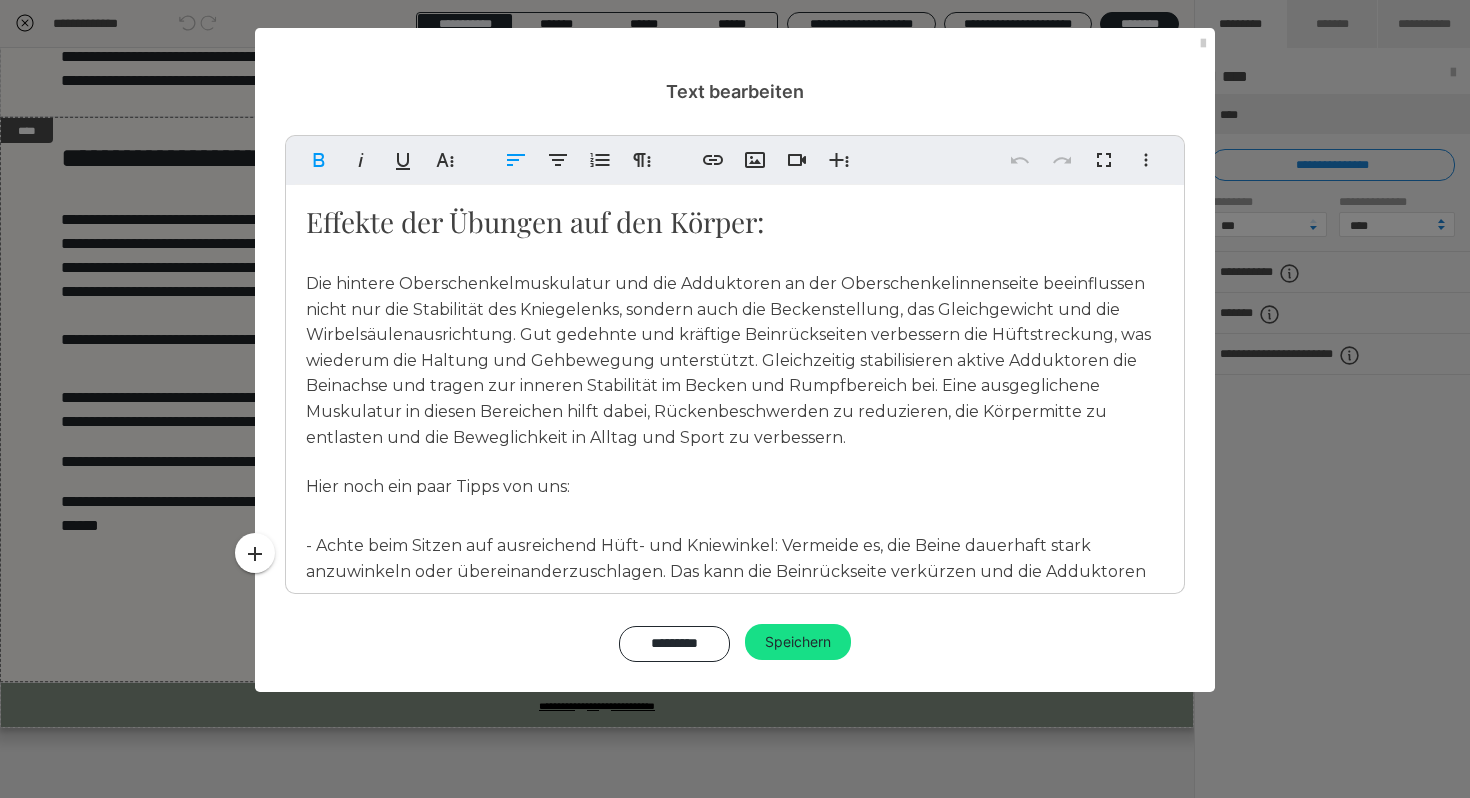 scroll, scrollTop: 261, scrollLeft: 0, axis: vertical 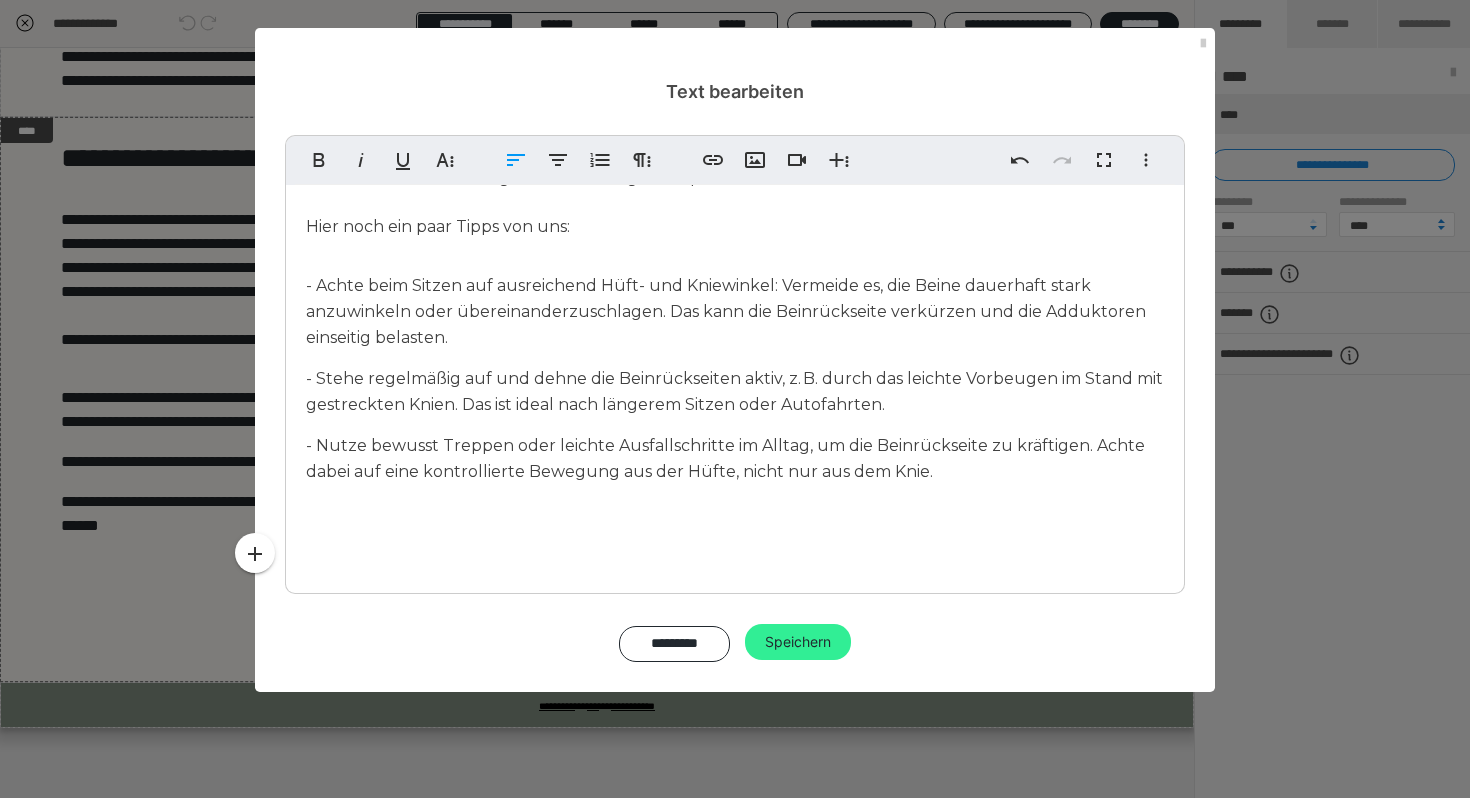 click on "Speichern" at bounding box center (798, 642) 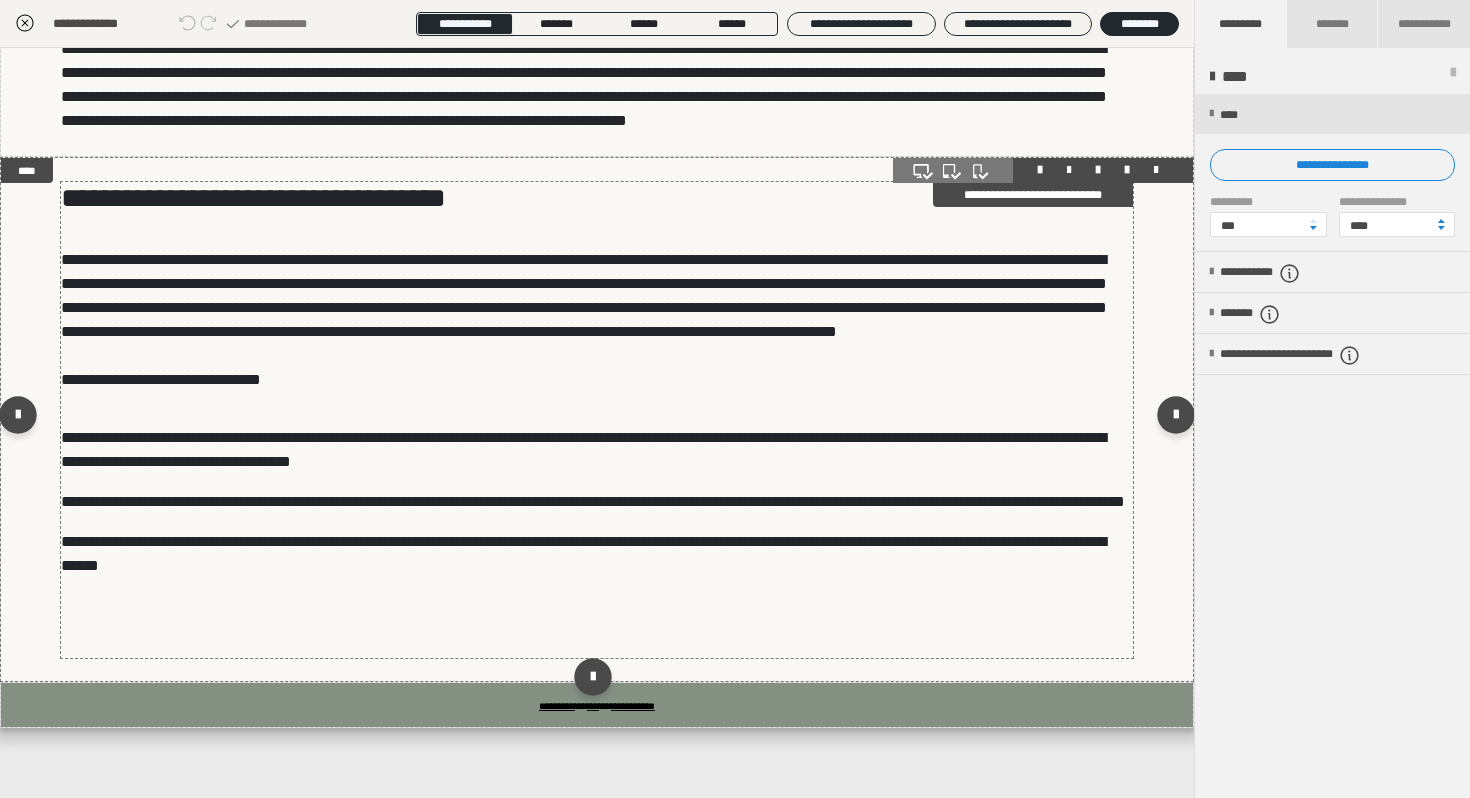 scroll, scrollTop: 1722, scrollLeft: 0, axis: vertical 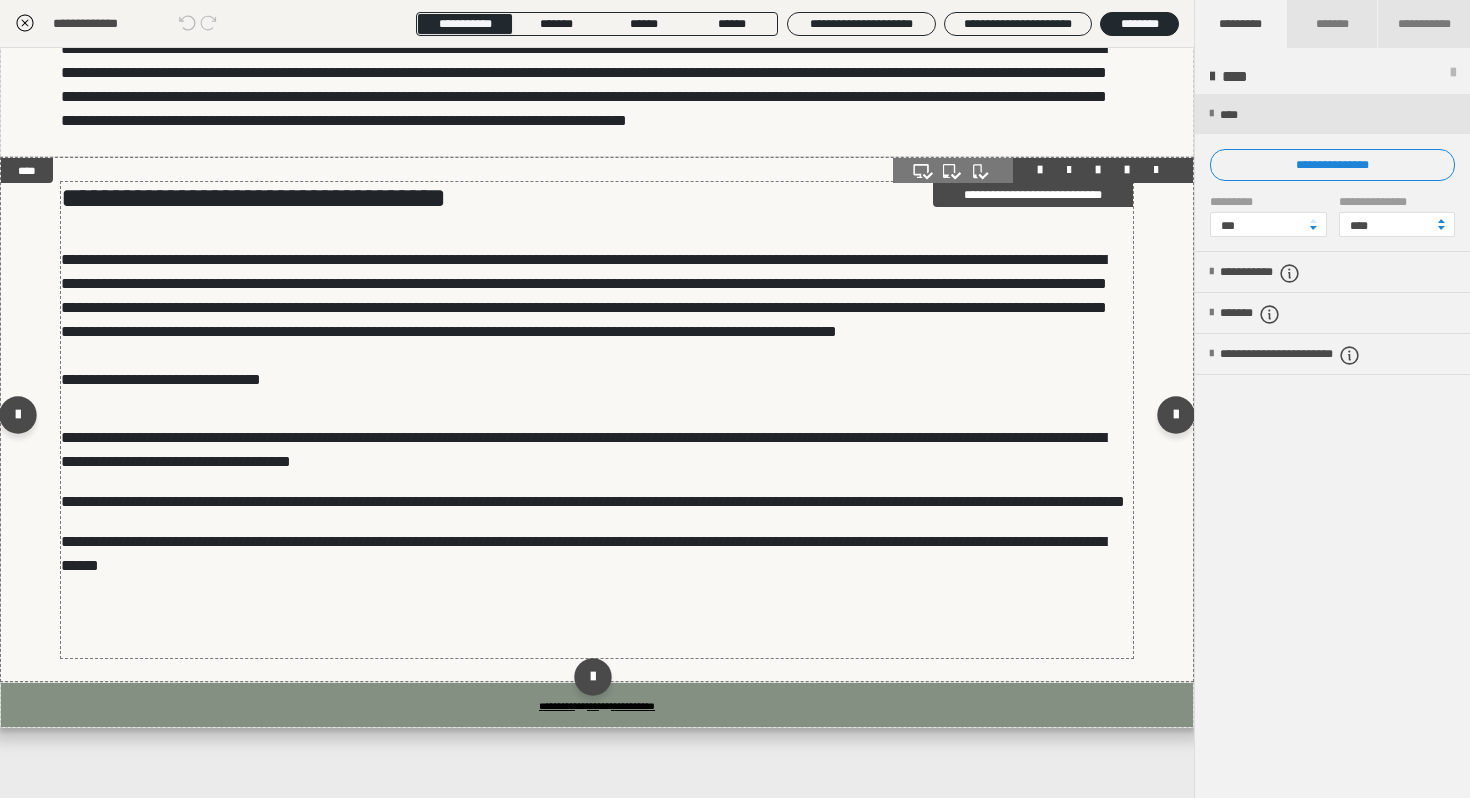 click at bounding box center [597, 606] 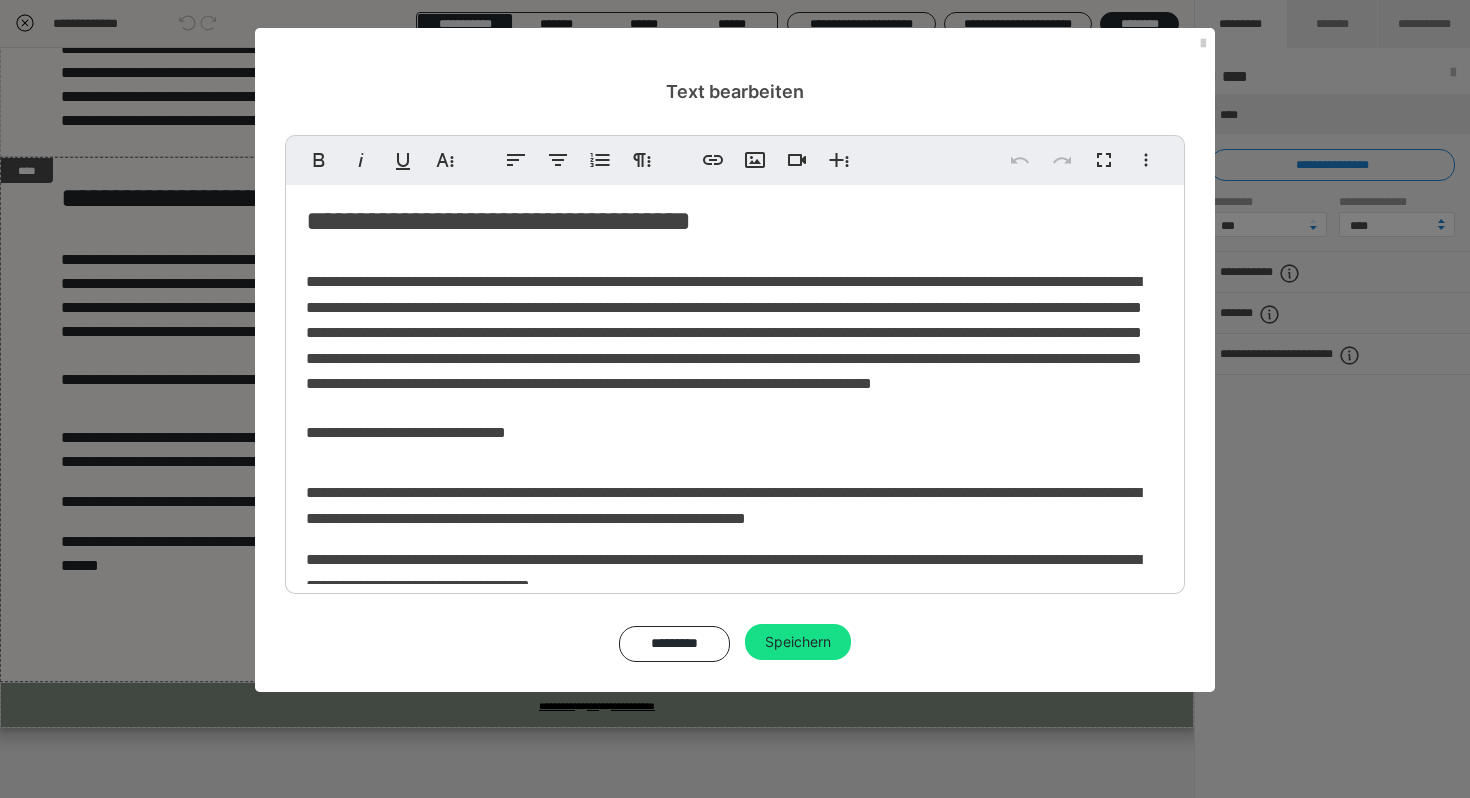 click on "**********" at bounding box center [735, 488] 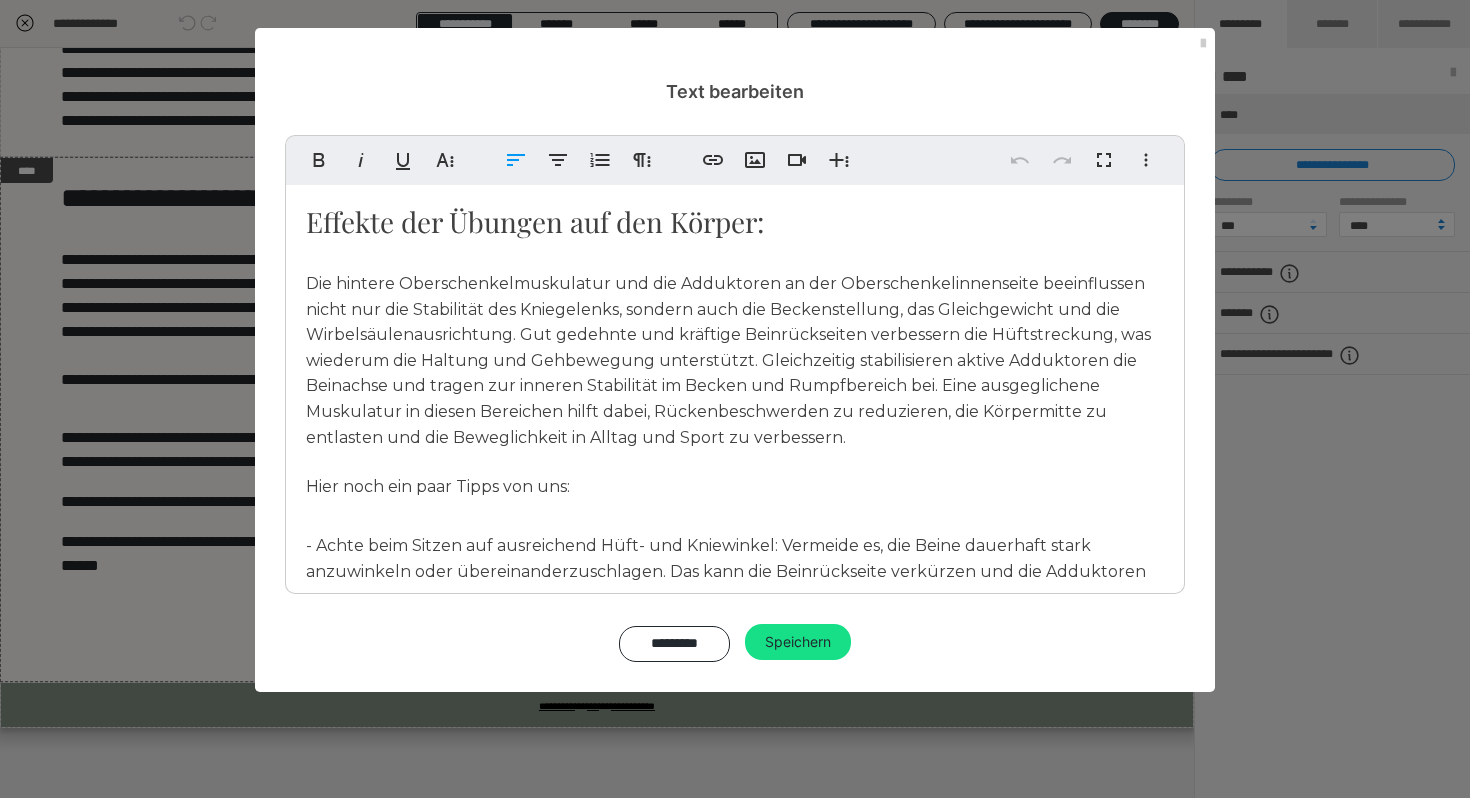 scroll, scrollTop: 261, scrollLeft: 0, axis: vertical 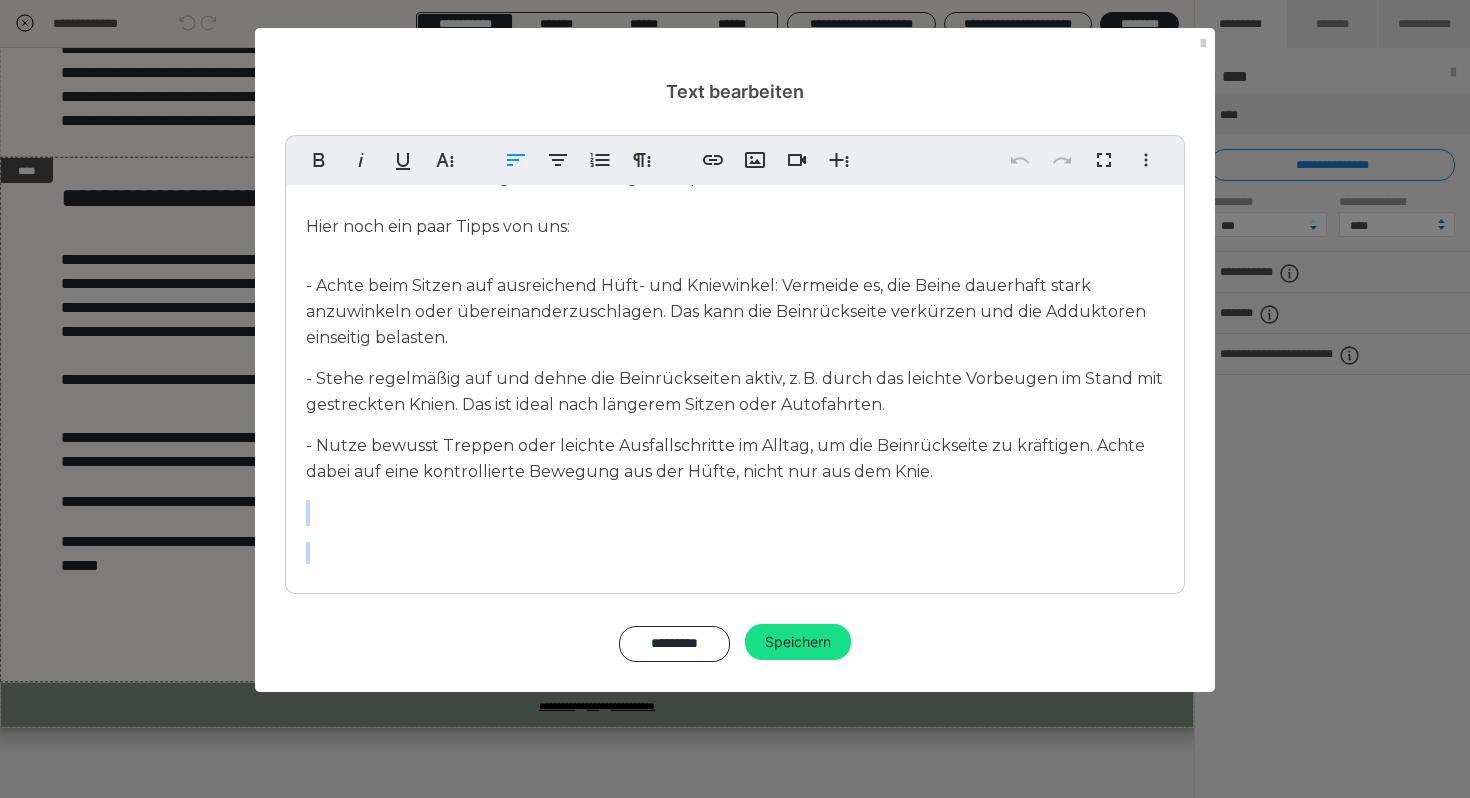 drag, startPoint x: 327, startPoint y: 519, endPoint x: 598, endPoint y: 654, distance: 302.76395 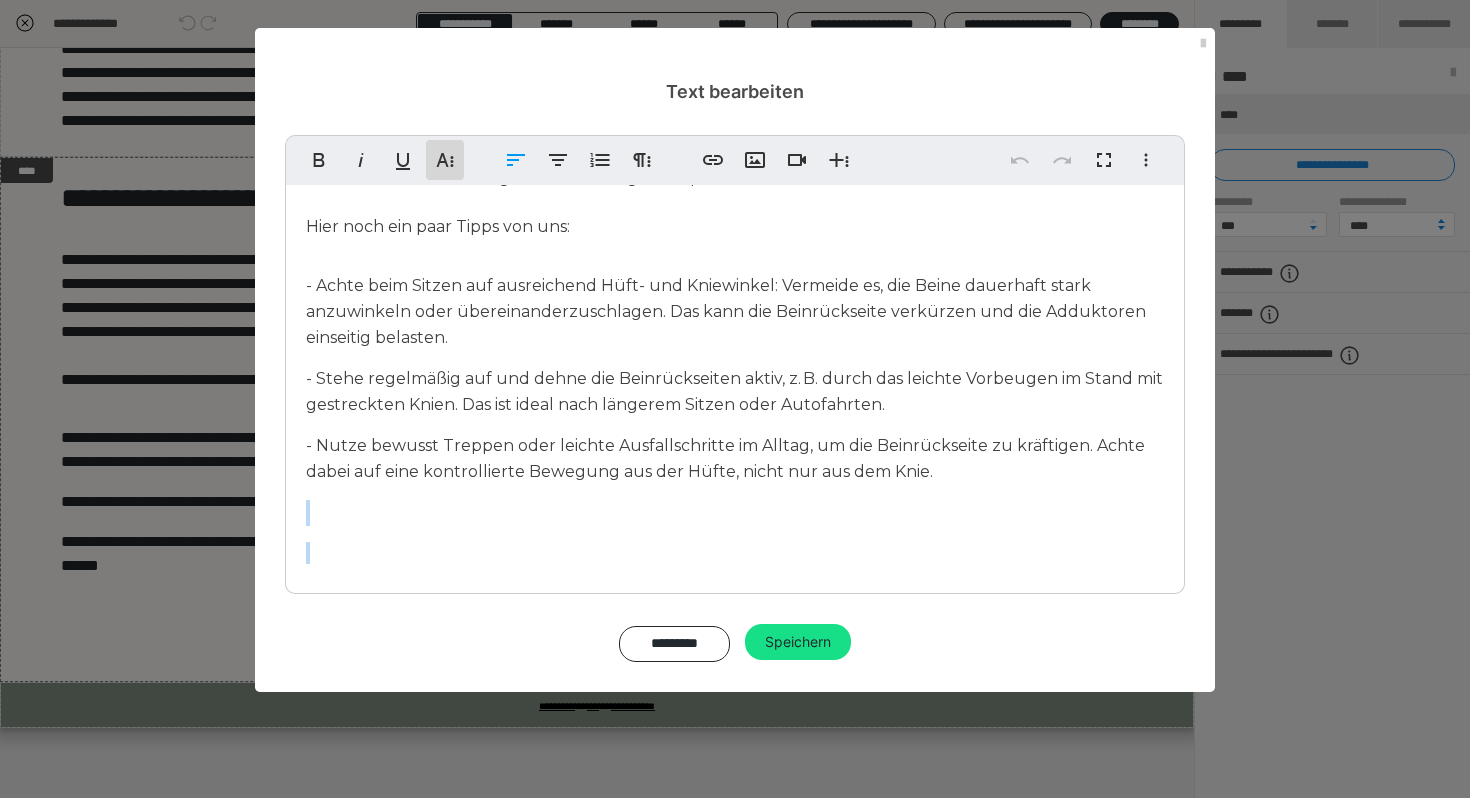 click 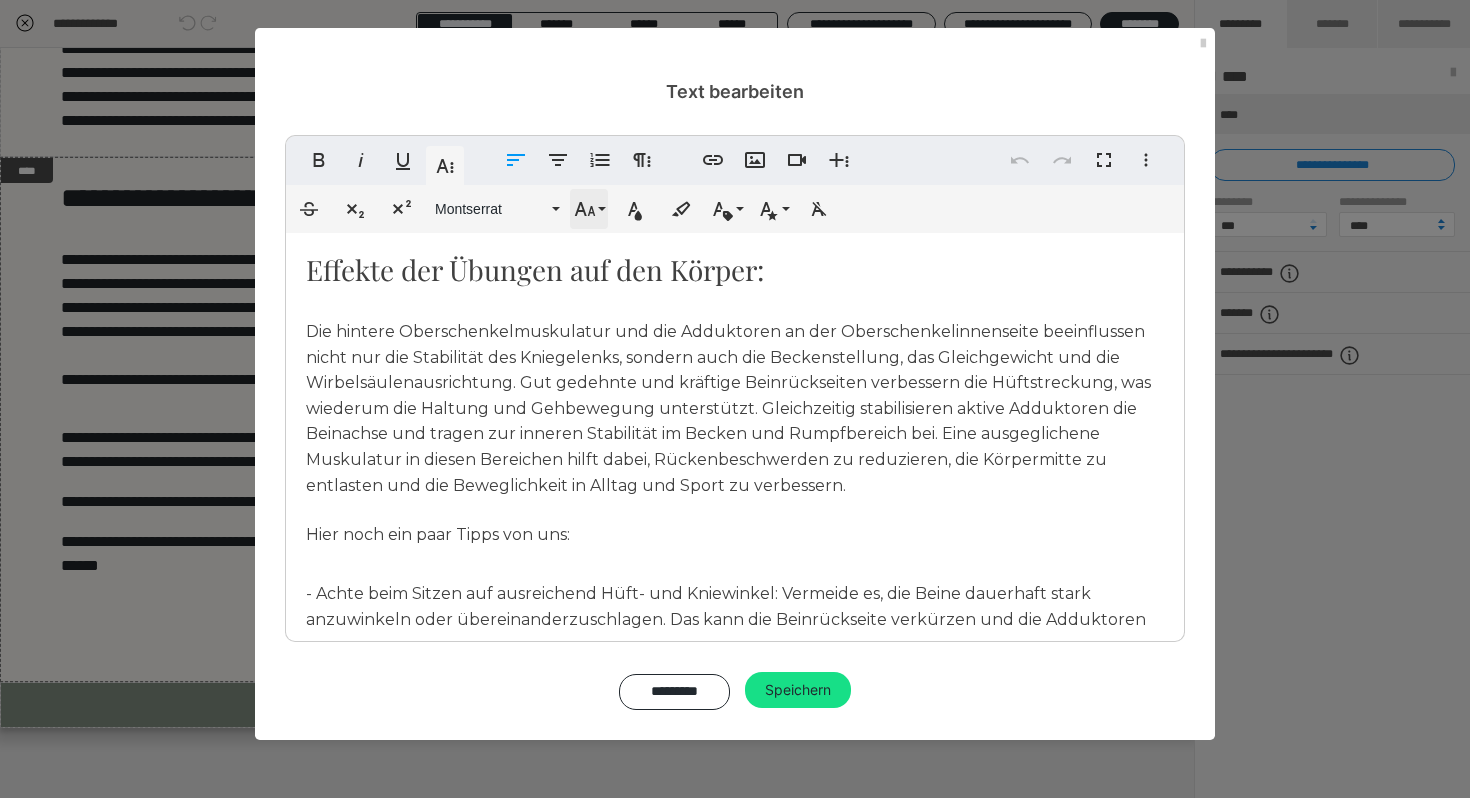 scroll, scrollTop: 261, scrollLeft: 0, axis: vertical 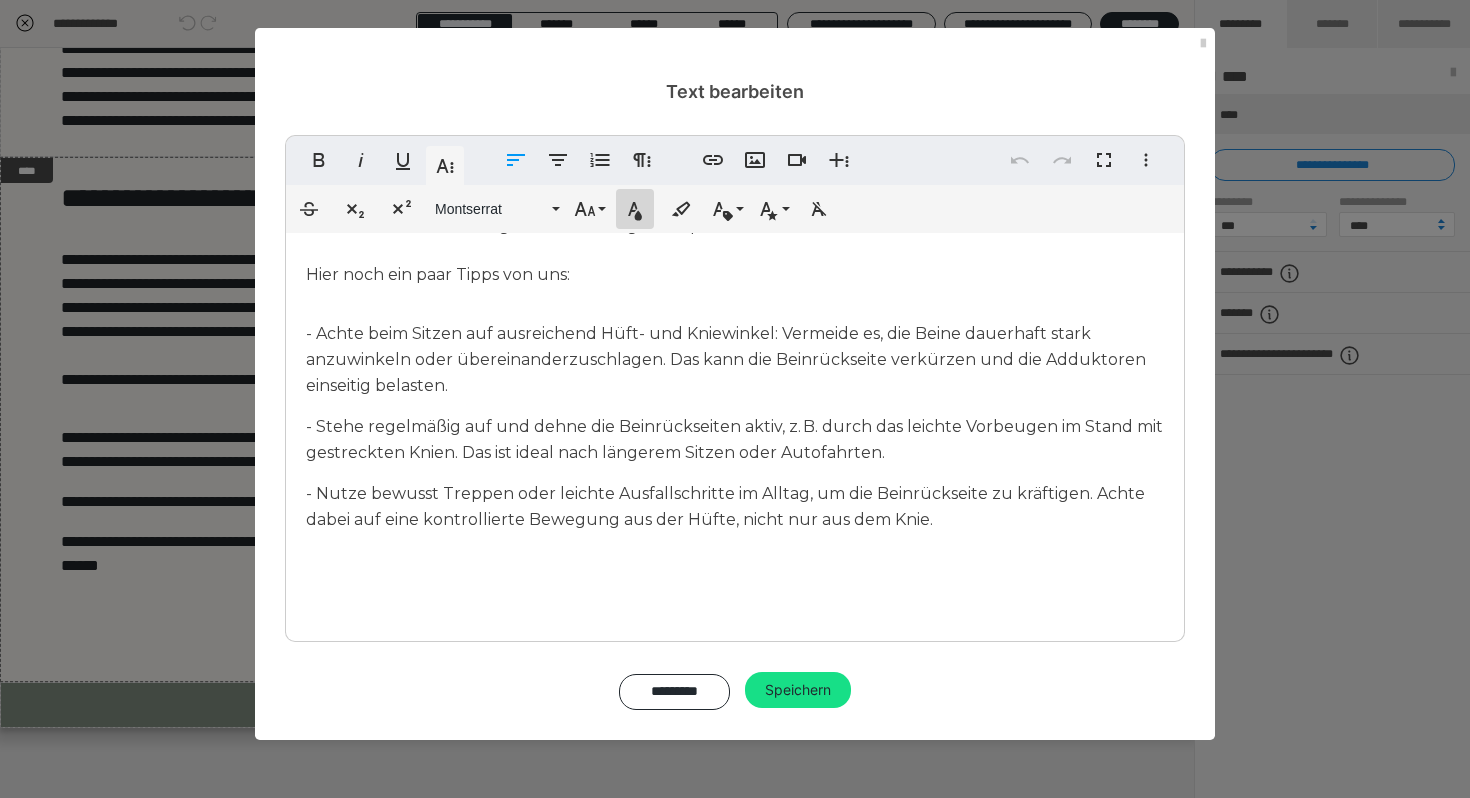 click 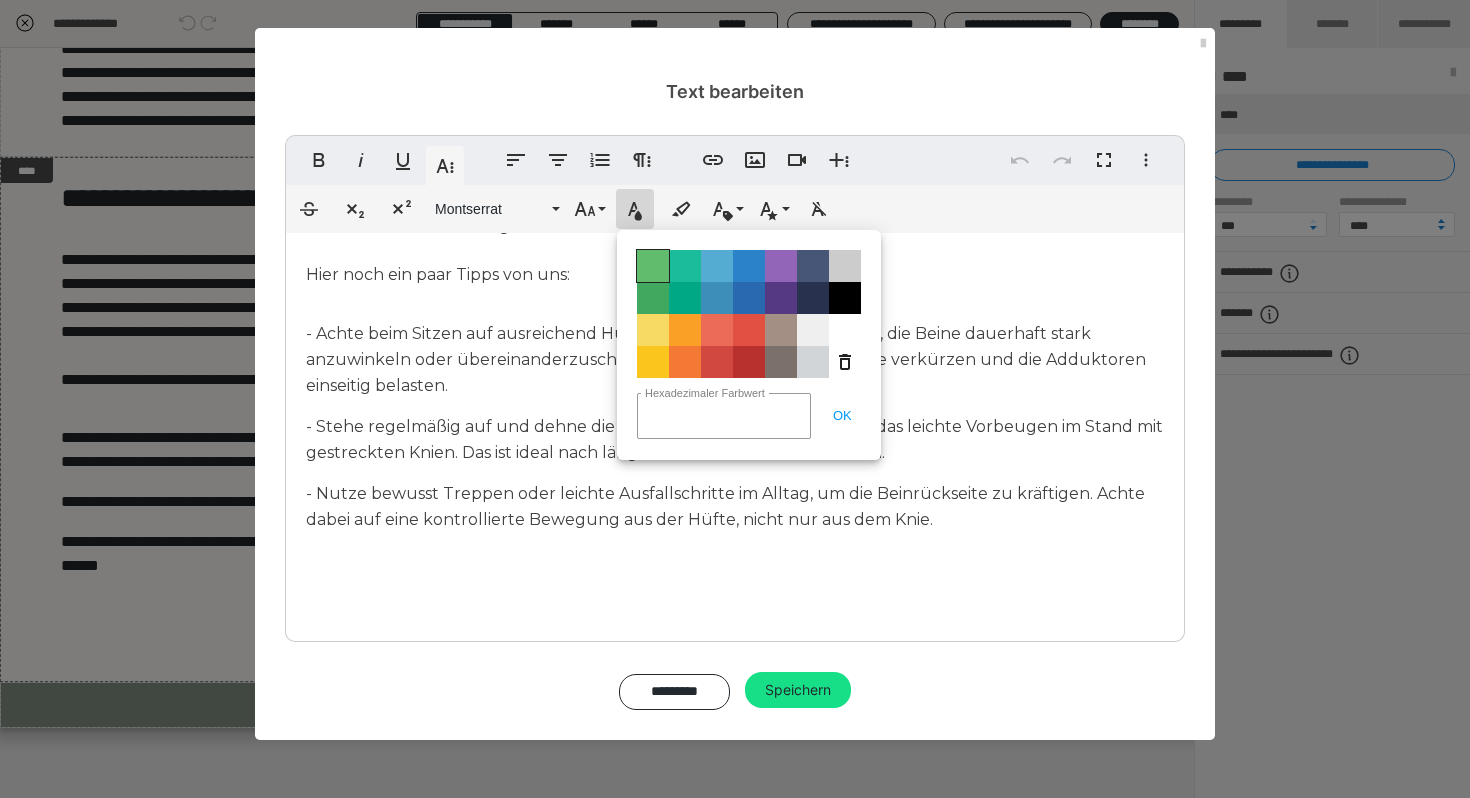 click on "Color#61BD6D" at bounding box center [653, 266] 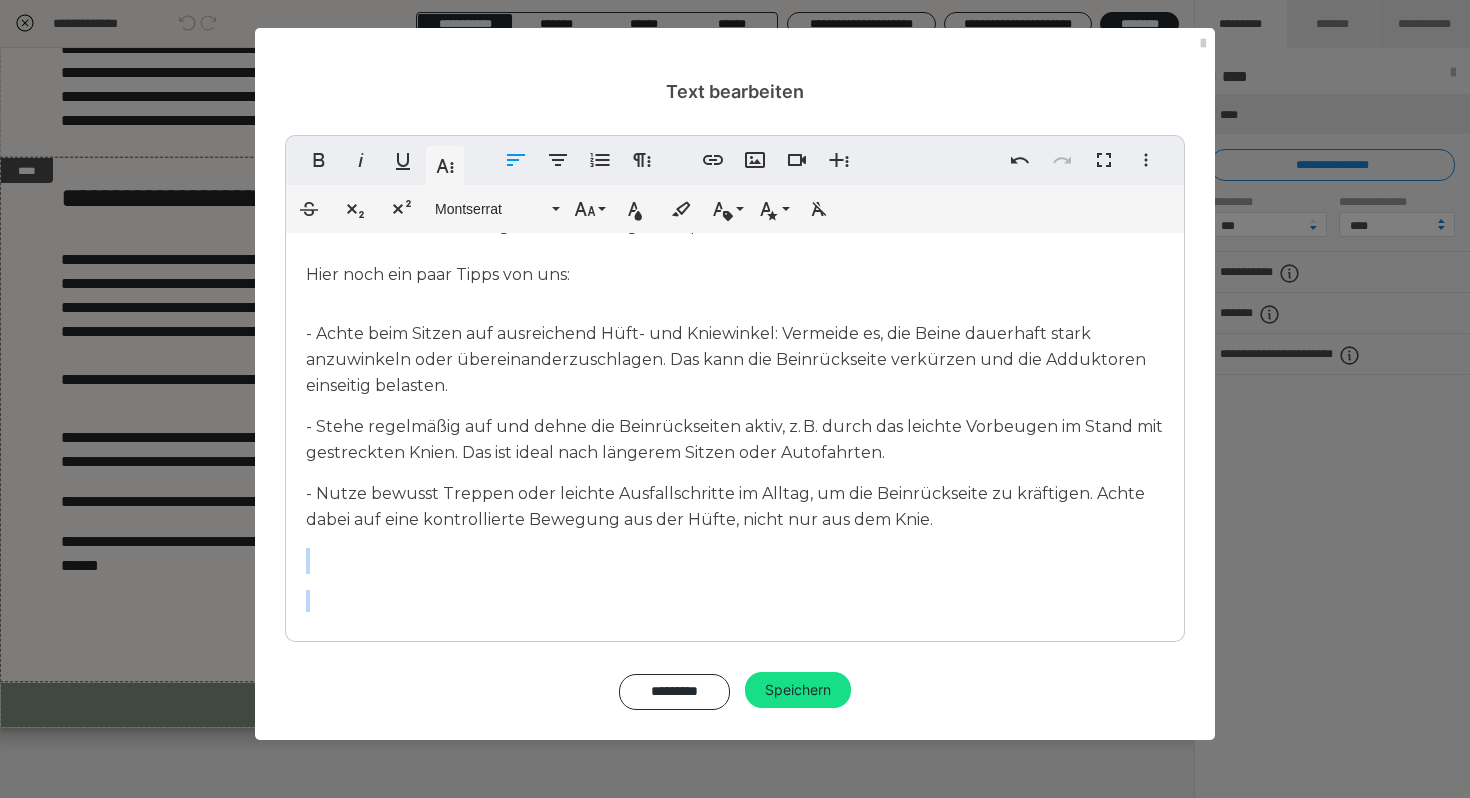 drag, startPoint x: 486, startPoint y: 600, endPoint x: 312, endPoint y: 558, distance: 178.99721 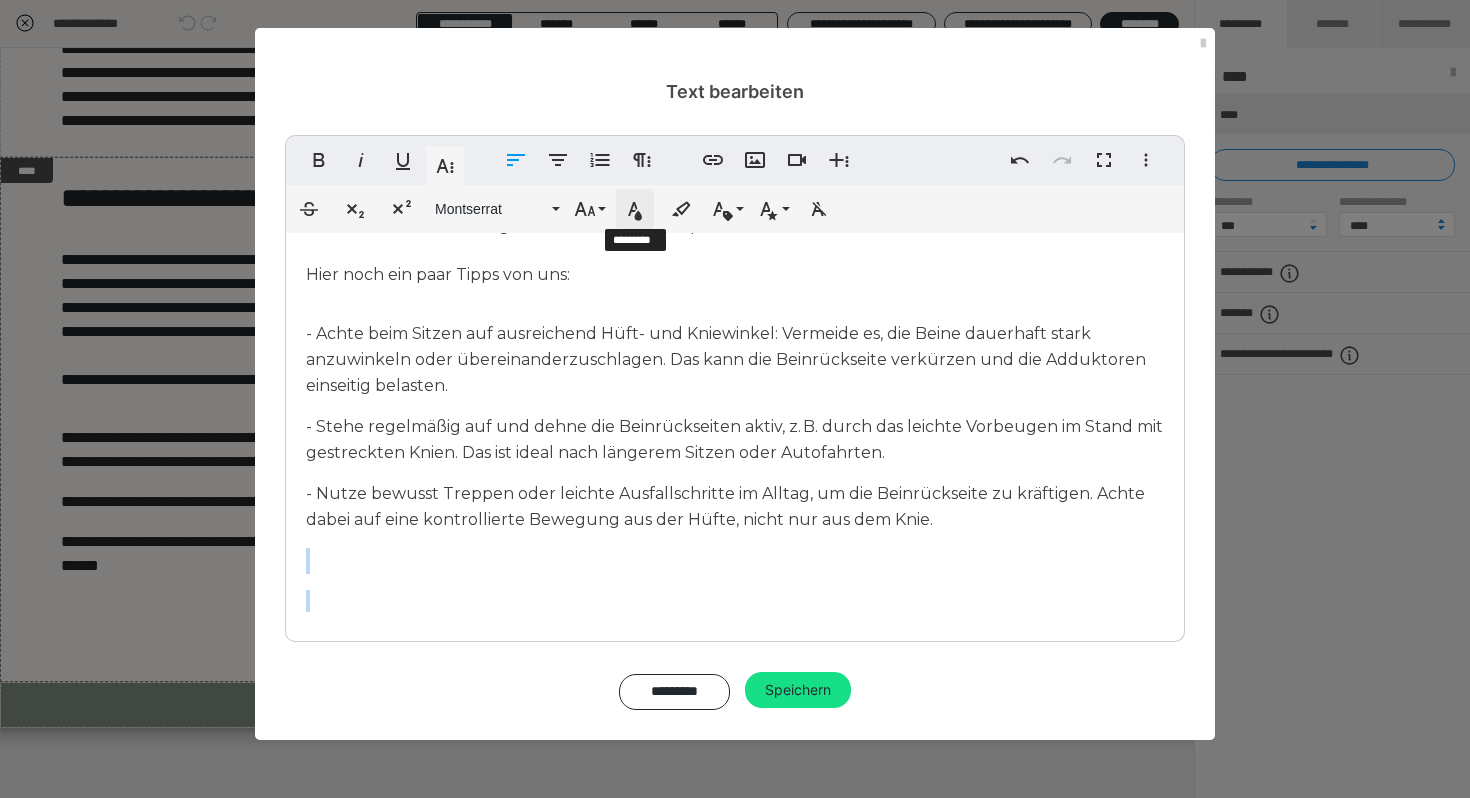 click 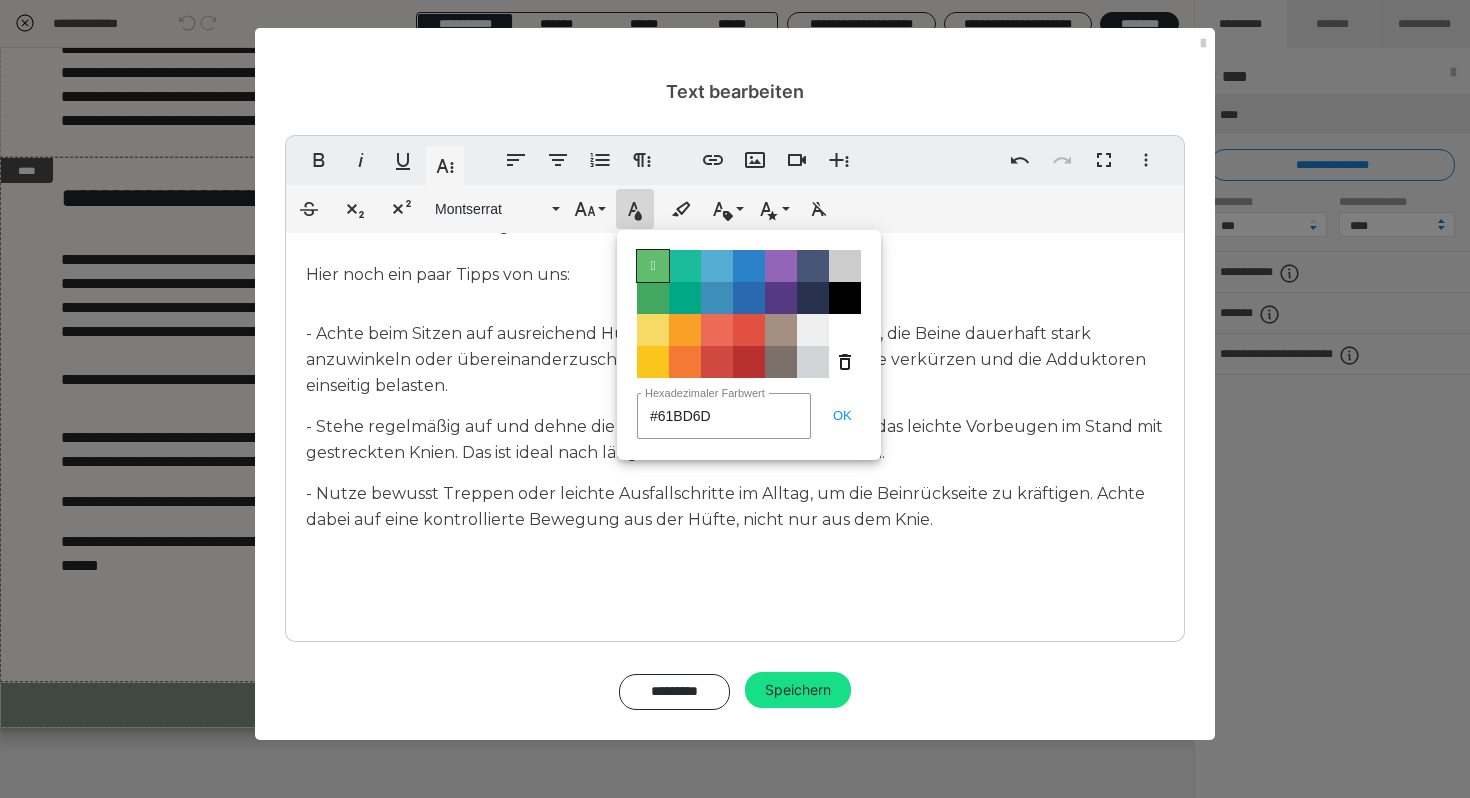 click on "" at bounding box center (653, 266) 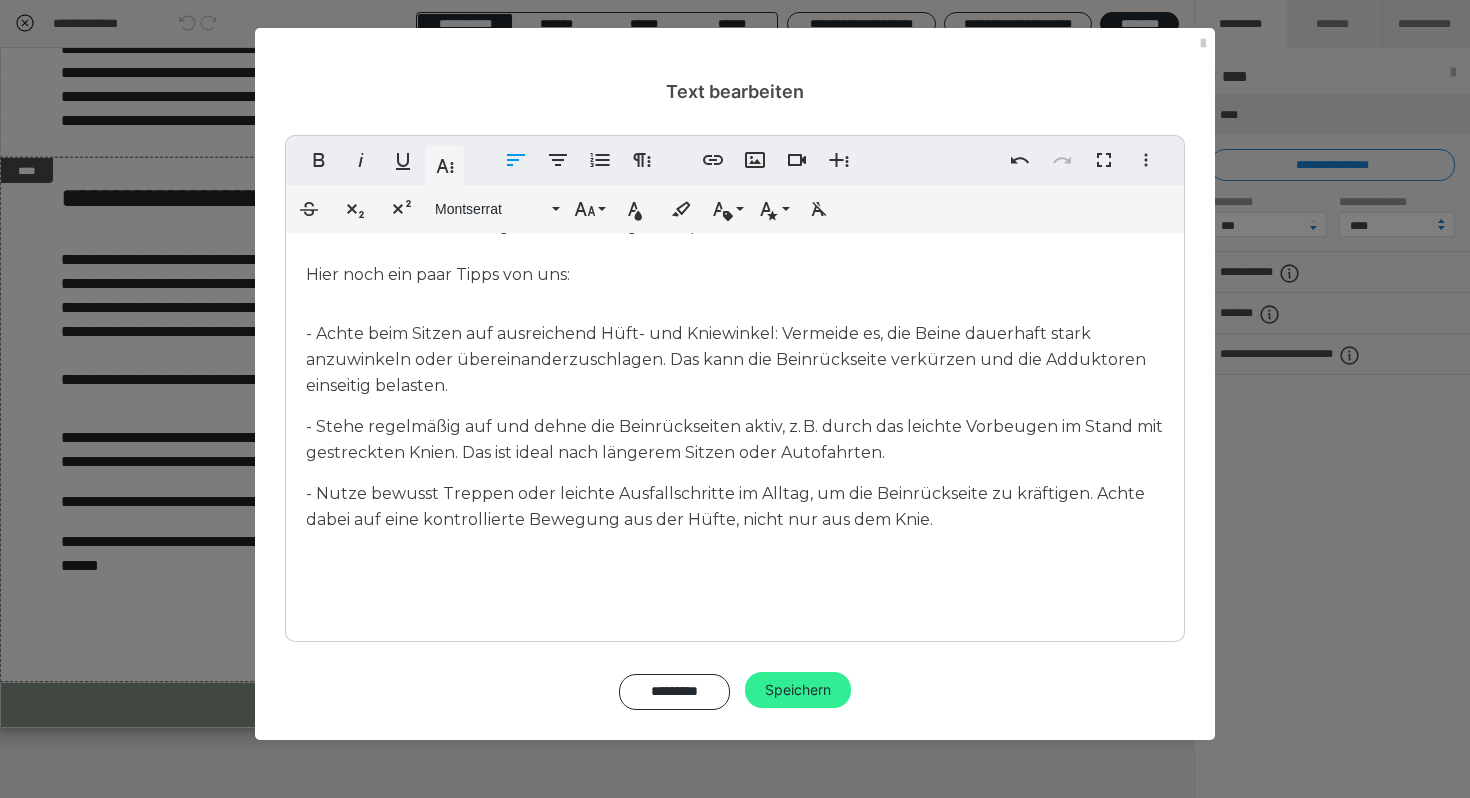 click on "Speichern" at bounding box center (798, 690) 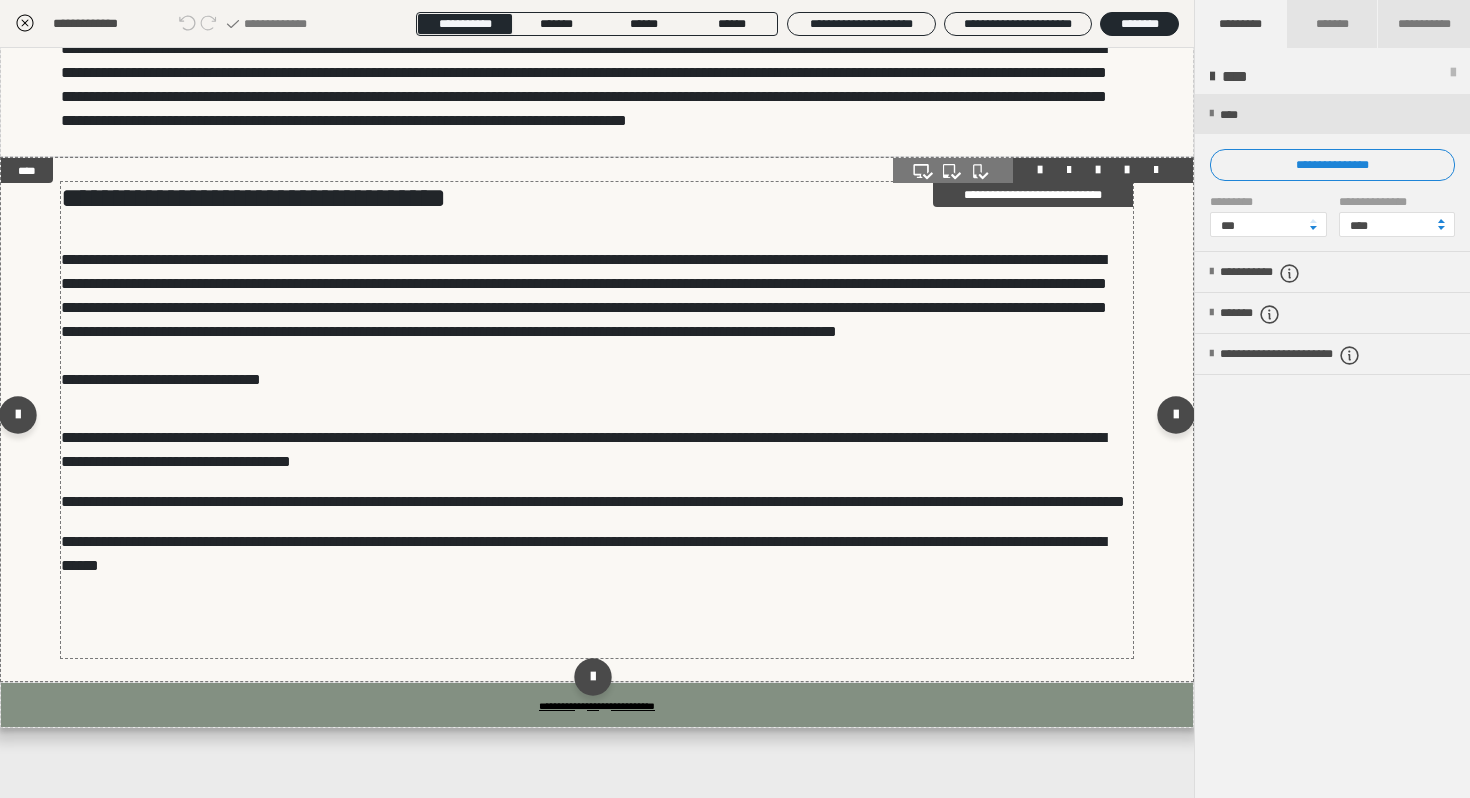 click on "- Achte beim Bergabgehen oder Treppensteigen auf eine aktive Oberschenkelspannung, um das Knie bewusst zu stabilisieren und die Belastung gleichmäßig zu verteilen." at bounding box center [597, 419] 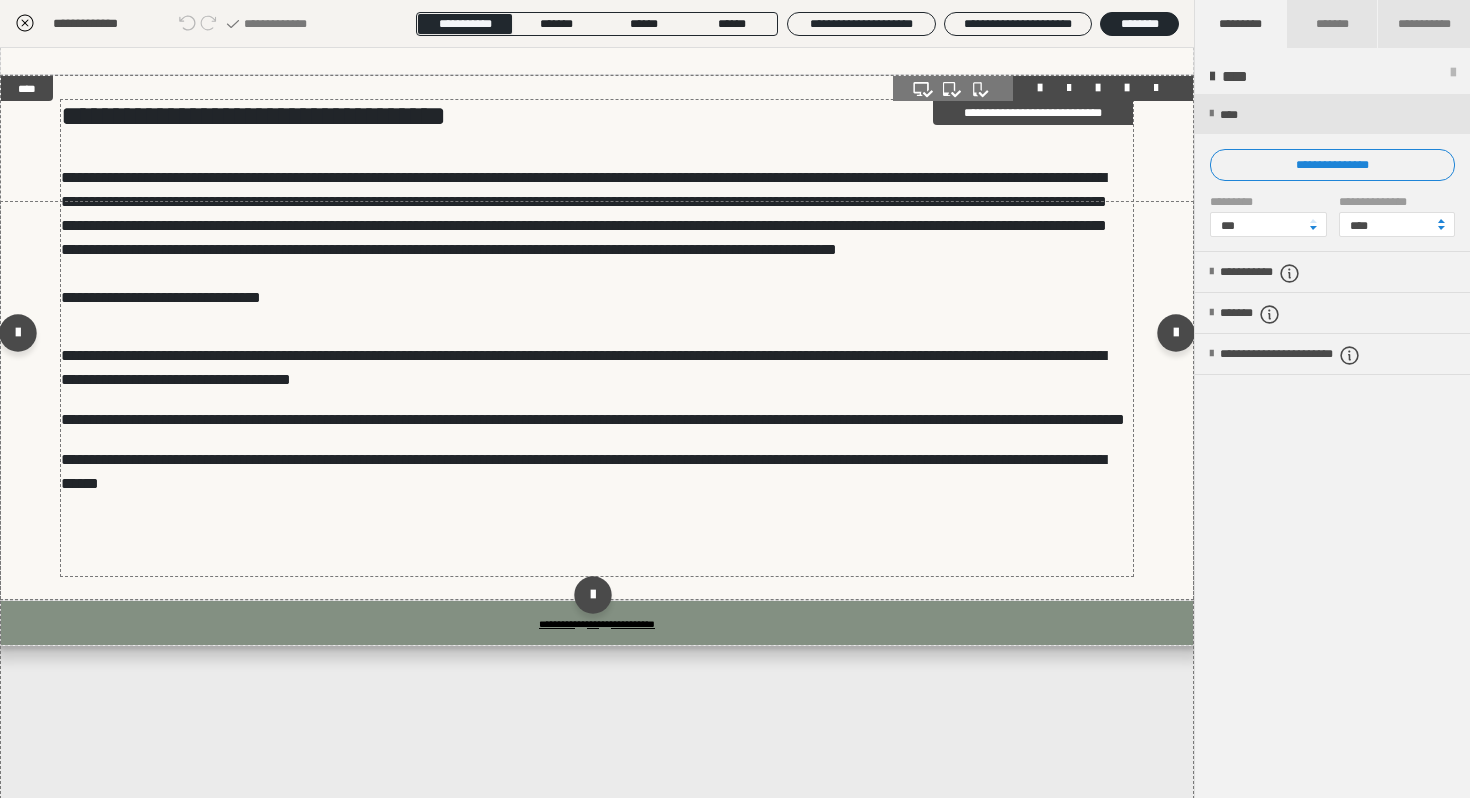 scroll, scrollTop: 1722, scrollLeft: 0, axis: vertical 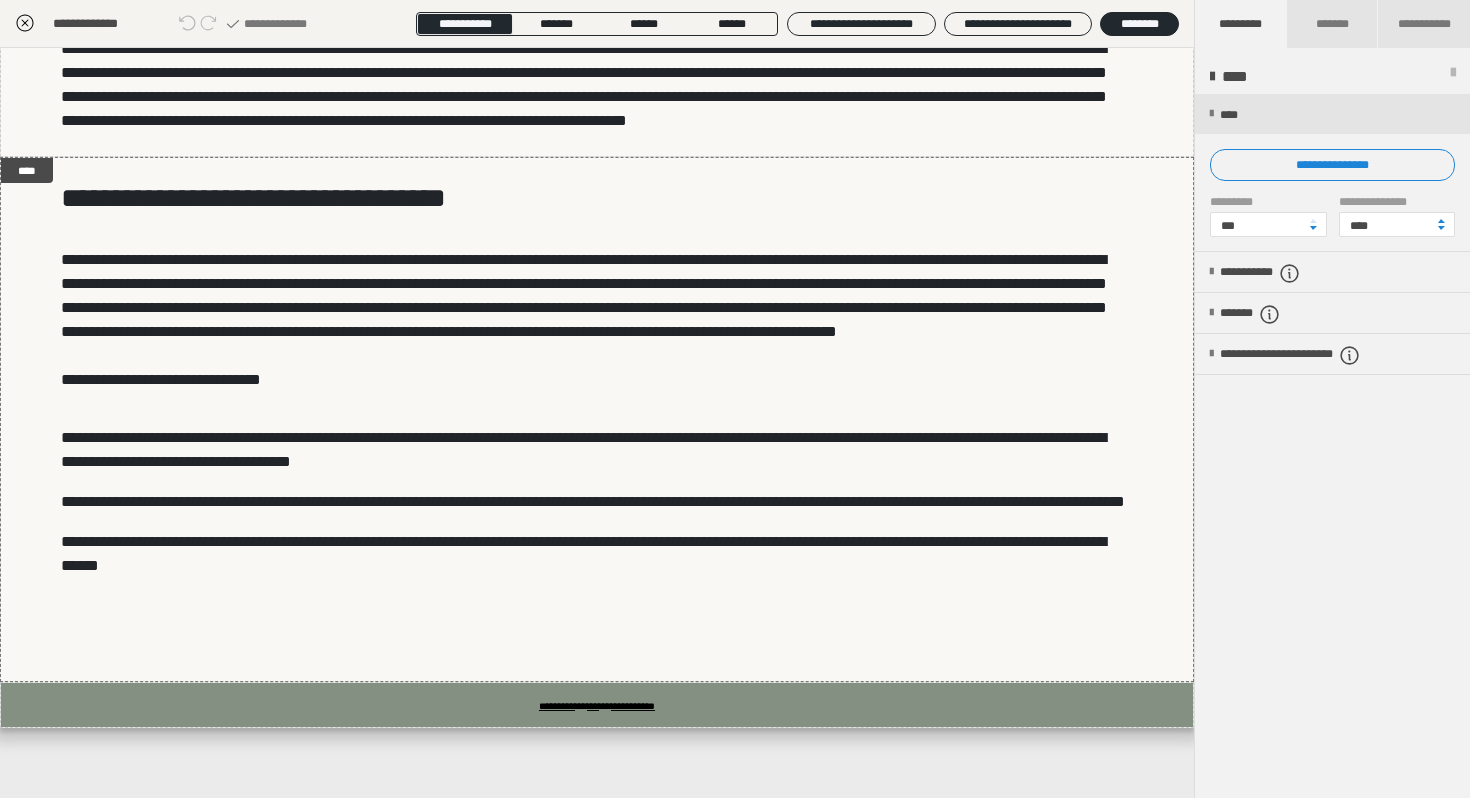 click 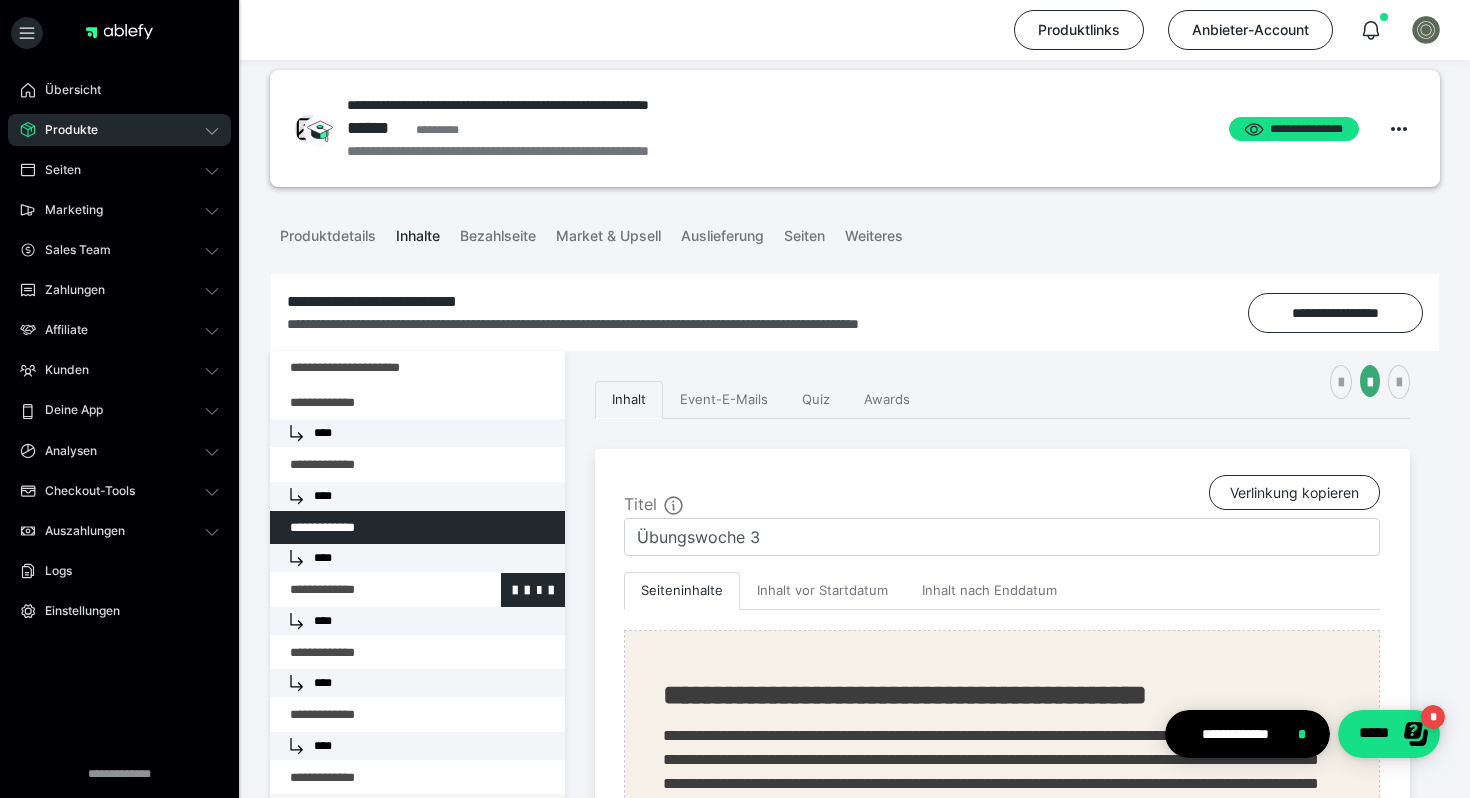 click at bounding box center (365, 590) 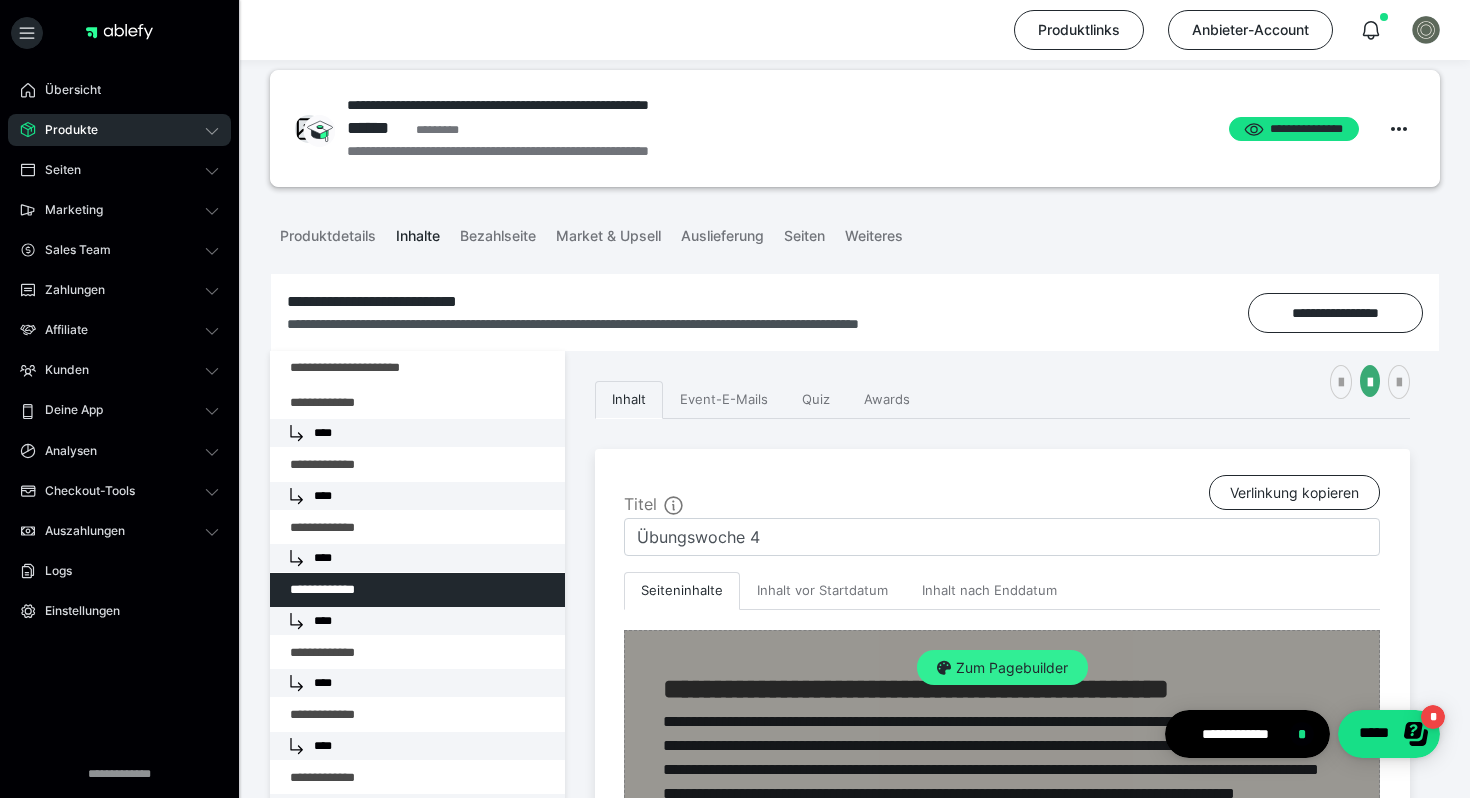 click on "Zum Pagebuilder" at bounding box center [1002, 668] 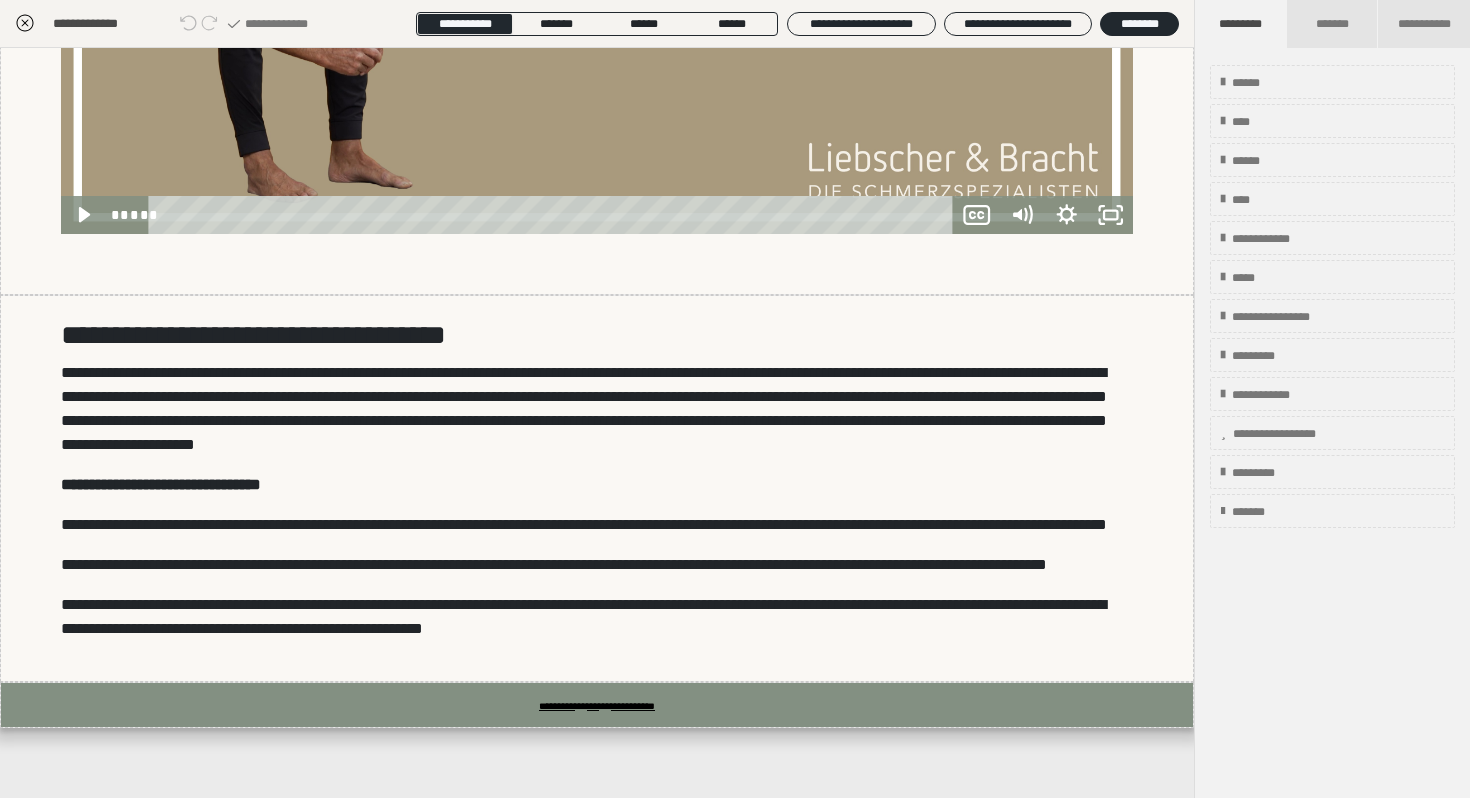 scroll, scrollTop: 1505, scrollLeft: 0, axis: vertical 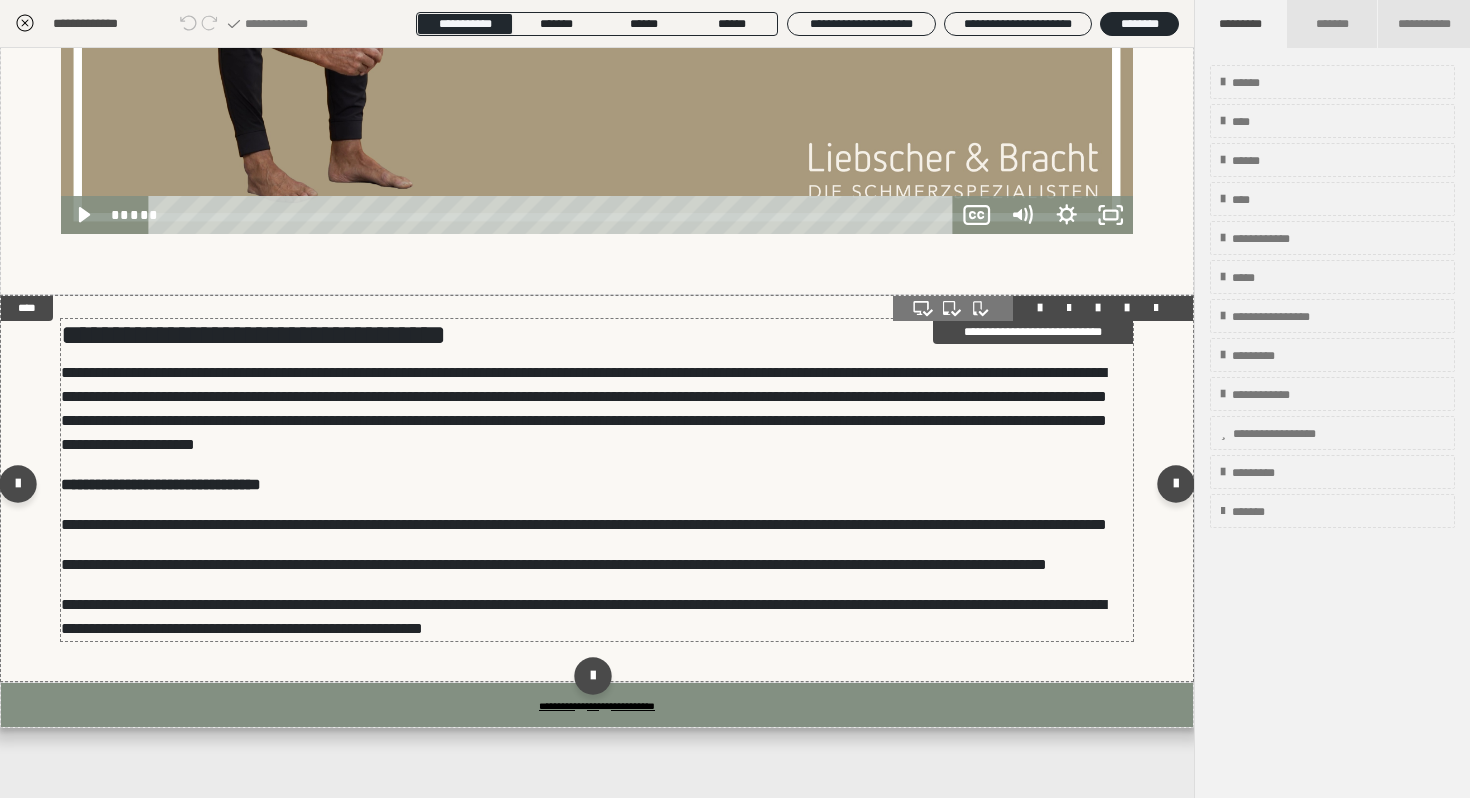 click on "**********" at bounding box center (554, 564) 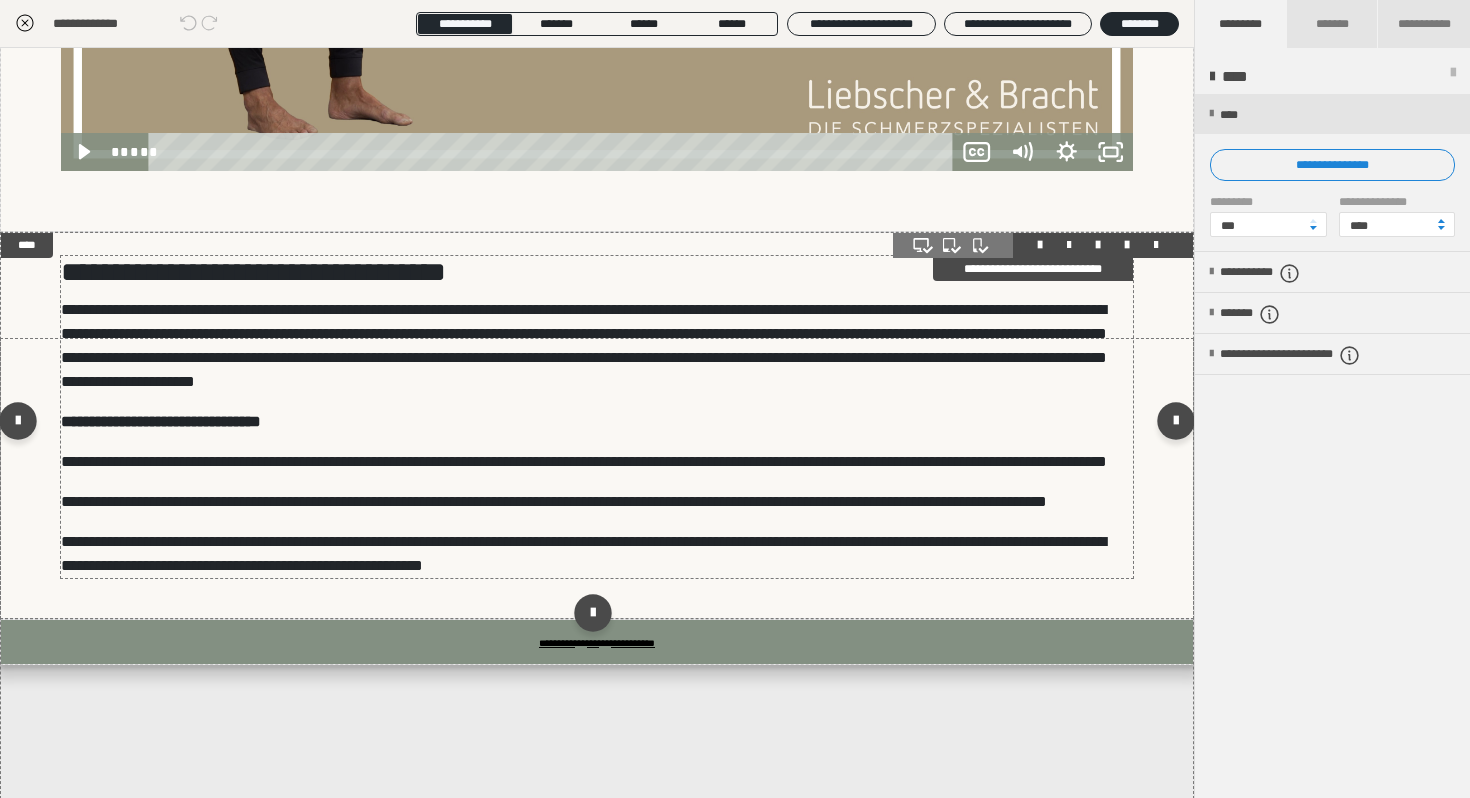 click on "**********" at bounding box center [554, 501] 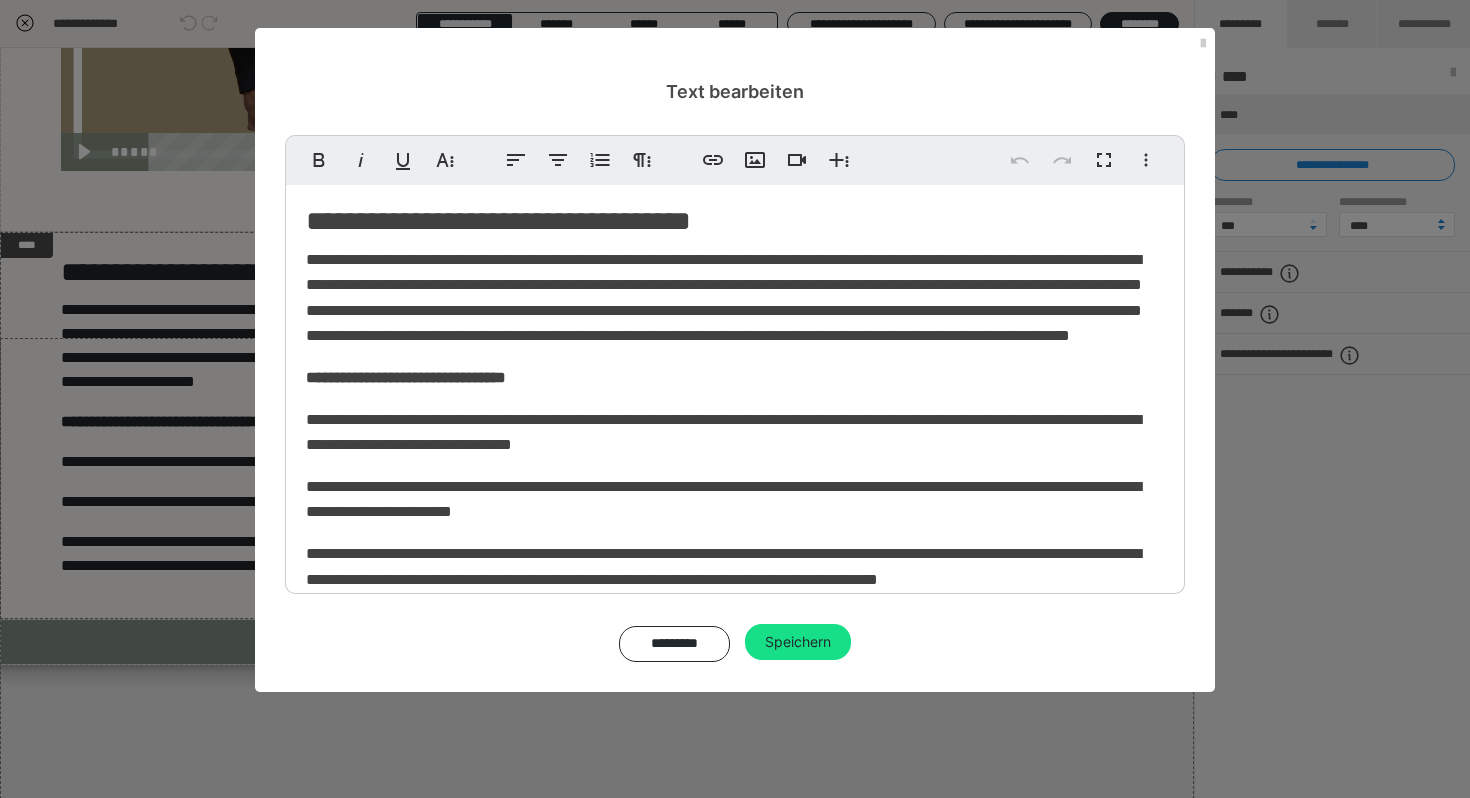 click on "**********" at bounding box center (735, 398) 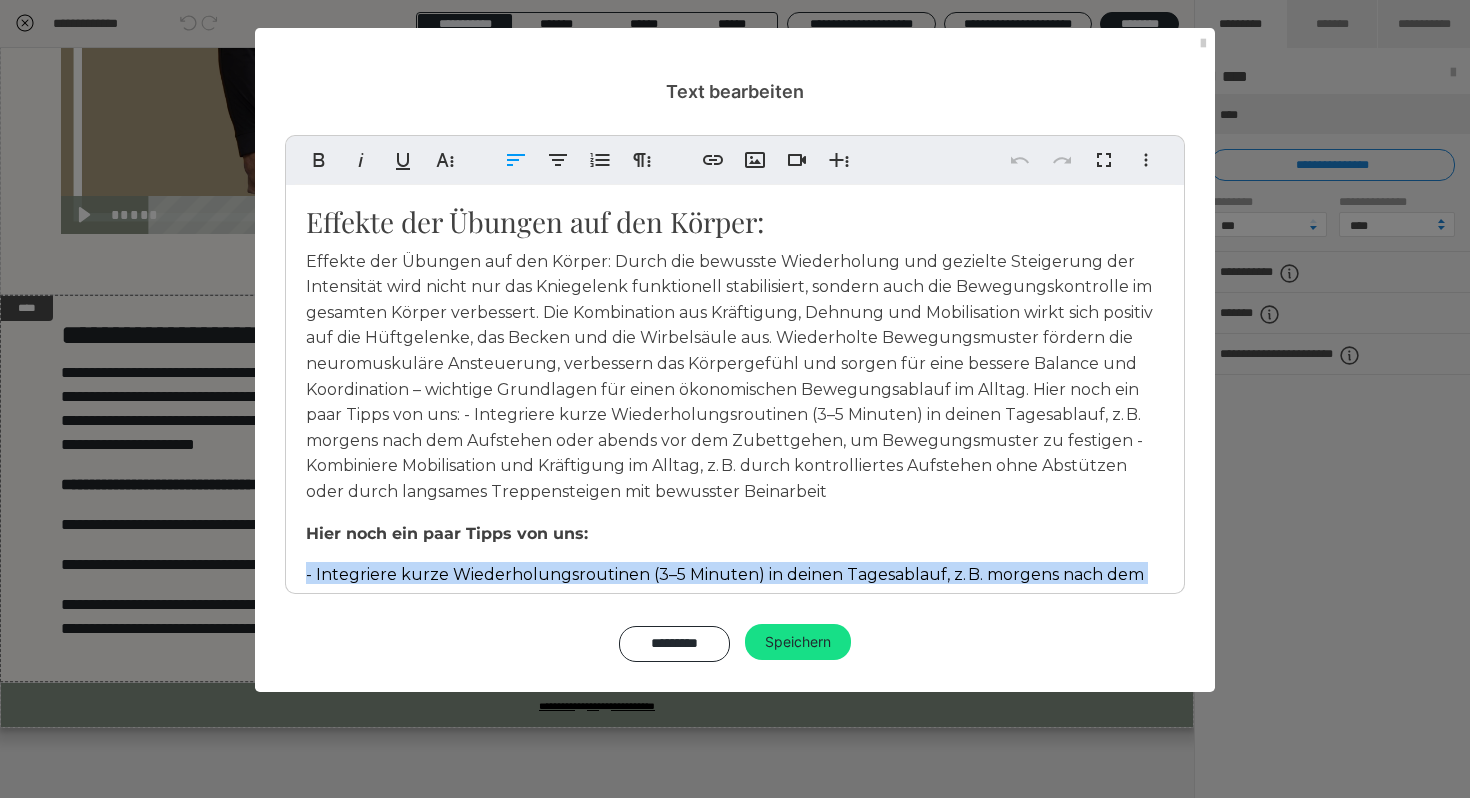 drag, startPoint x: 864, startPoint y: 565, endPoint x: 329, endPoint y: 457, distance: 545.7921 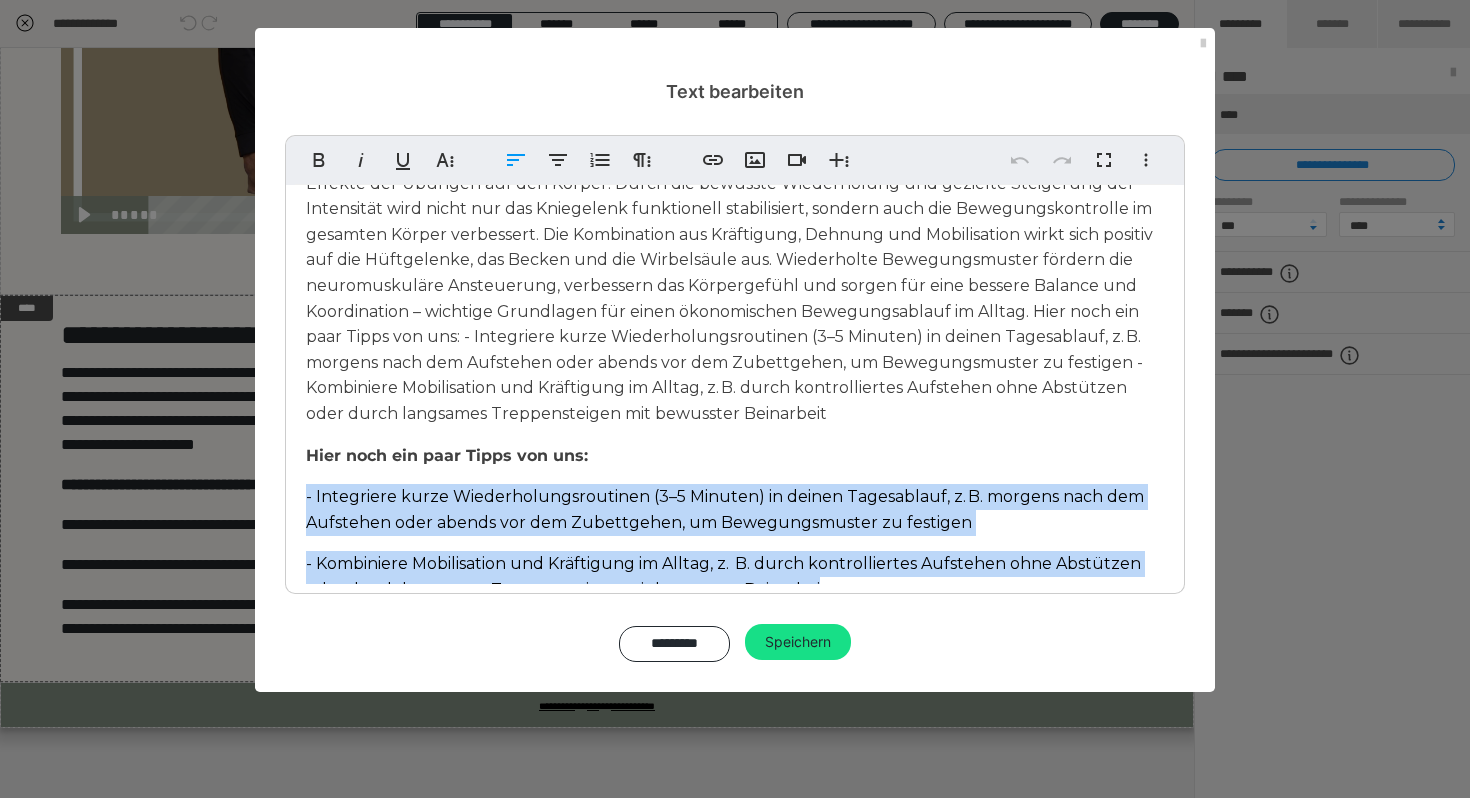 scroll, scrollTop: 123, scrollLeft: 0, axis: vertical 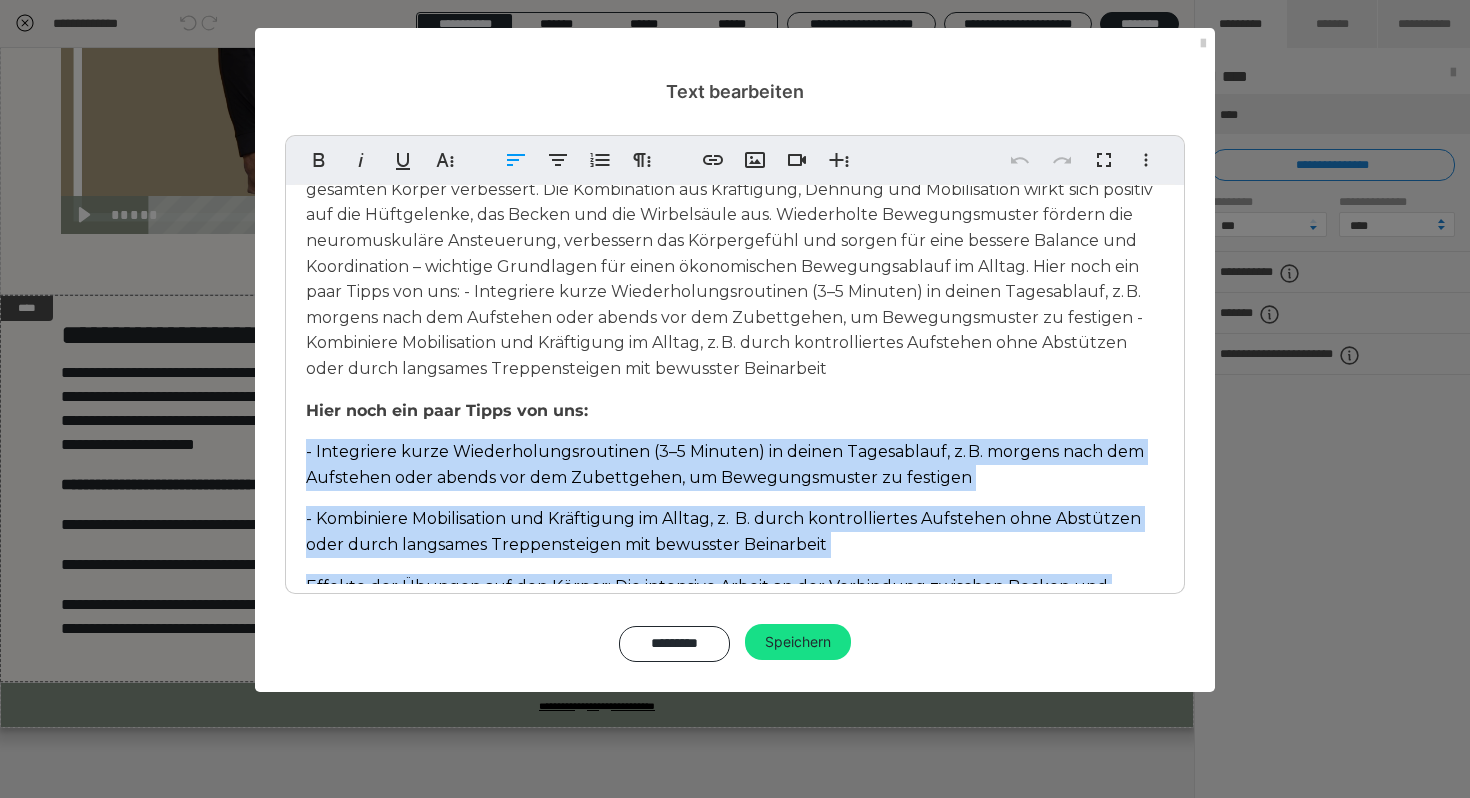 drag, startPoint x: 609, startPoint y: 544, endPoint x: 283, endPoint y: 346, distance: 381.4184 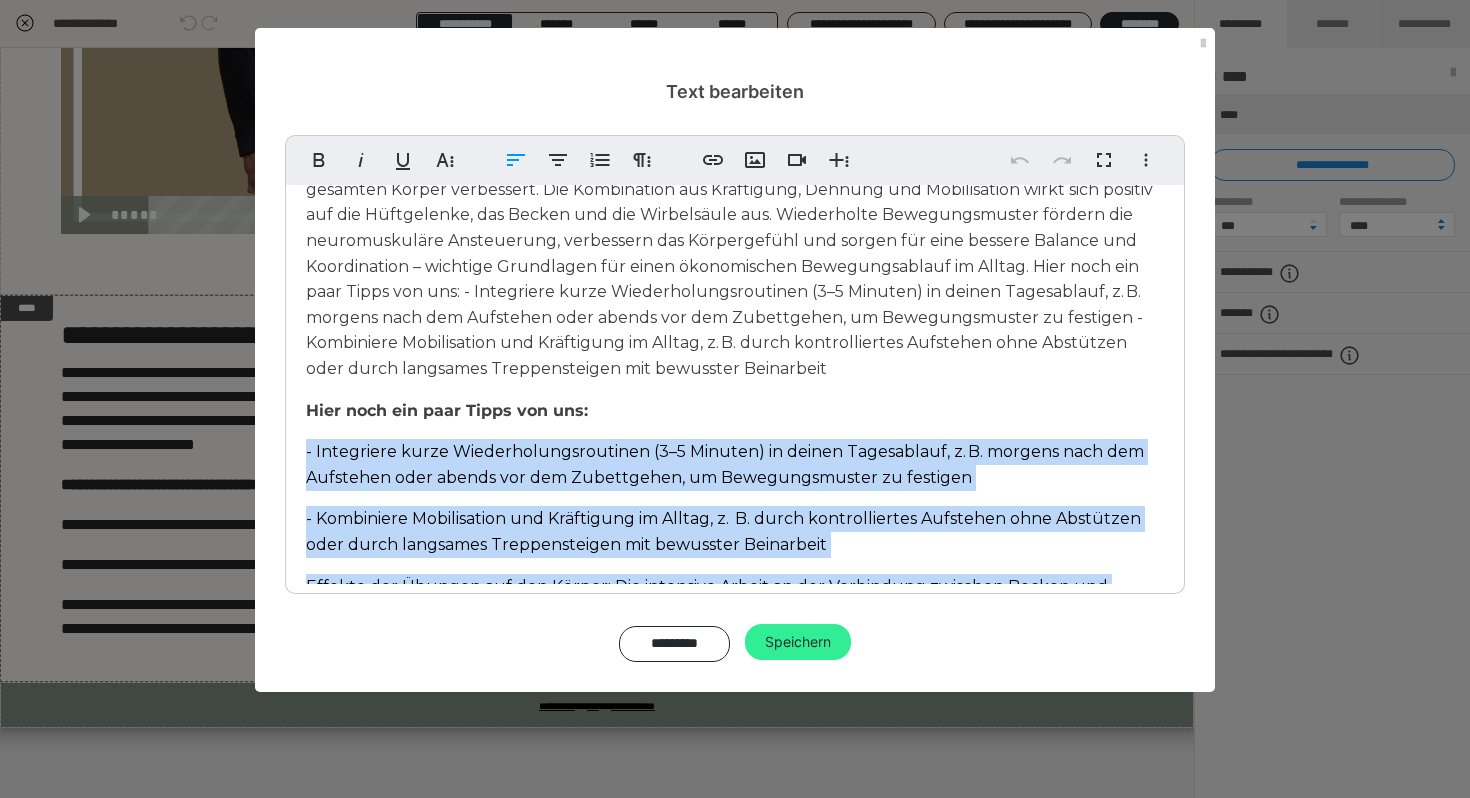 click on "Speichern" at bounding box center [798, 642] 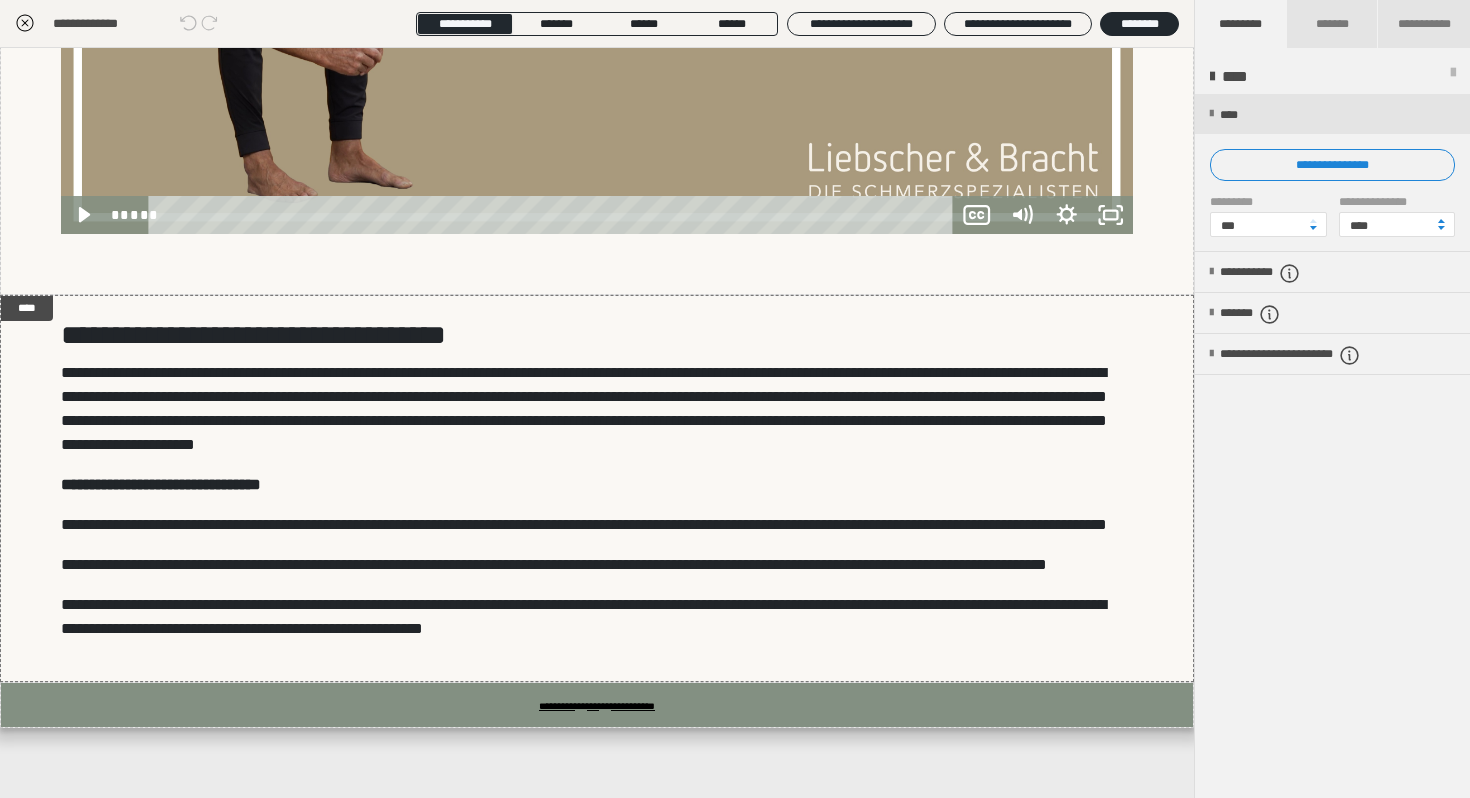 click 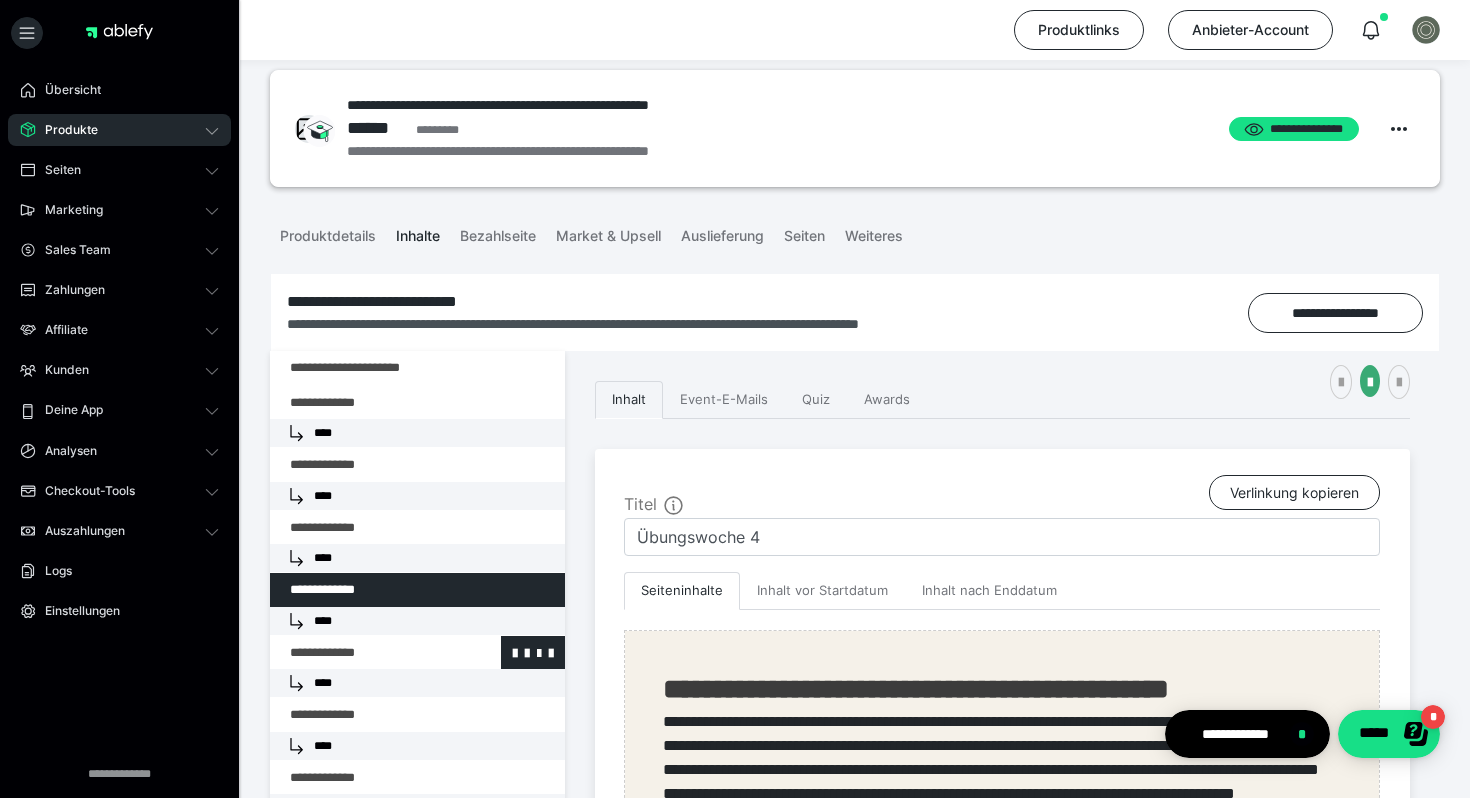 click at bounding box center (365, 653) 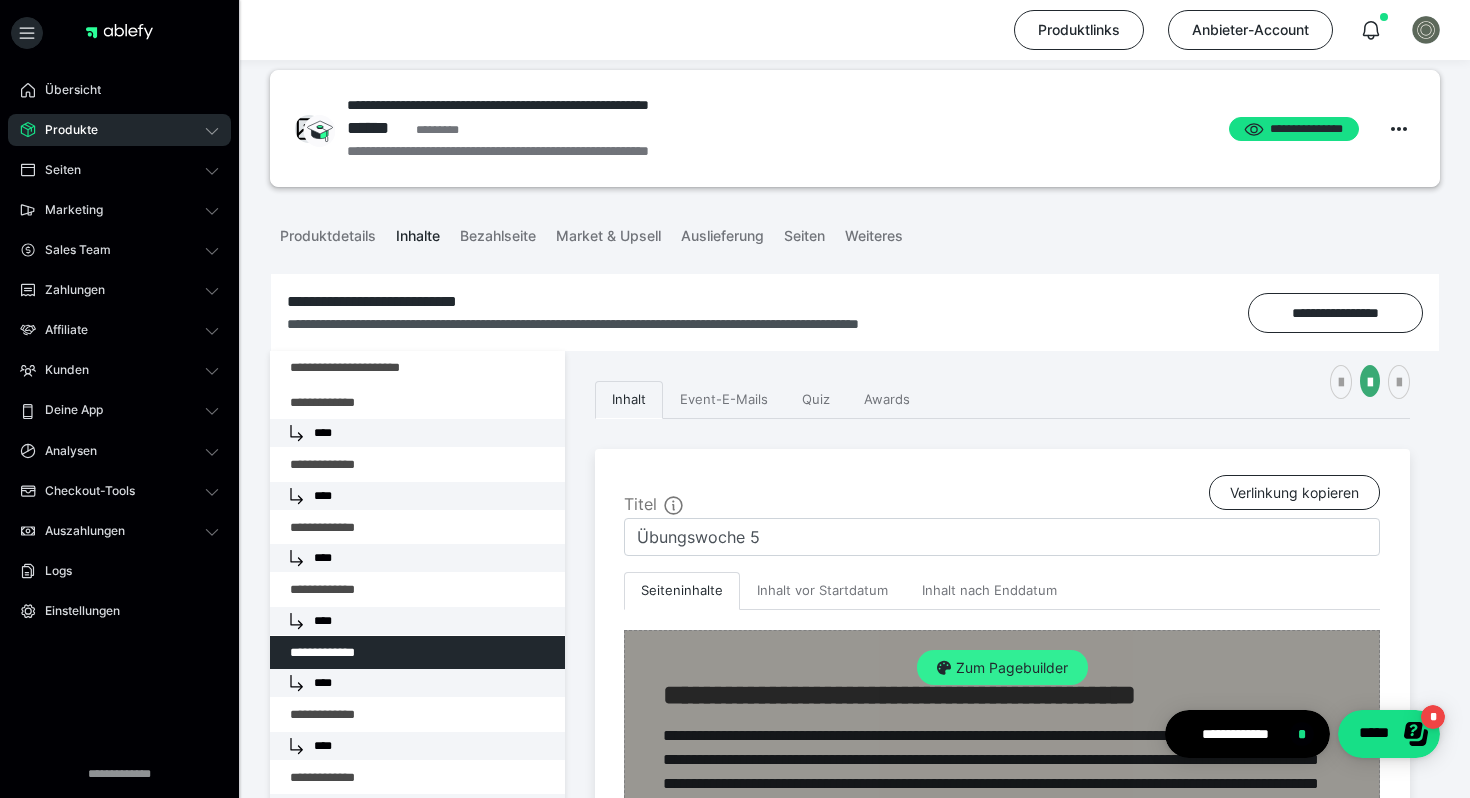 click on "Zum Pagebuilder" at bounding box center [1002, 668] 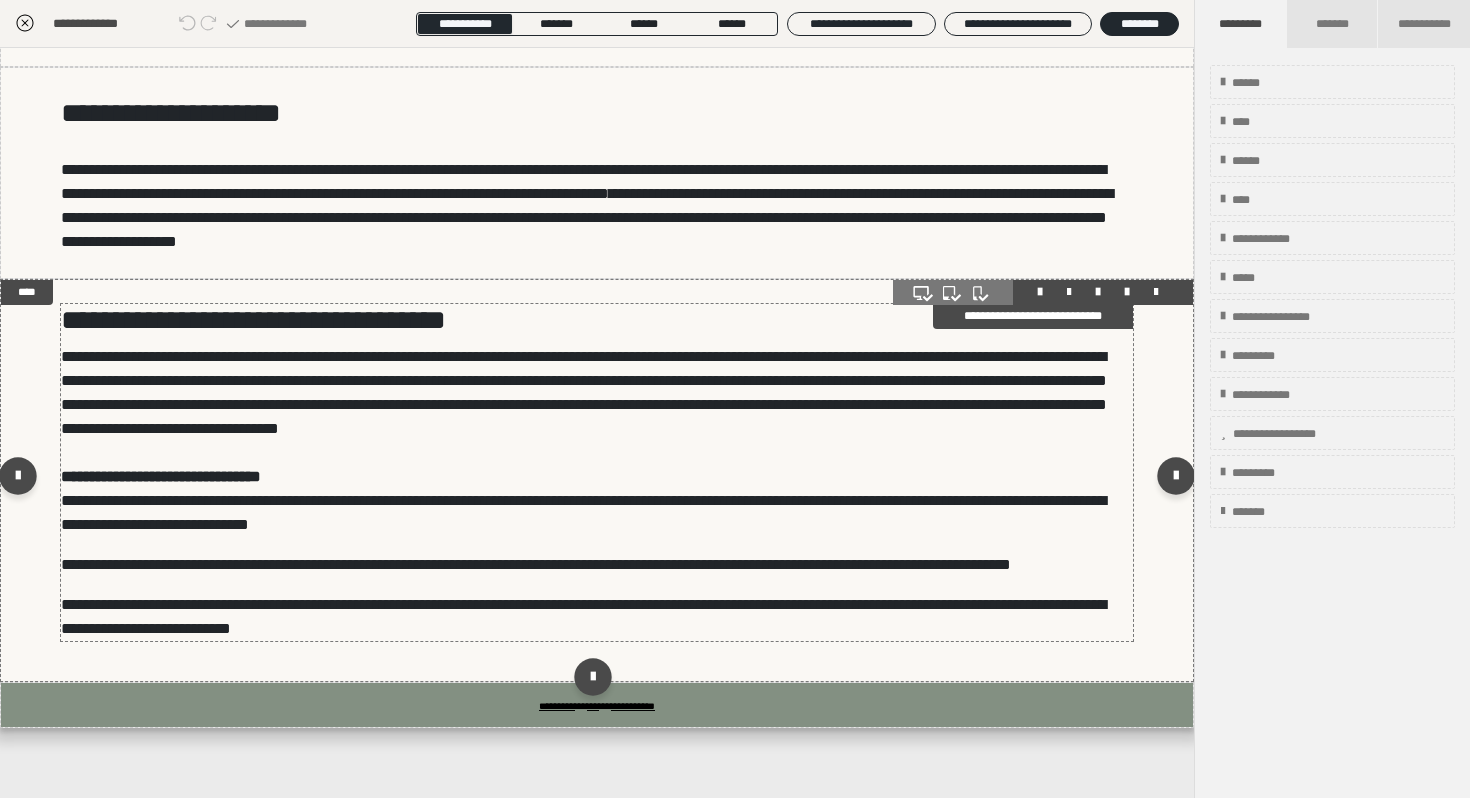 scroll, scrollTop: 1484, scrollLeft: 0, axis: vertical 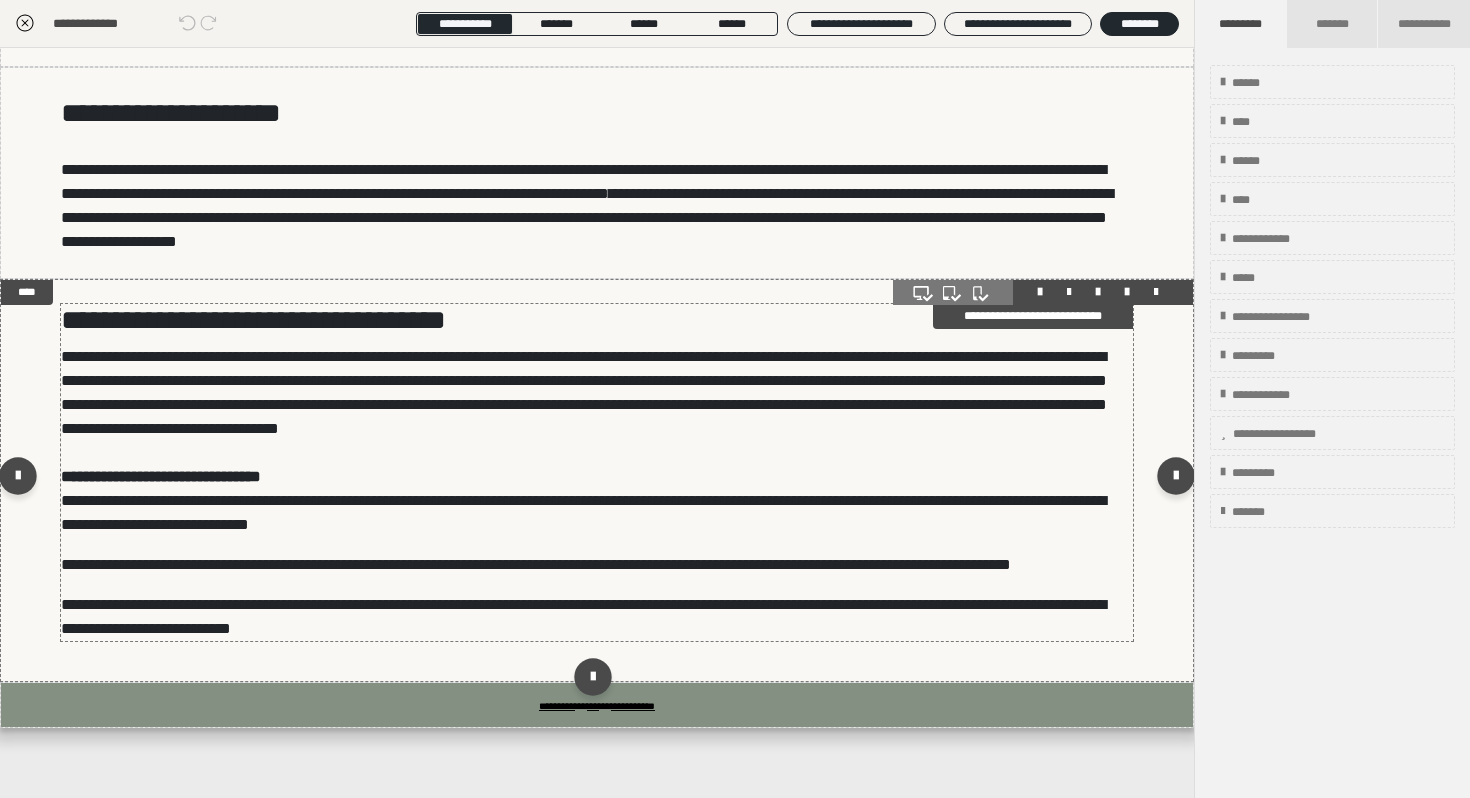 click on "**********" at bounding box center [583, 616] 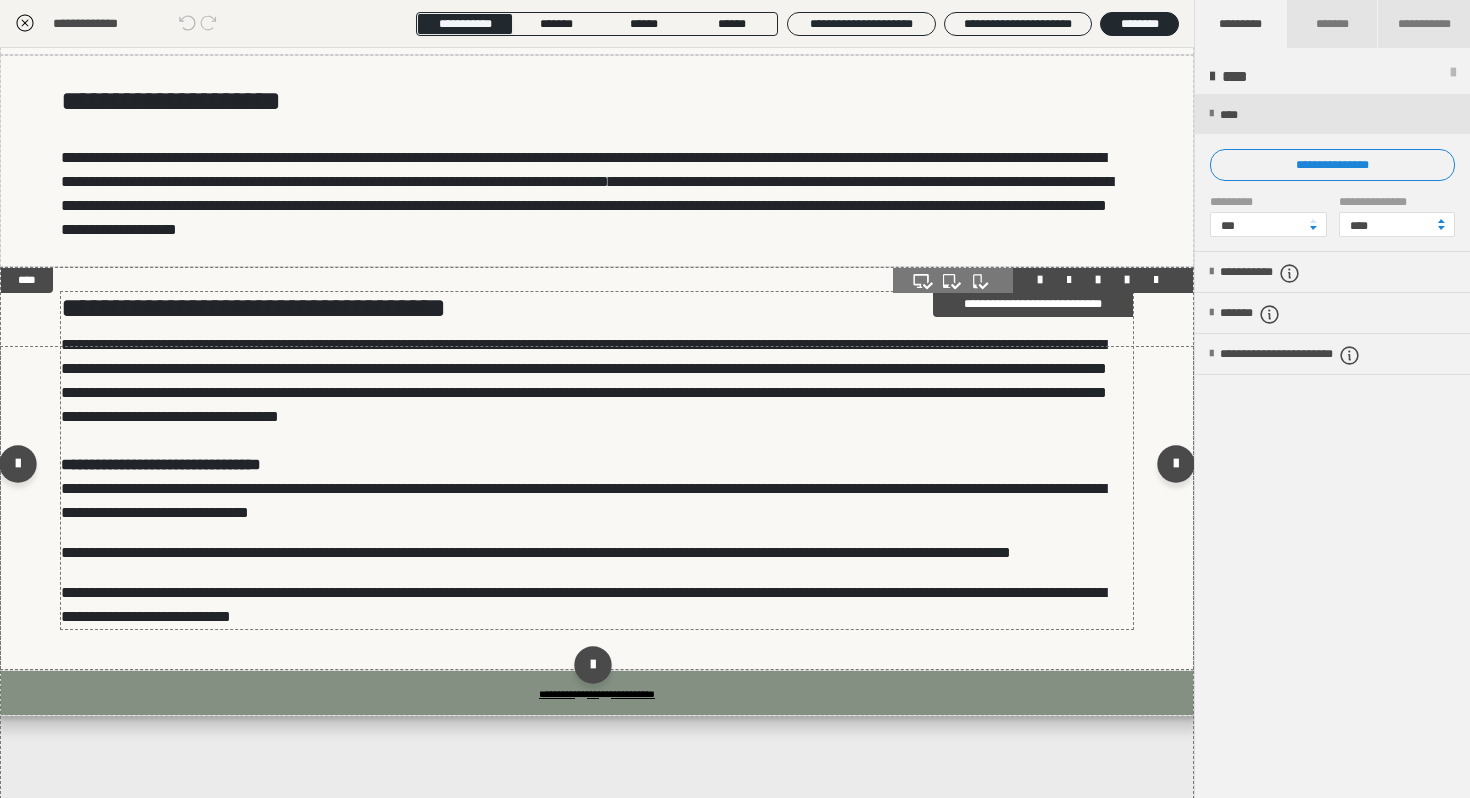 click on "**********" at bounding box center (583, 604) 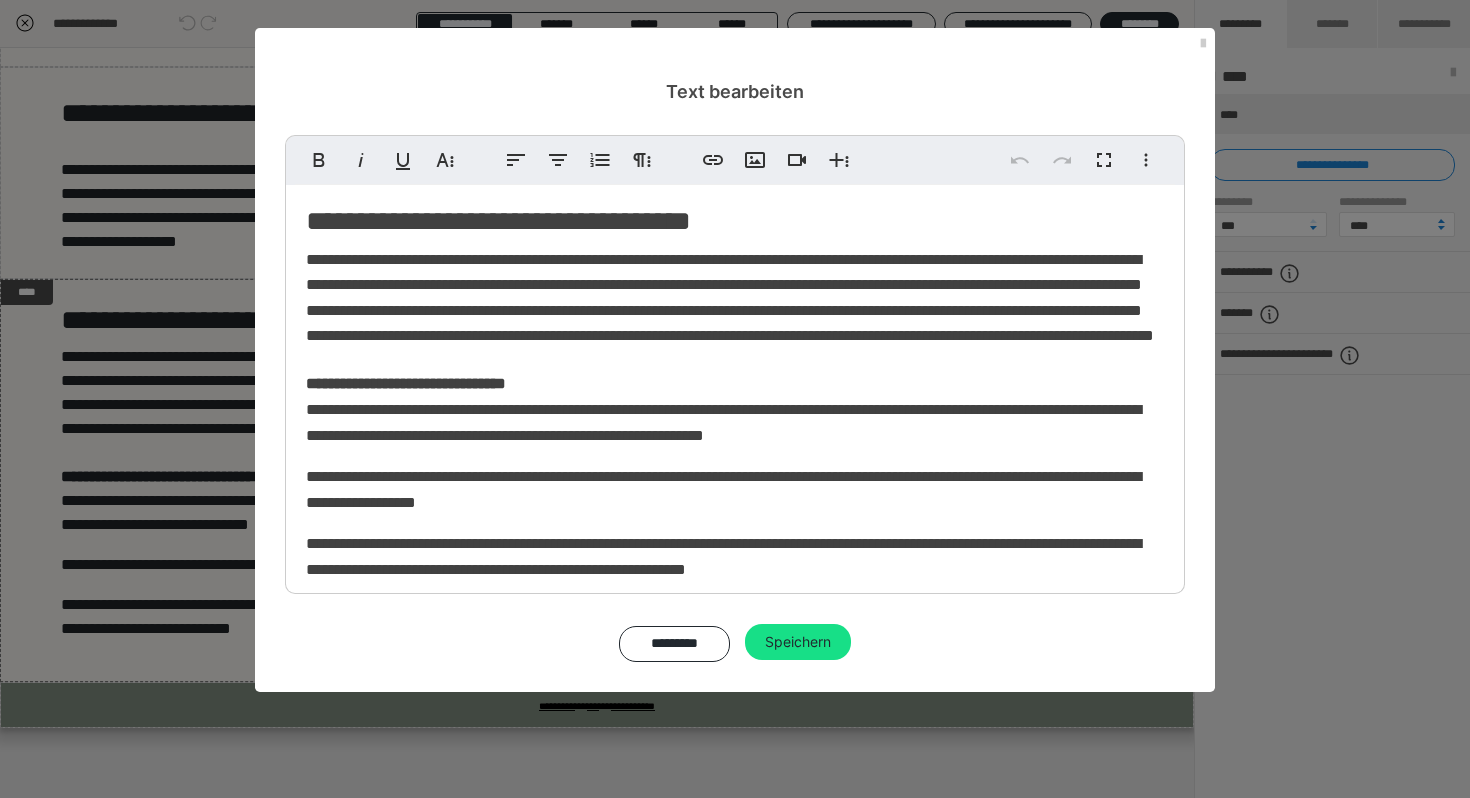 scroll, scrollTop: 114, scrollLeft: 0, axis: vertical 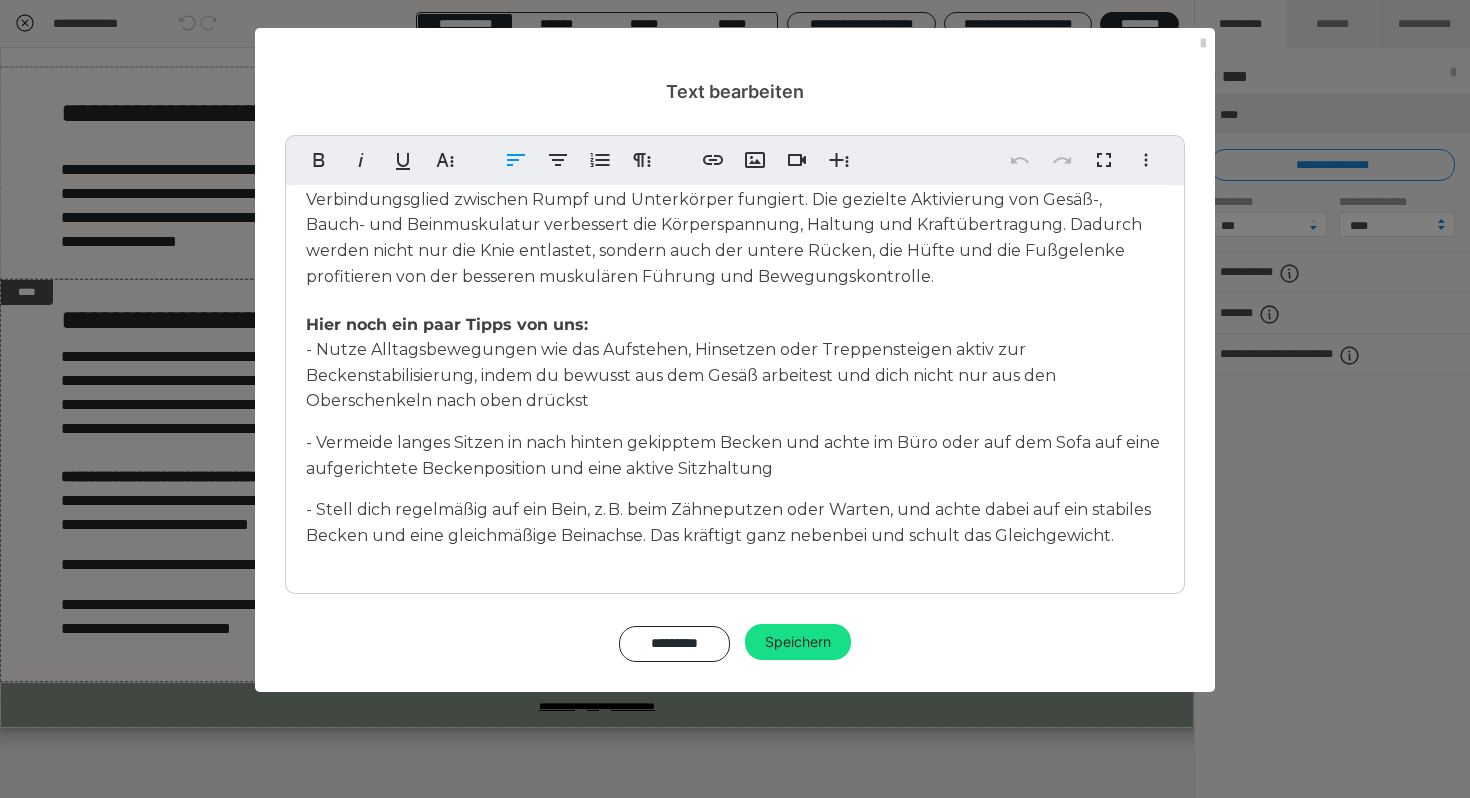 drag, startPoint x: 1151, startPoint y: 536, endPoint x: 395, endPoint y: 317, distance: 787.0813 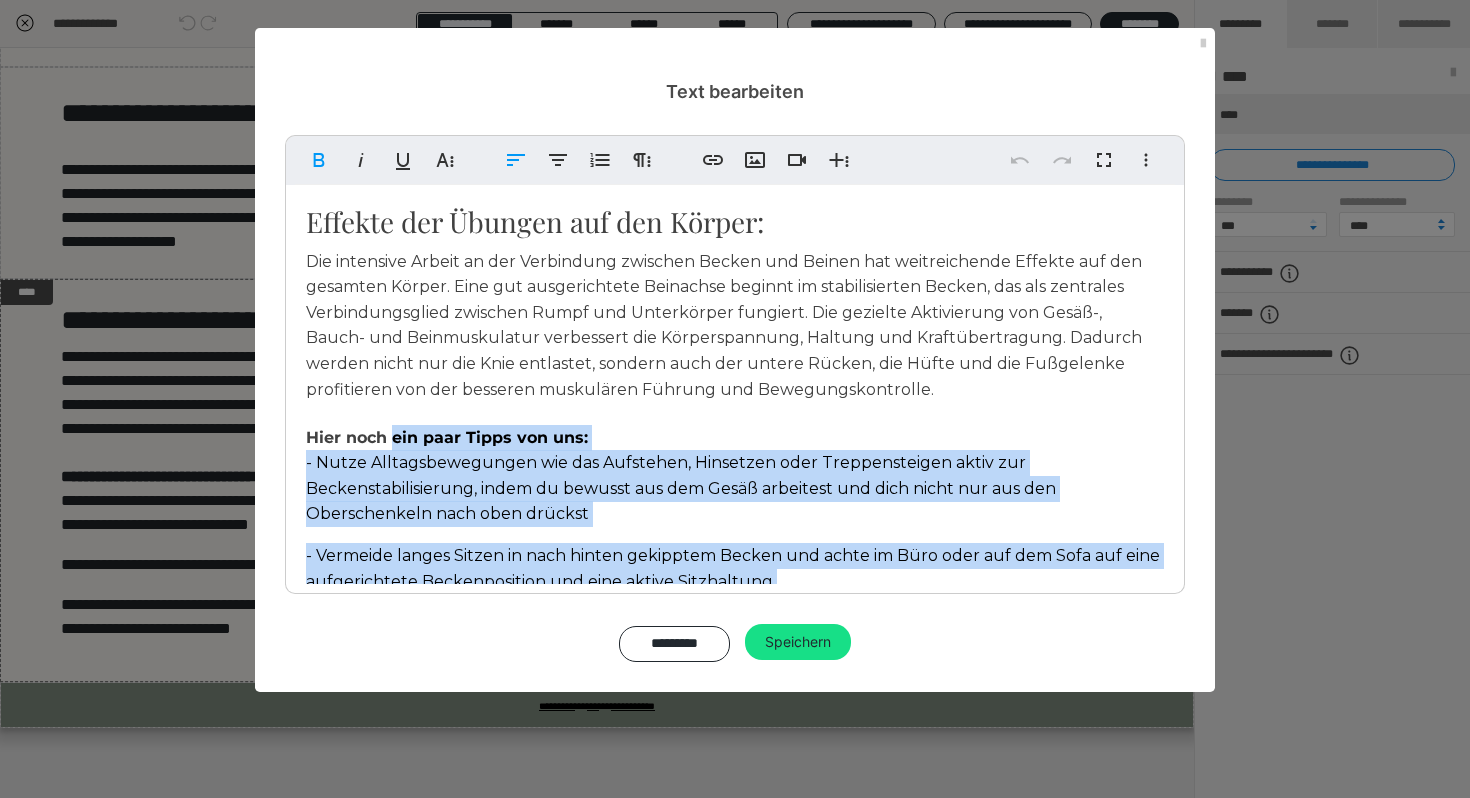 scroll, scrollTop: 114, scrollLeft: 0, axis: vertical 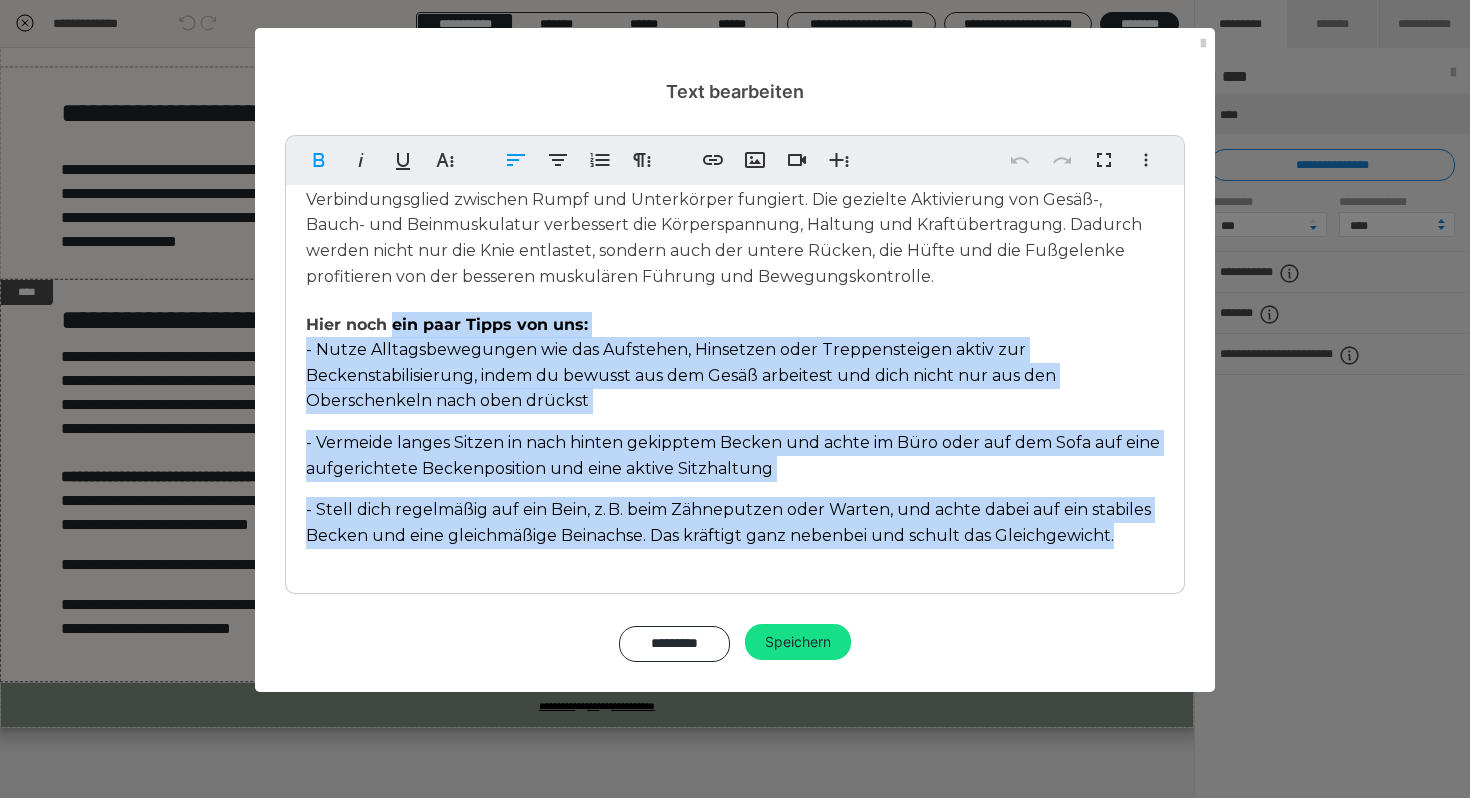 click on "- Nutze Alltagsbewegungen wie das Aufstehen, Hinsetzen oder Treppensteigen aktiv zur Beckenstabilisierung, indem du bewusst aus dem Gesäß arbeitest und dich nicht nur aus den Oberschenkeln nach oben drückst" at bounding box center [681, 375] 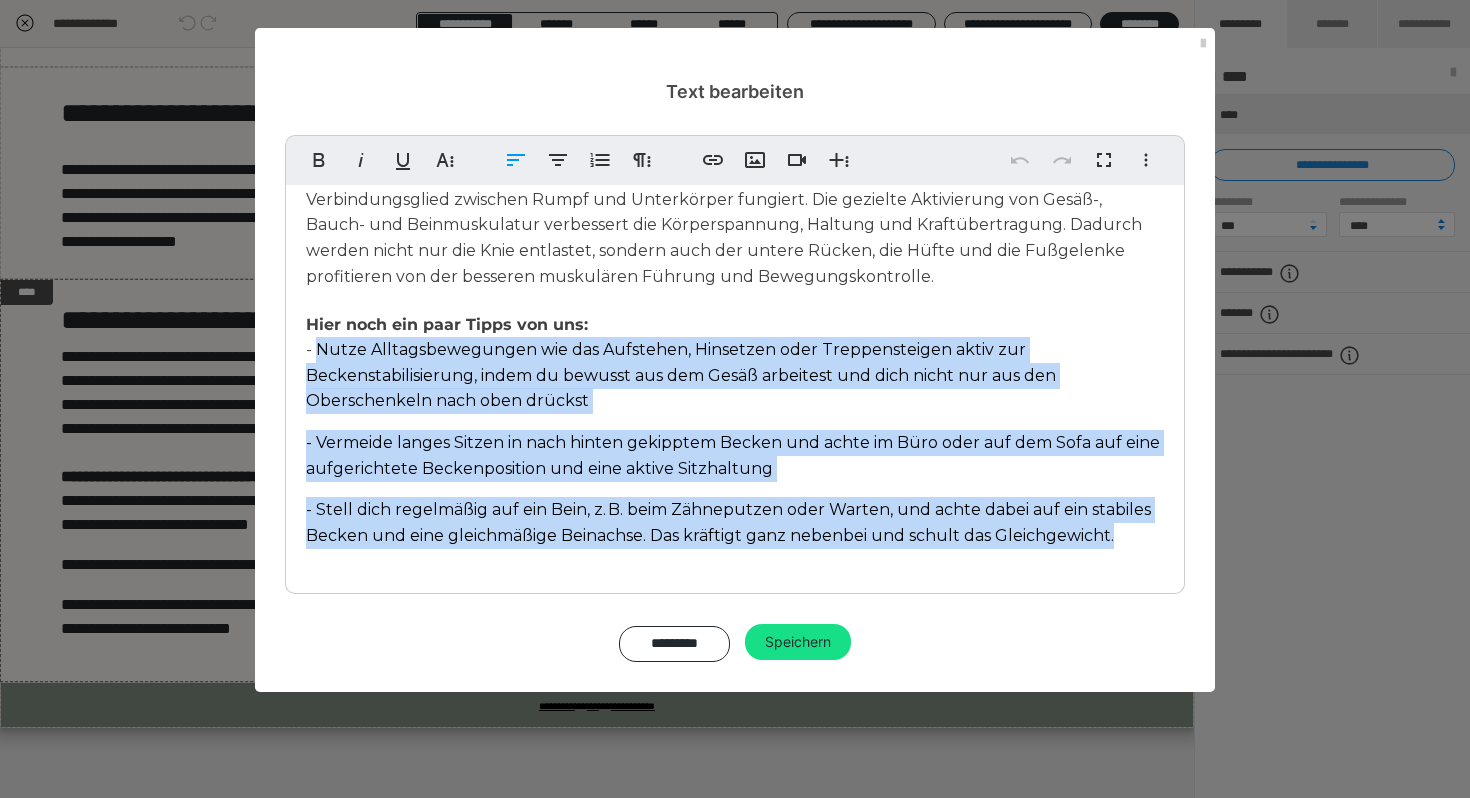 drag, startPoint x: 317, startPoint y: 348, endPoint x: 1007, endPoint y: 559, distance: 721.5407 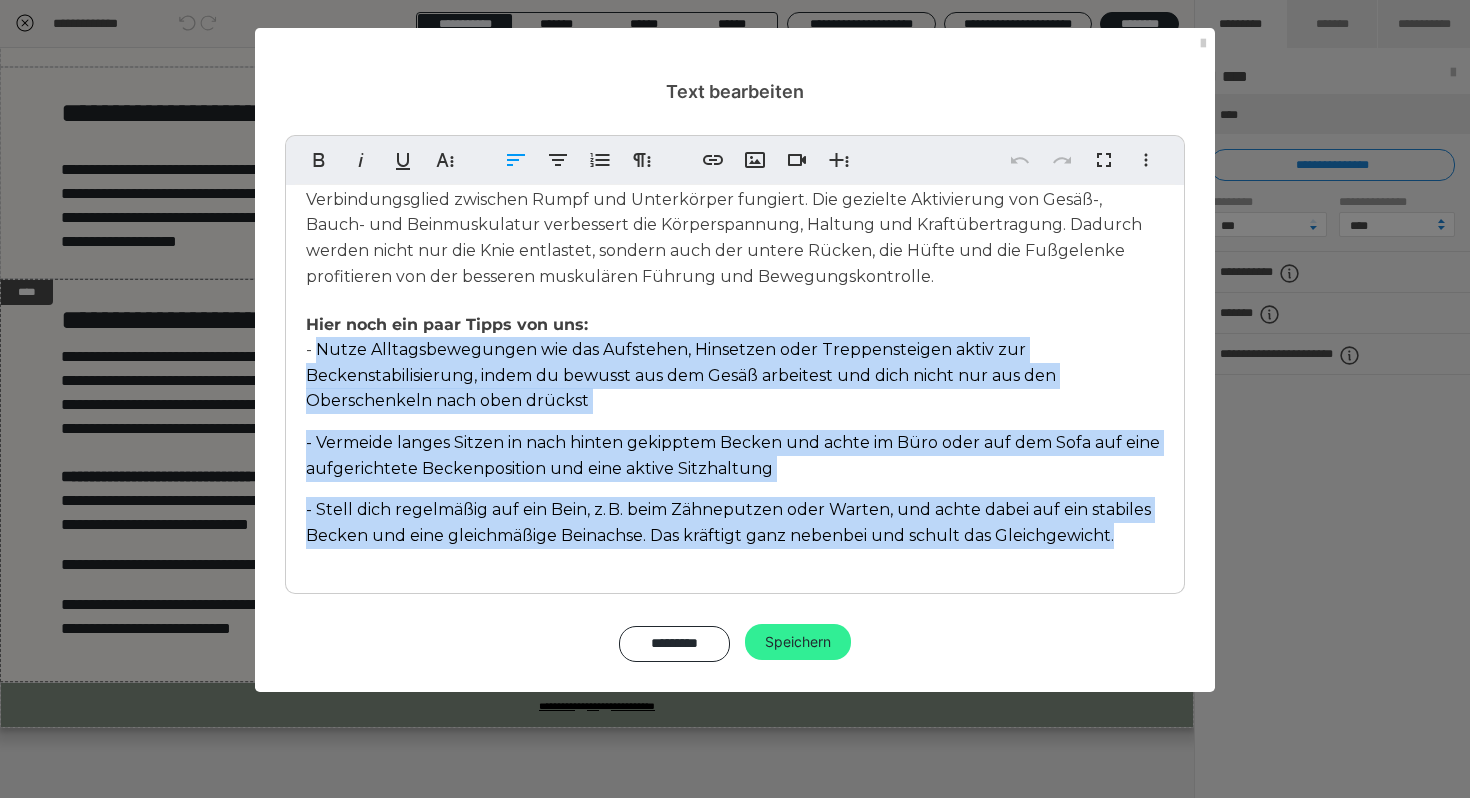 click on "Speichern" at bounding box center (798, 642) 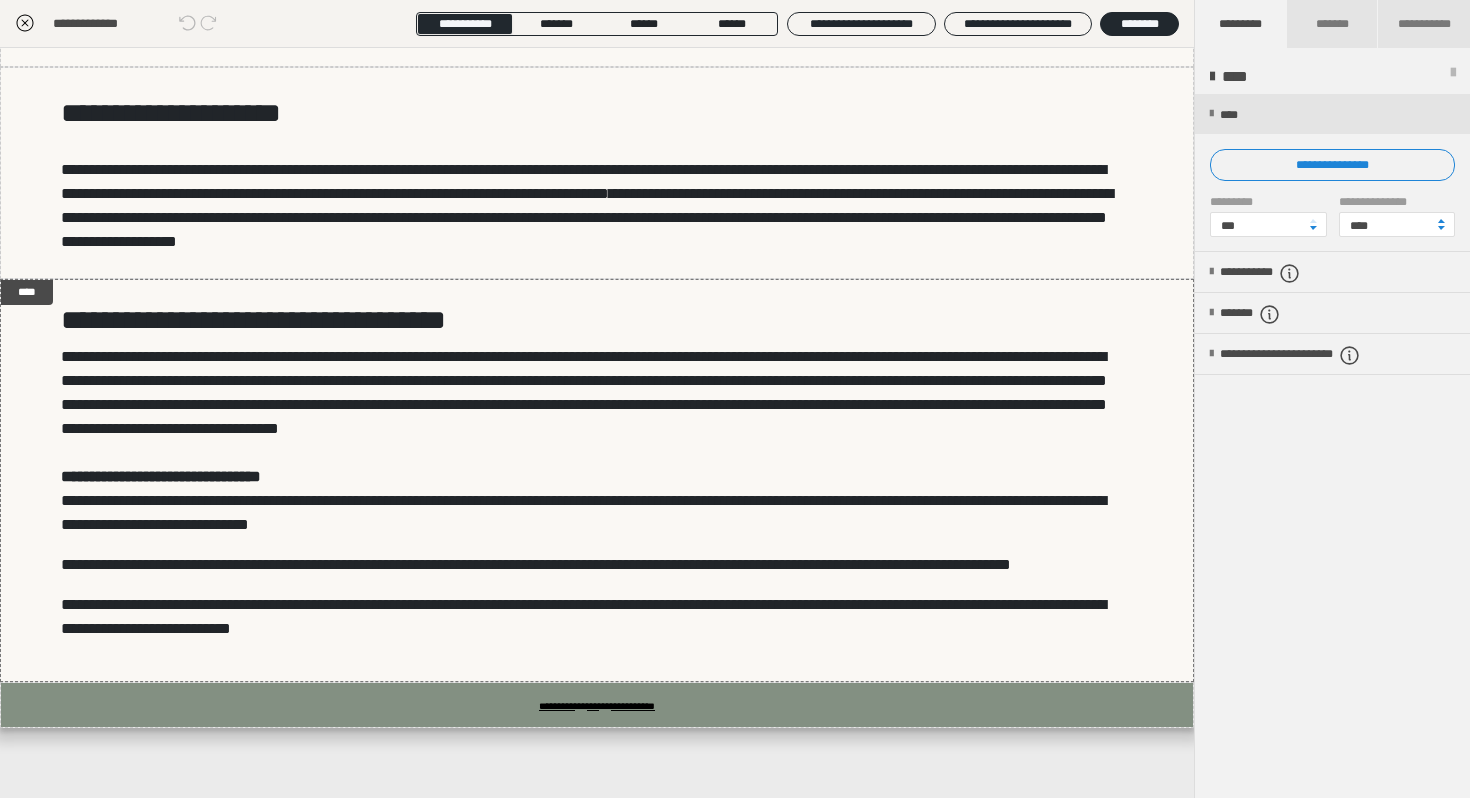 click 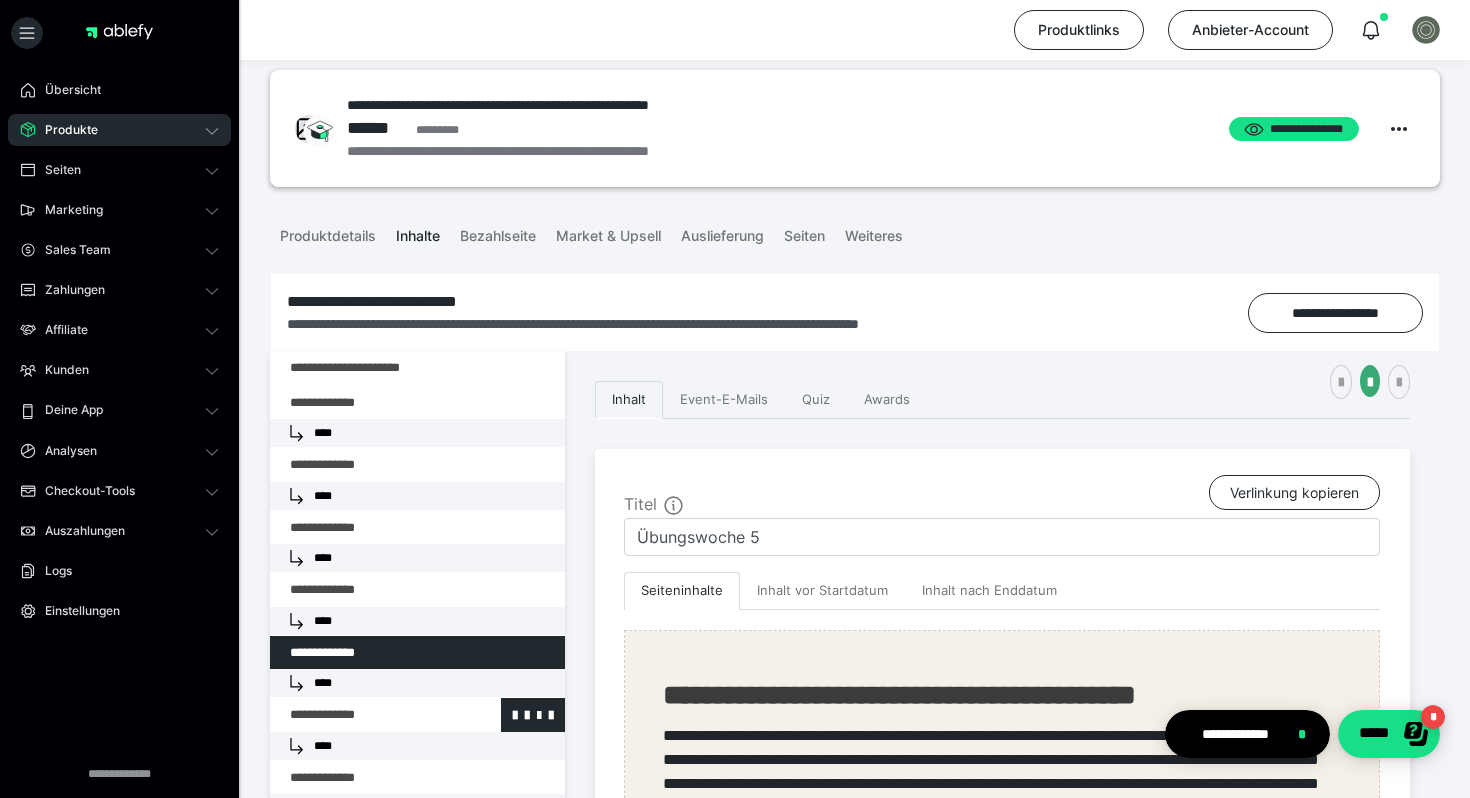click at bounding box center [365, 715] 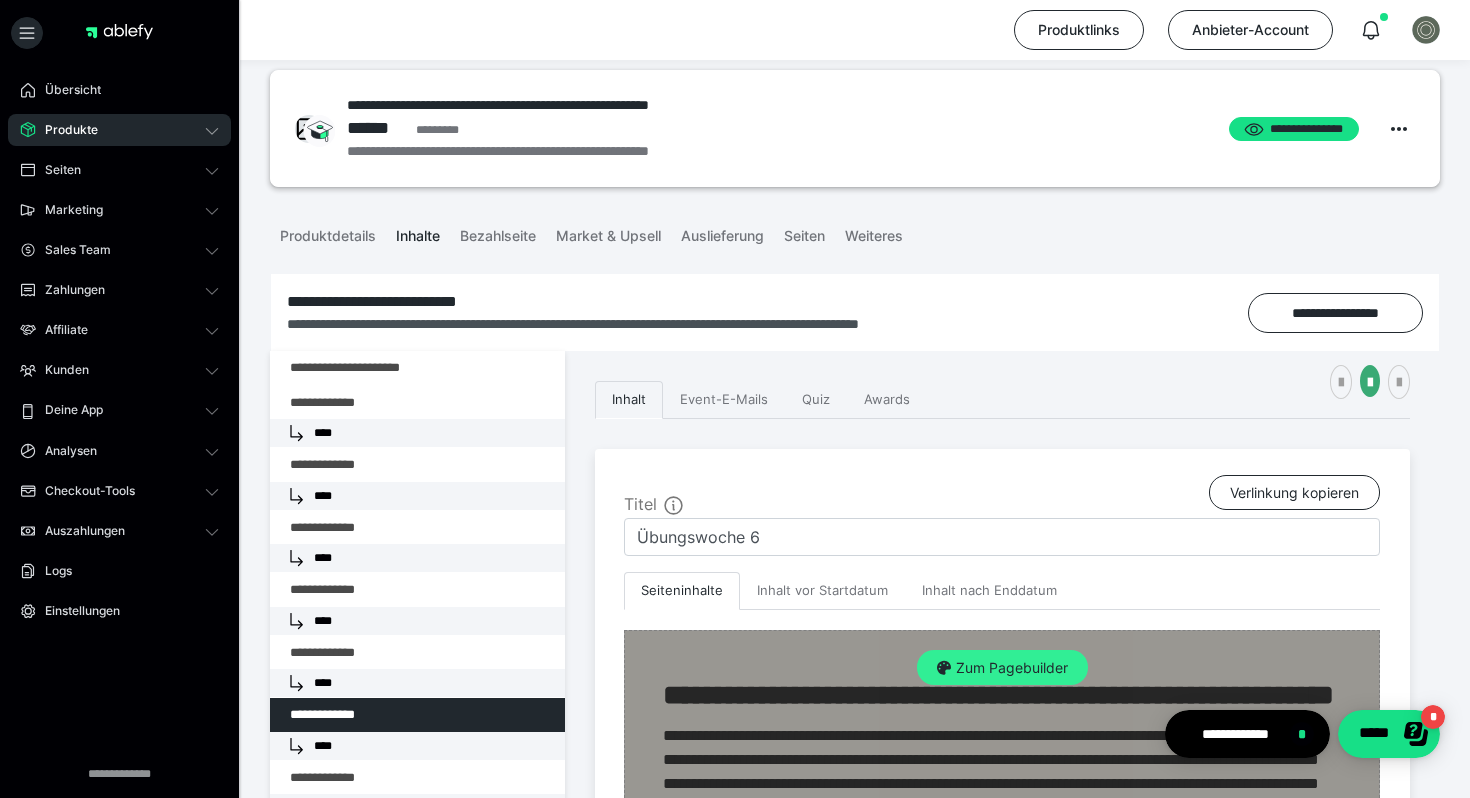 click on "Zum Pagebuilder" at bounding box center (1002, 668) 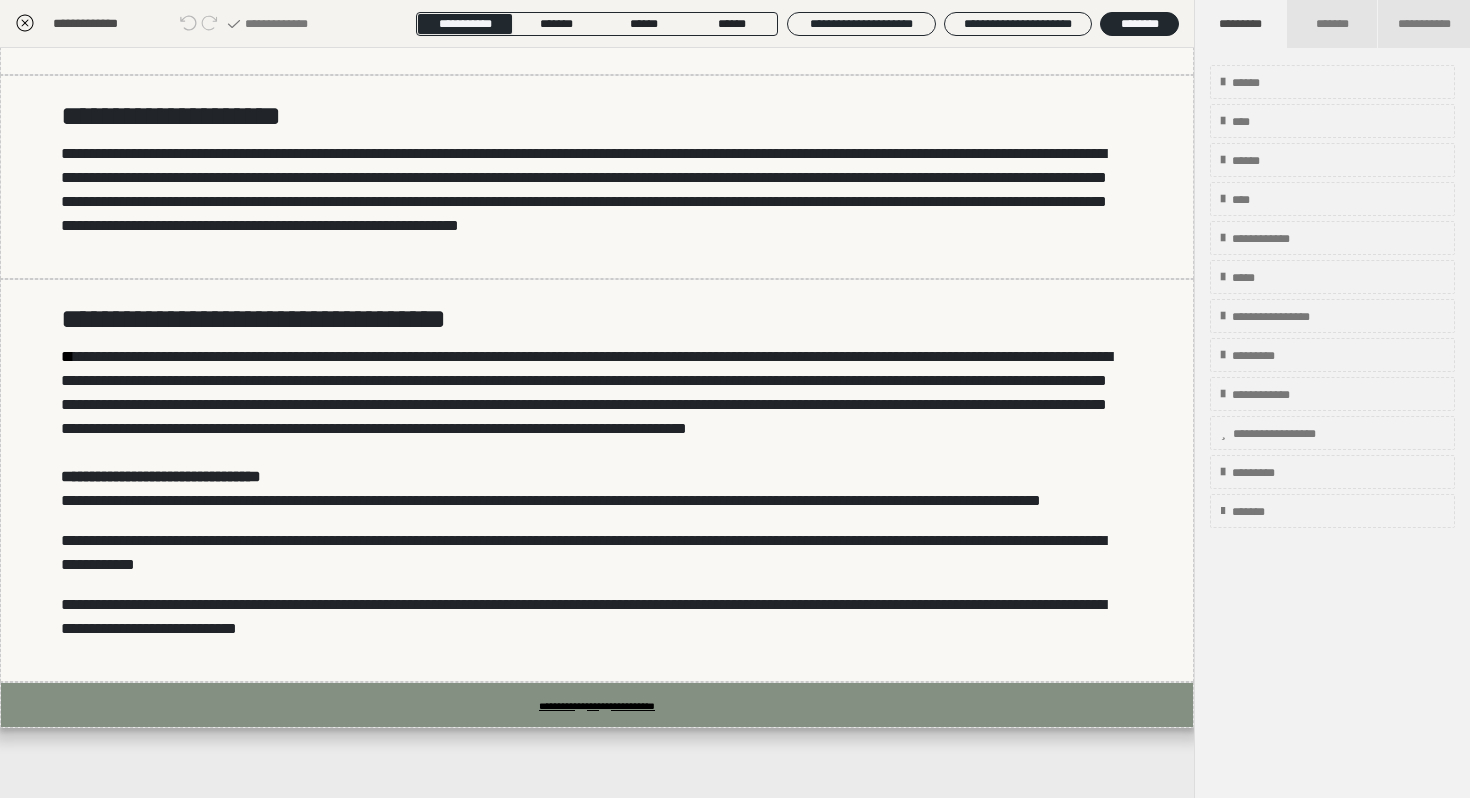scroll, scrollTop: 1525, scrollLeft: 0, axis: vertical 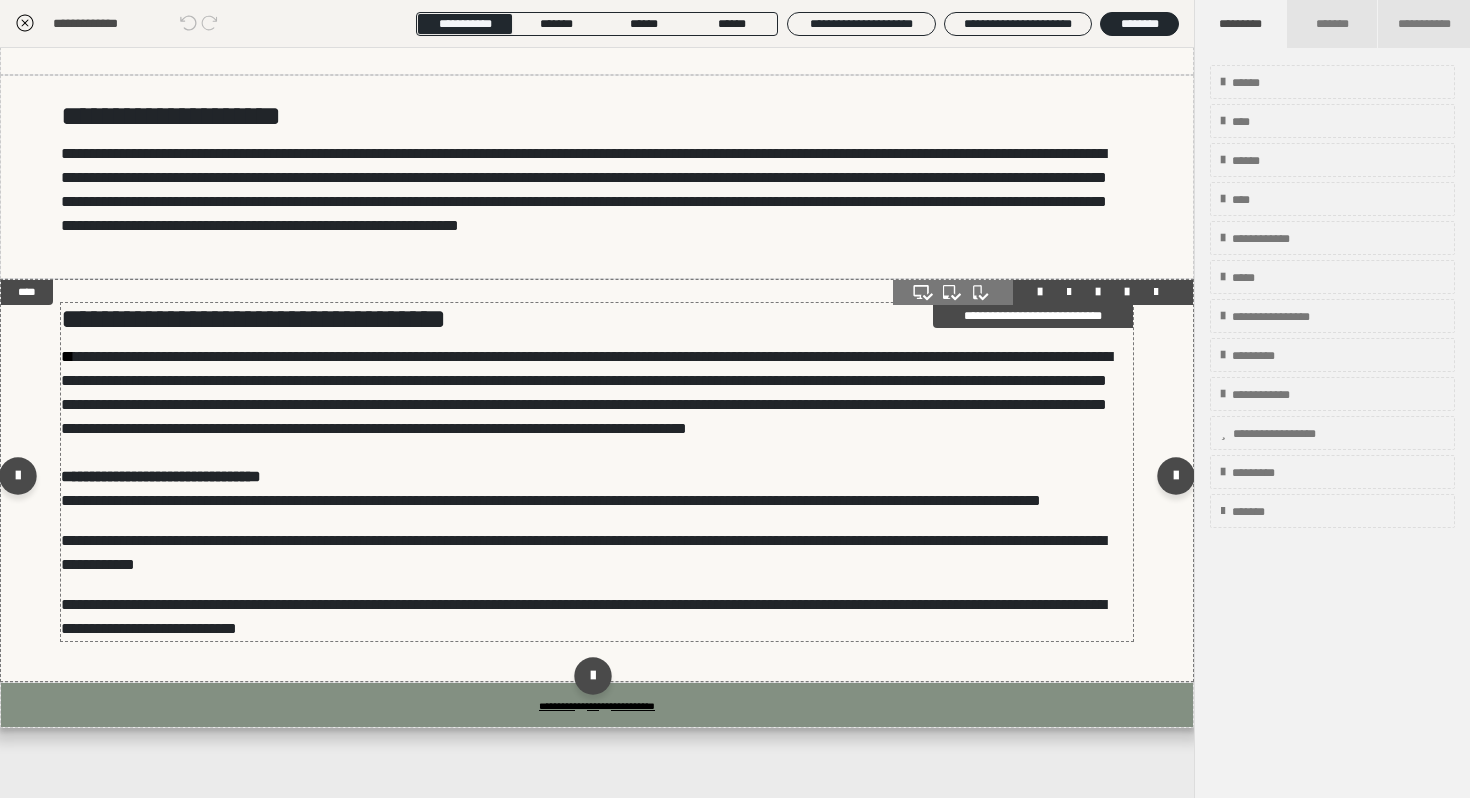 click on "**********" at bounding box center (551, 500) 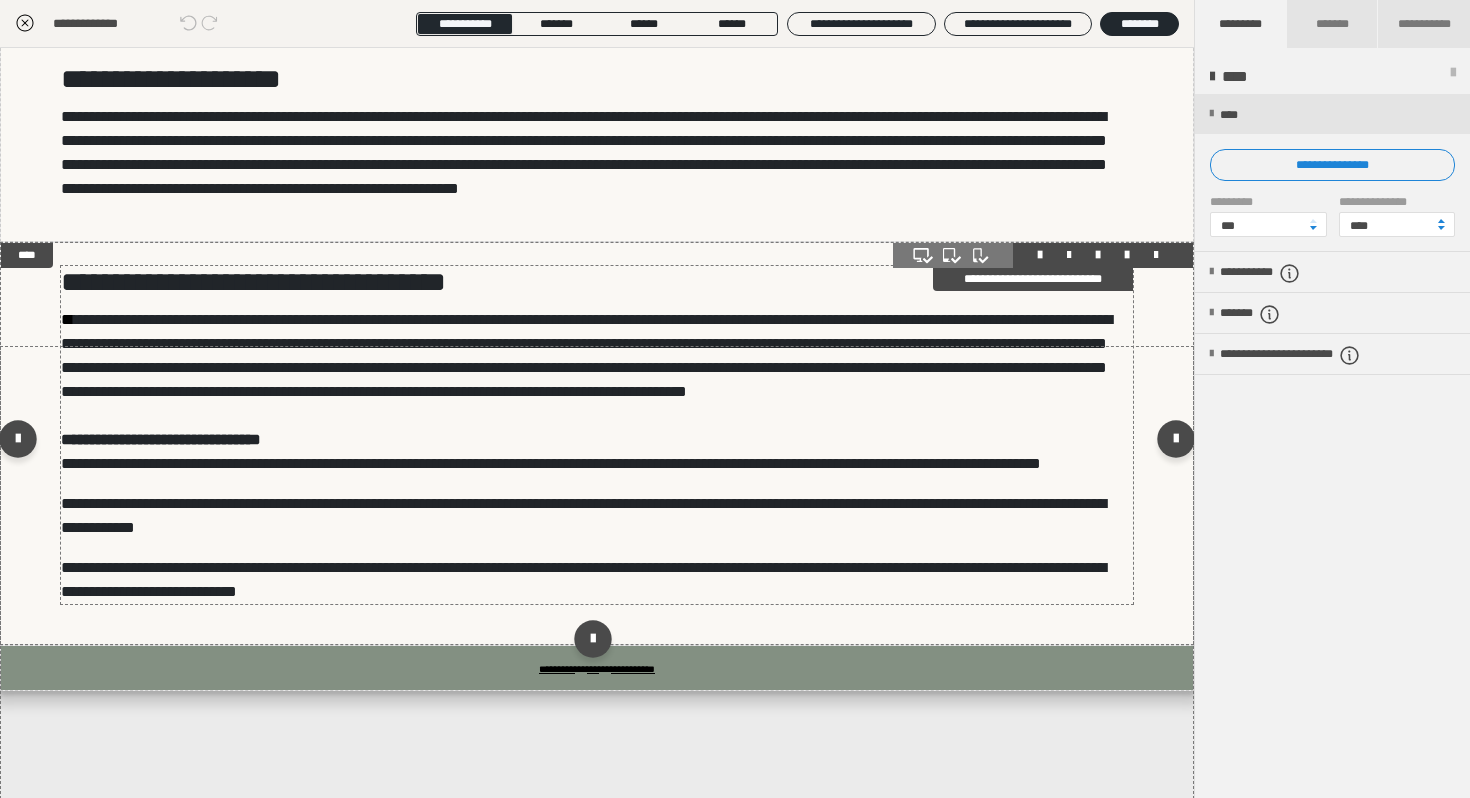 click on "**********" at bounding box center [551, 463] 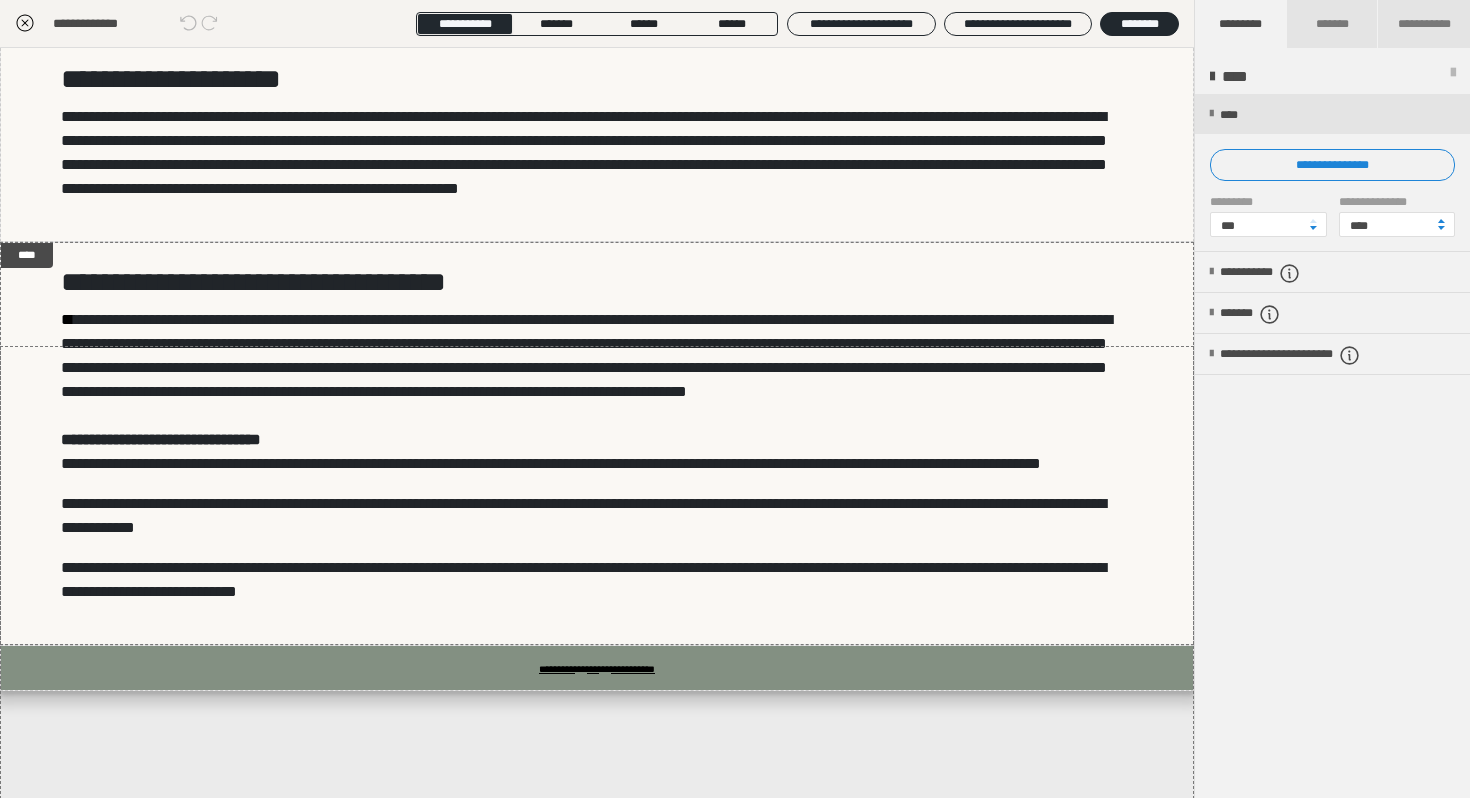 click on "**********" at bounding box center [735, 465] 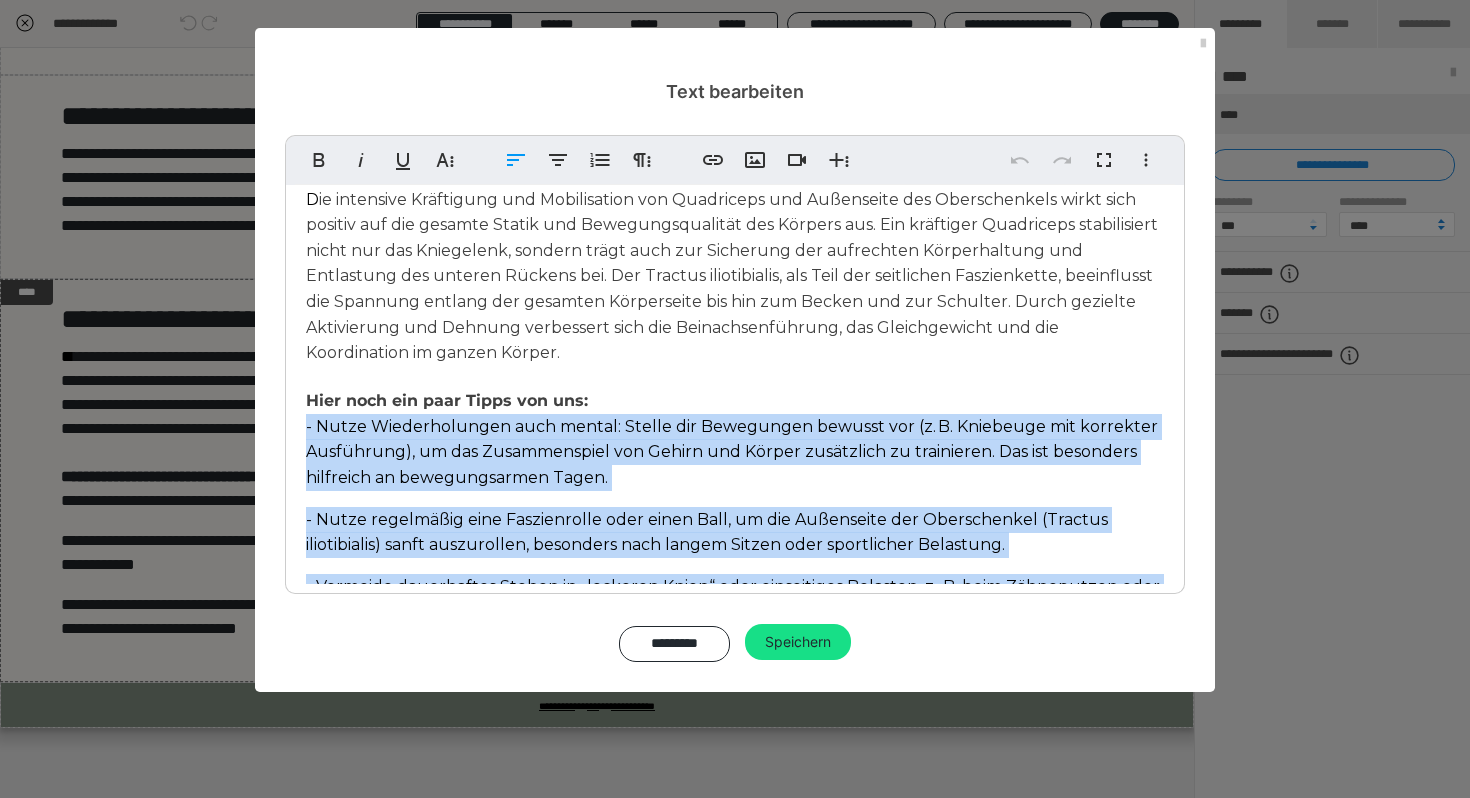scroll, scrollTop: 114, scrollLeft: 0, axis: vertical 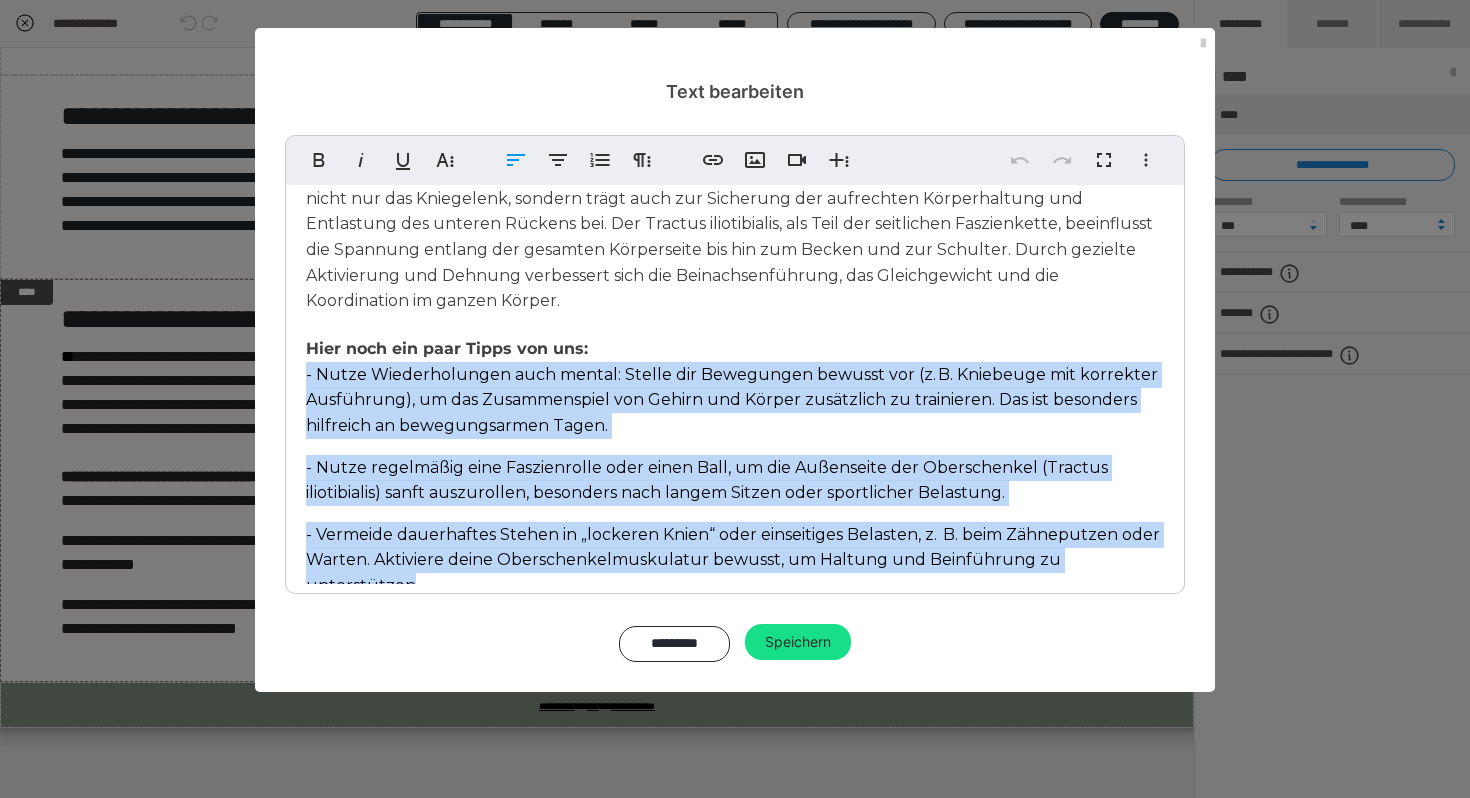 drag, startPoint x: 300, startPoint y: 485, endPoint x: 773, endPoint y: 587, distance: 483.87292 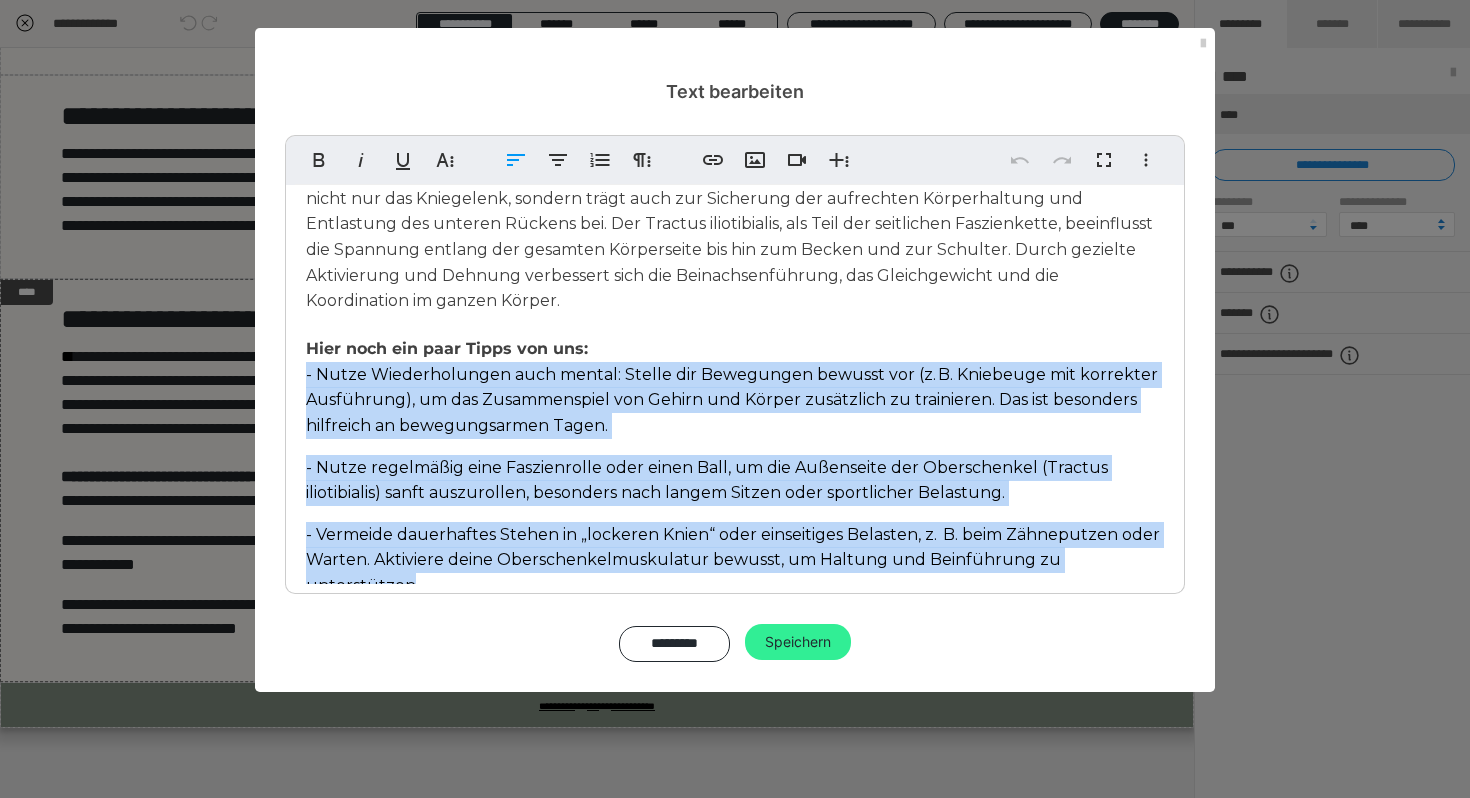 click on "Speichern" at bounding box center [798, 642] 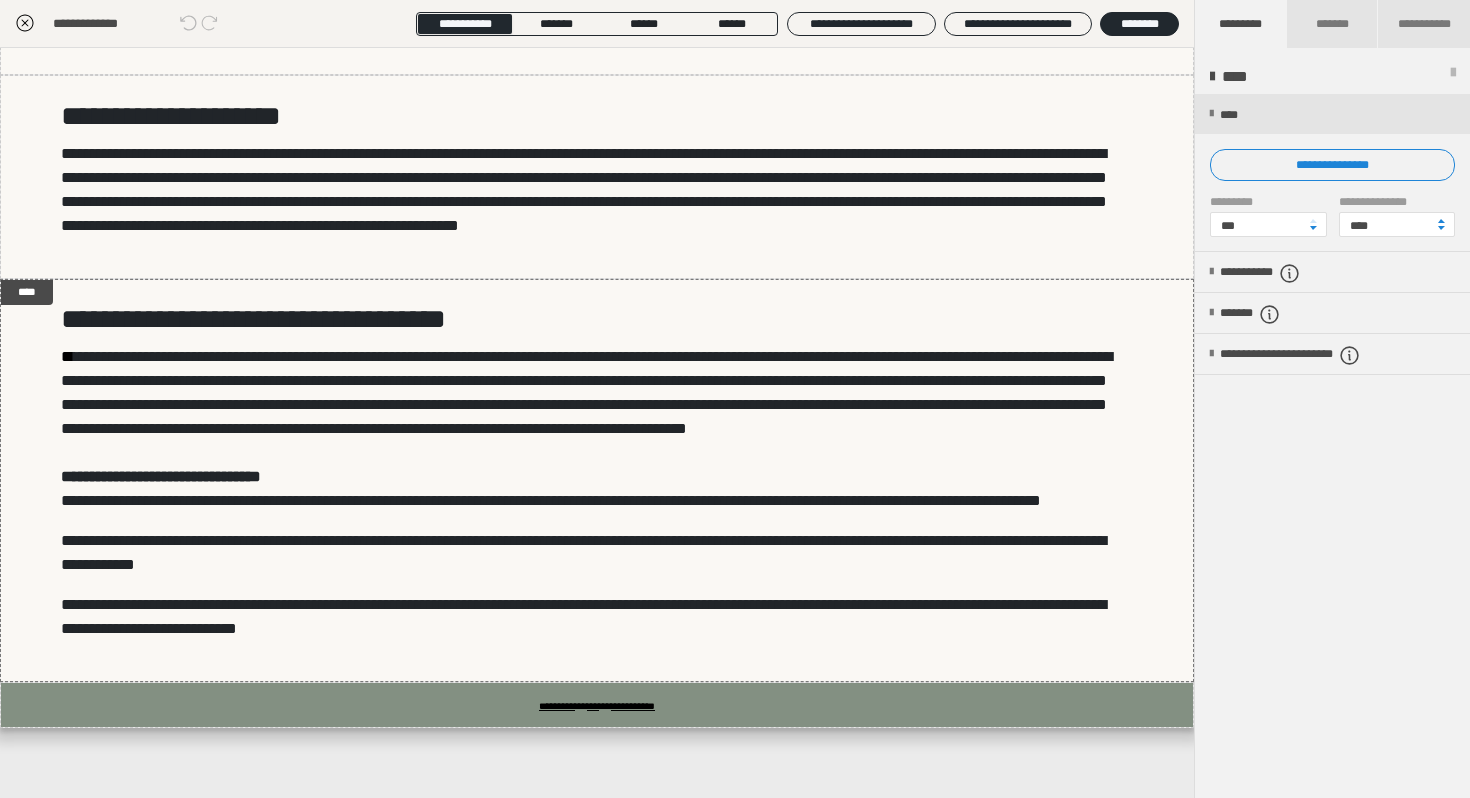 click 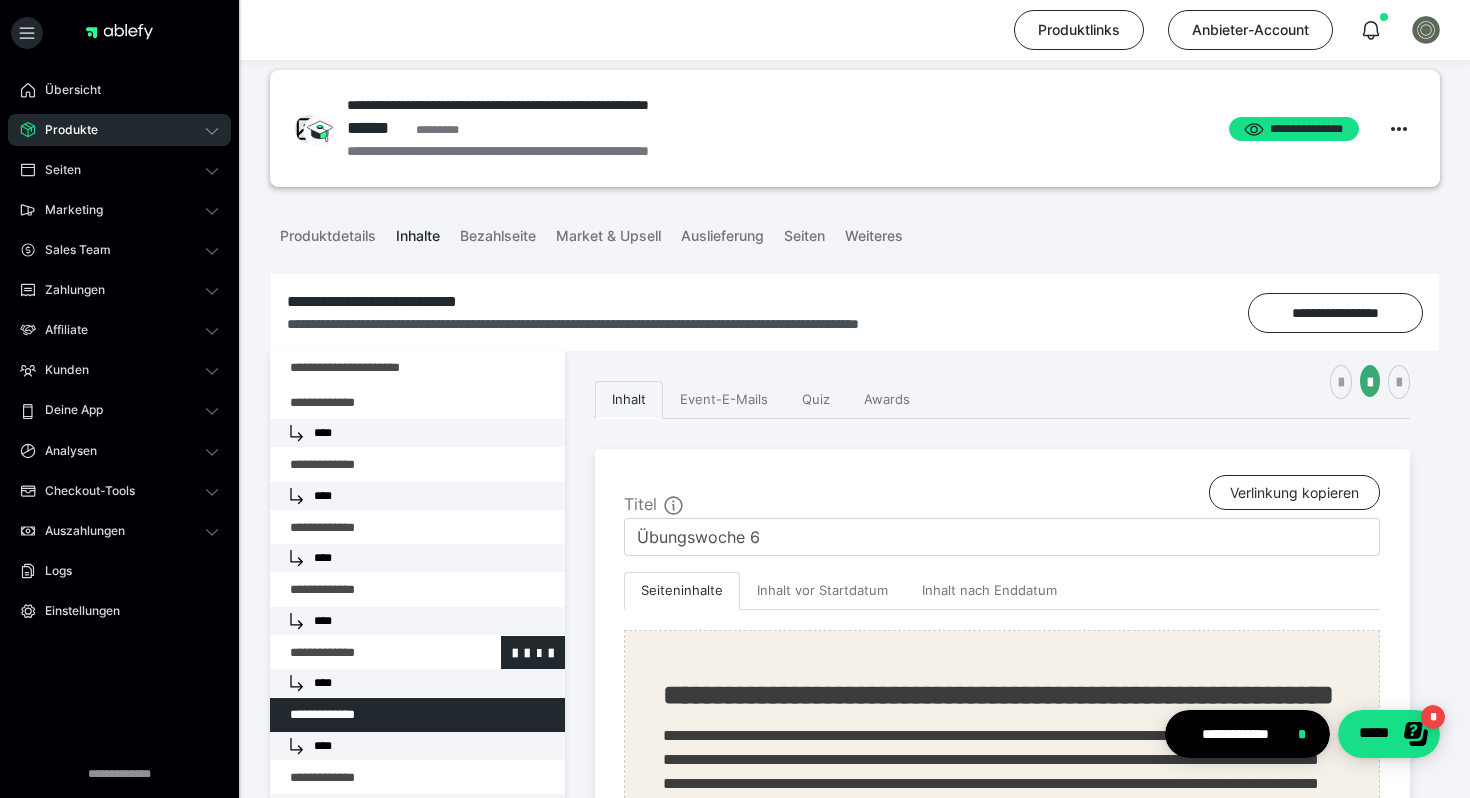 scroll, scrollTop: 46, scrollLeft: 0, axis: vertical 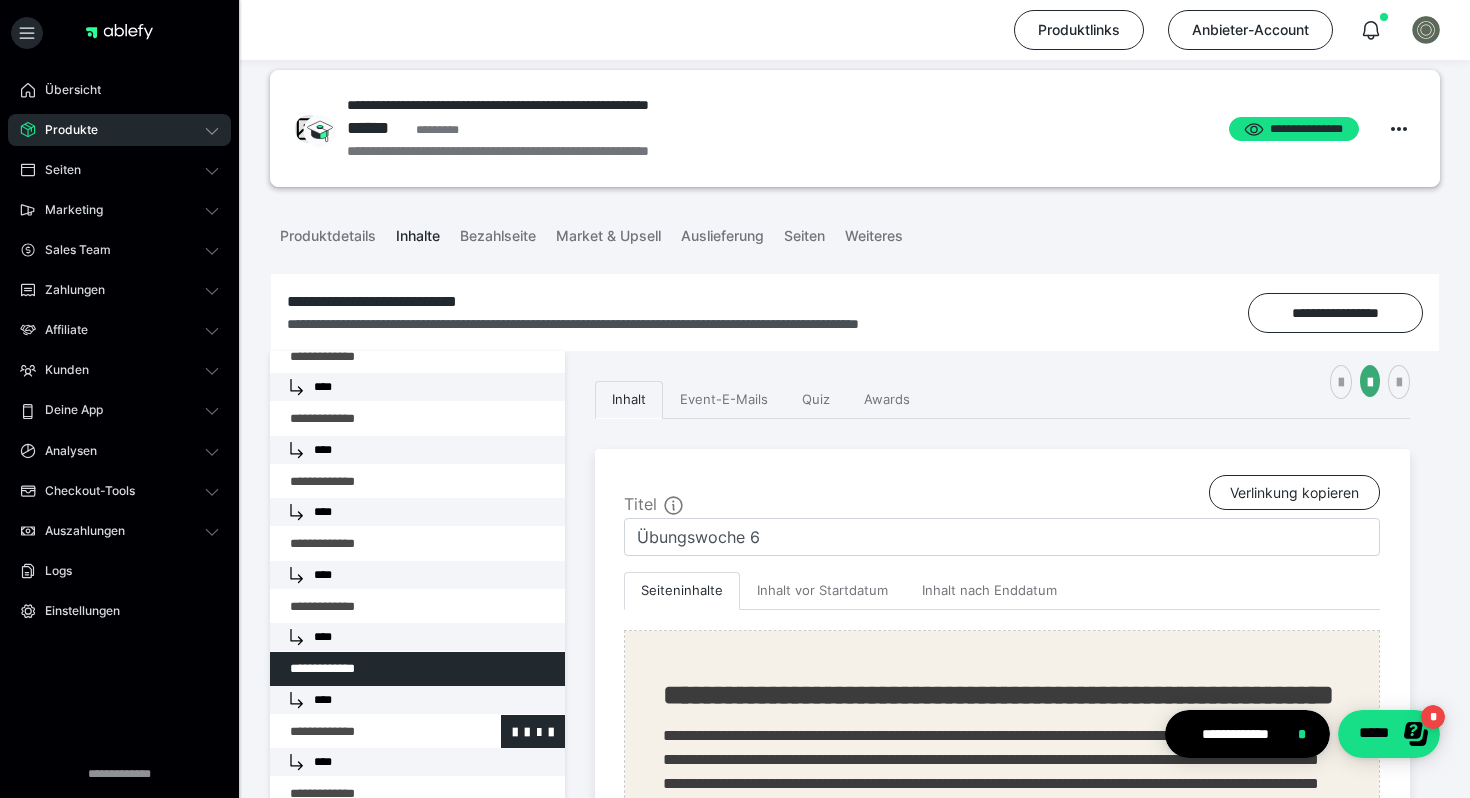 click at bounding box center [365, 732] 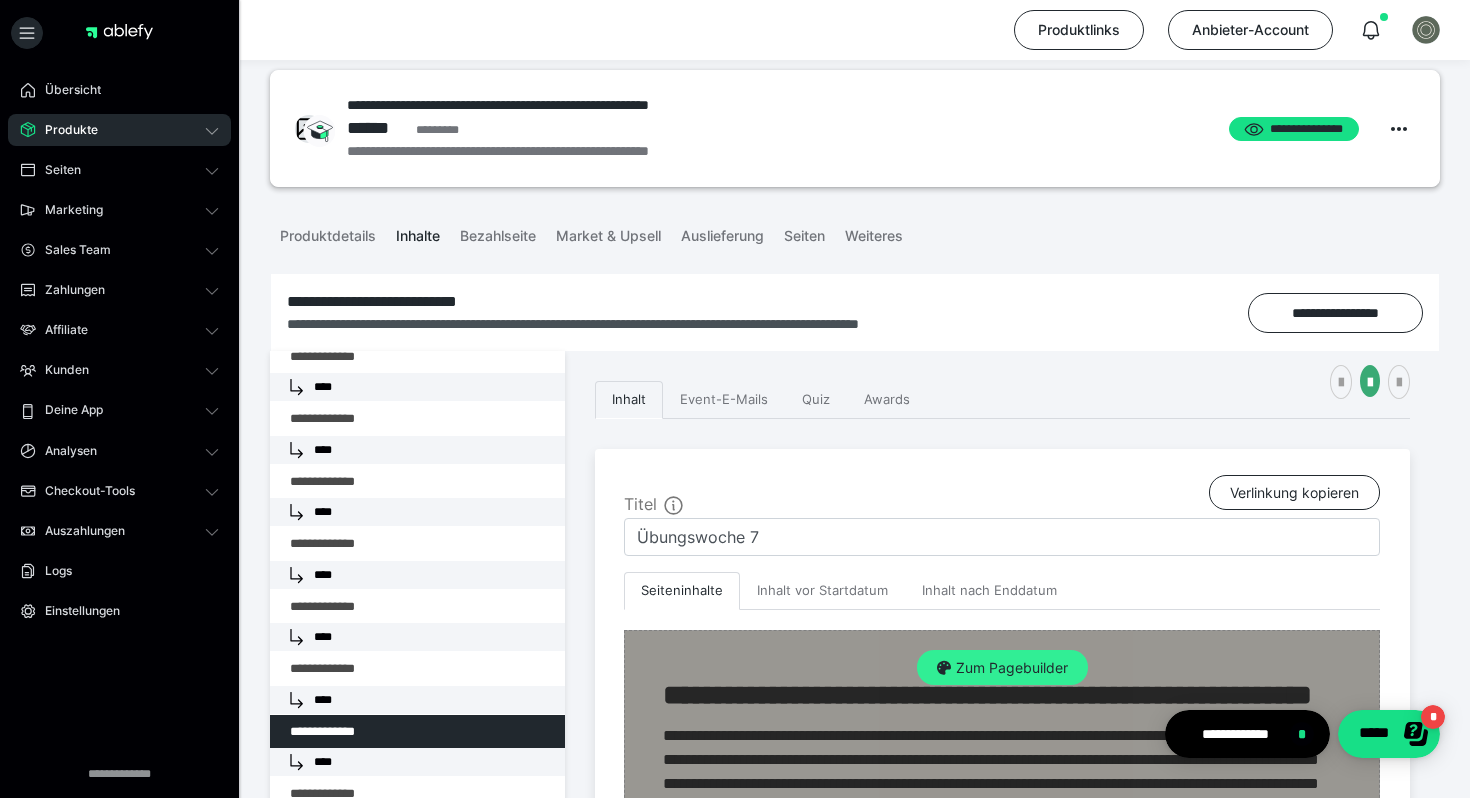 click on "Zum Pagebuilder" at bounding box center [1002, 668] 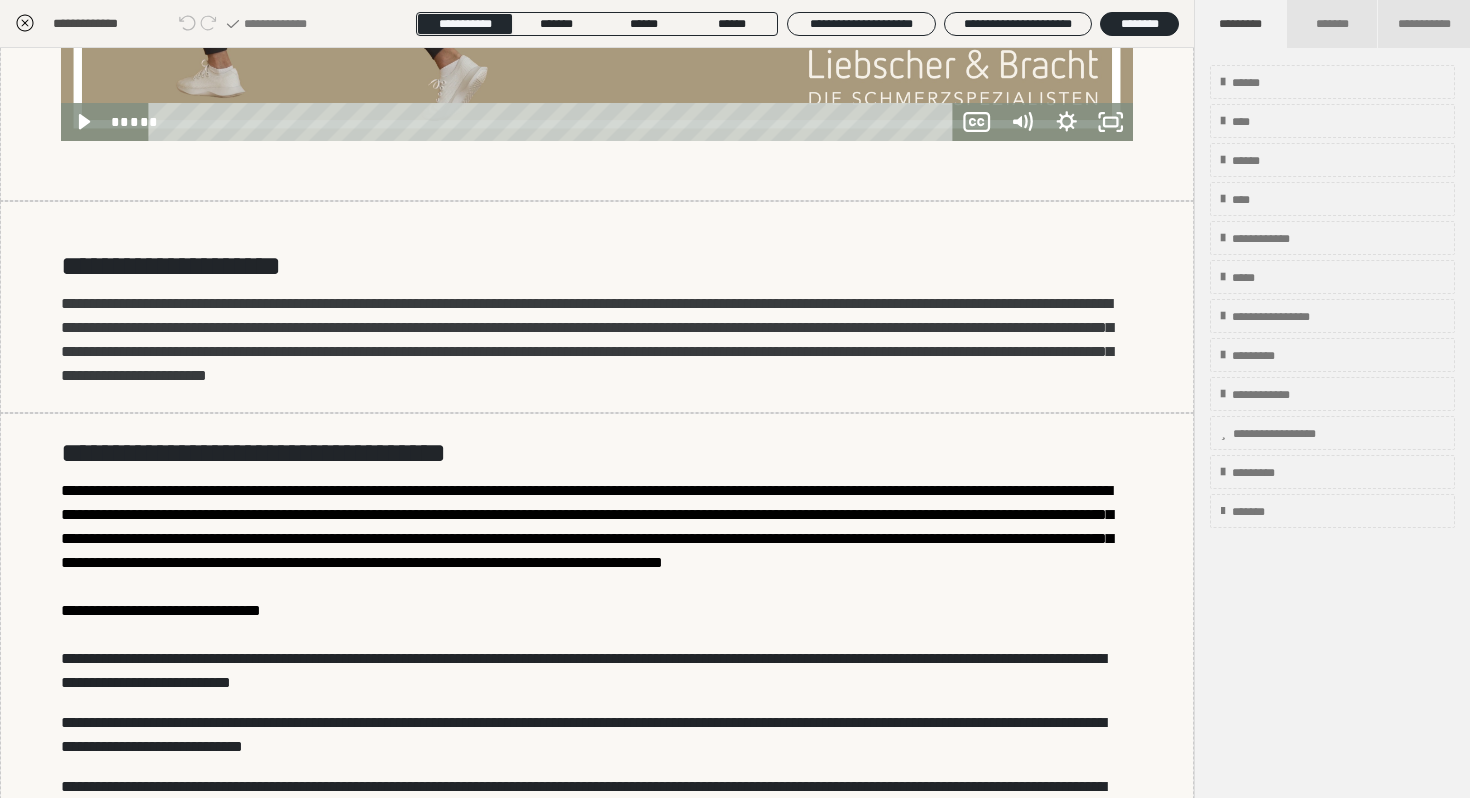 scroll, scrollTop: 1556, scrollLeft: 0, axis: vertical 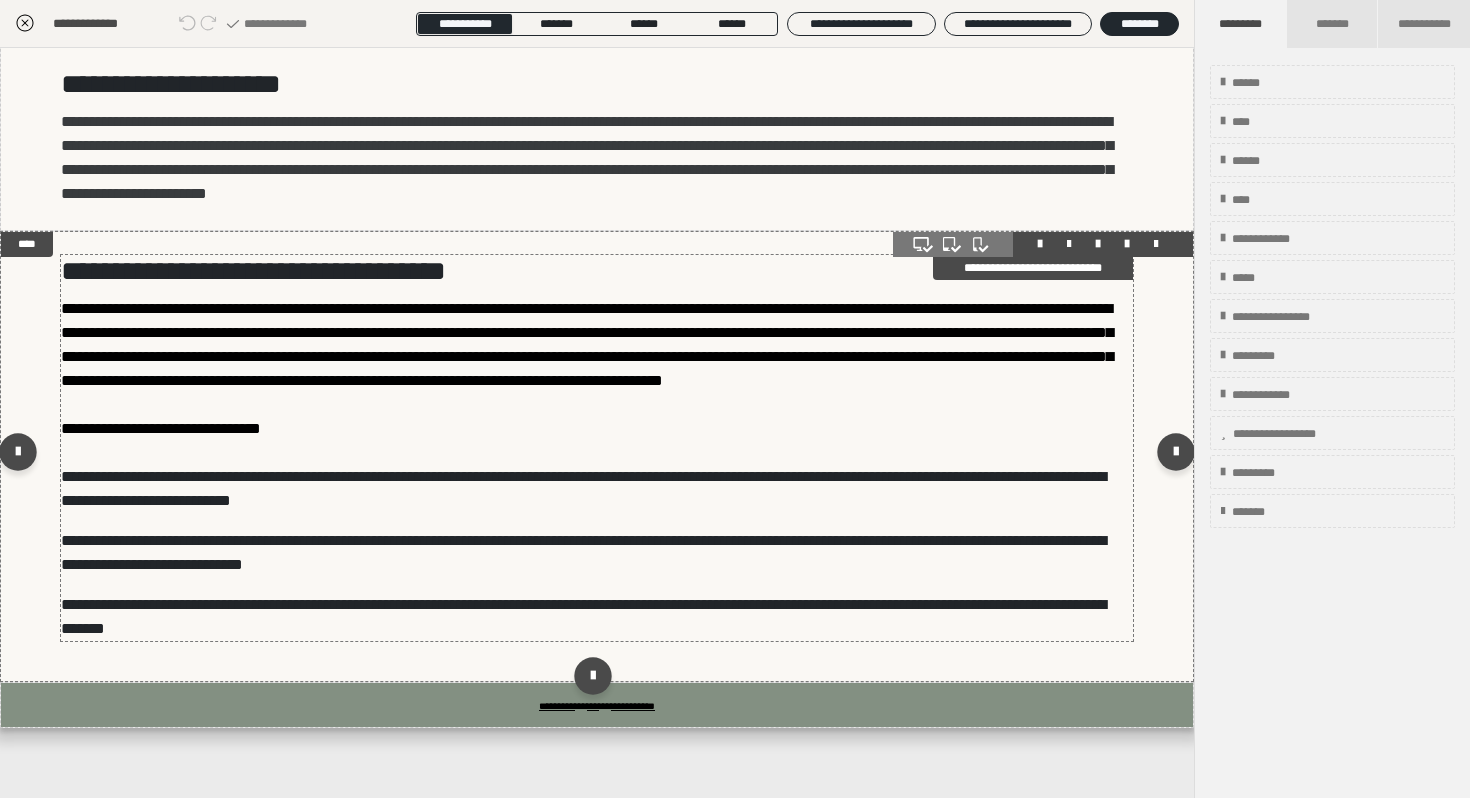 click on "**********" at bounding box center [583, 488] 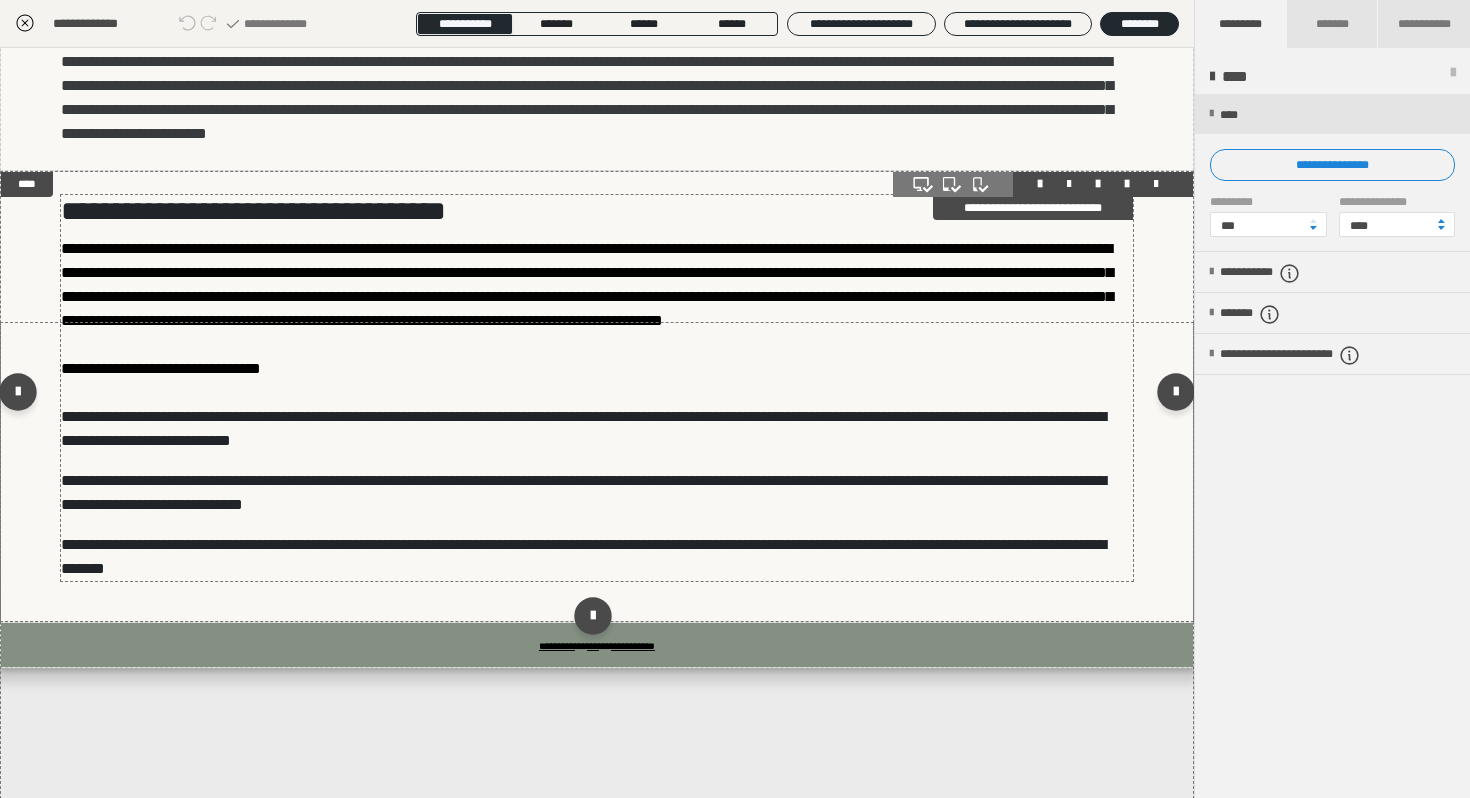 click on "**********" at bounding box center [583, 428] 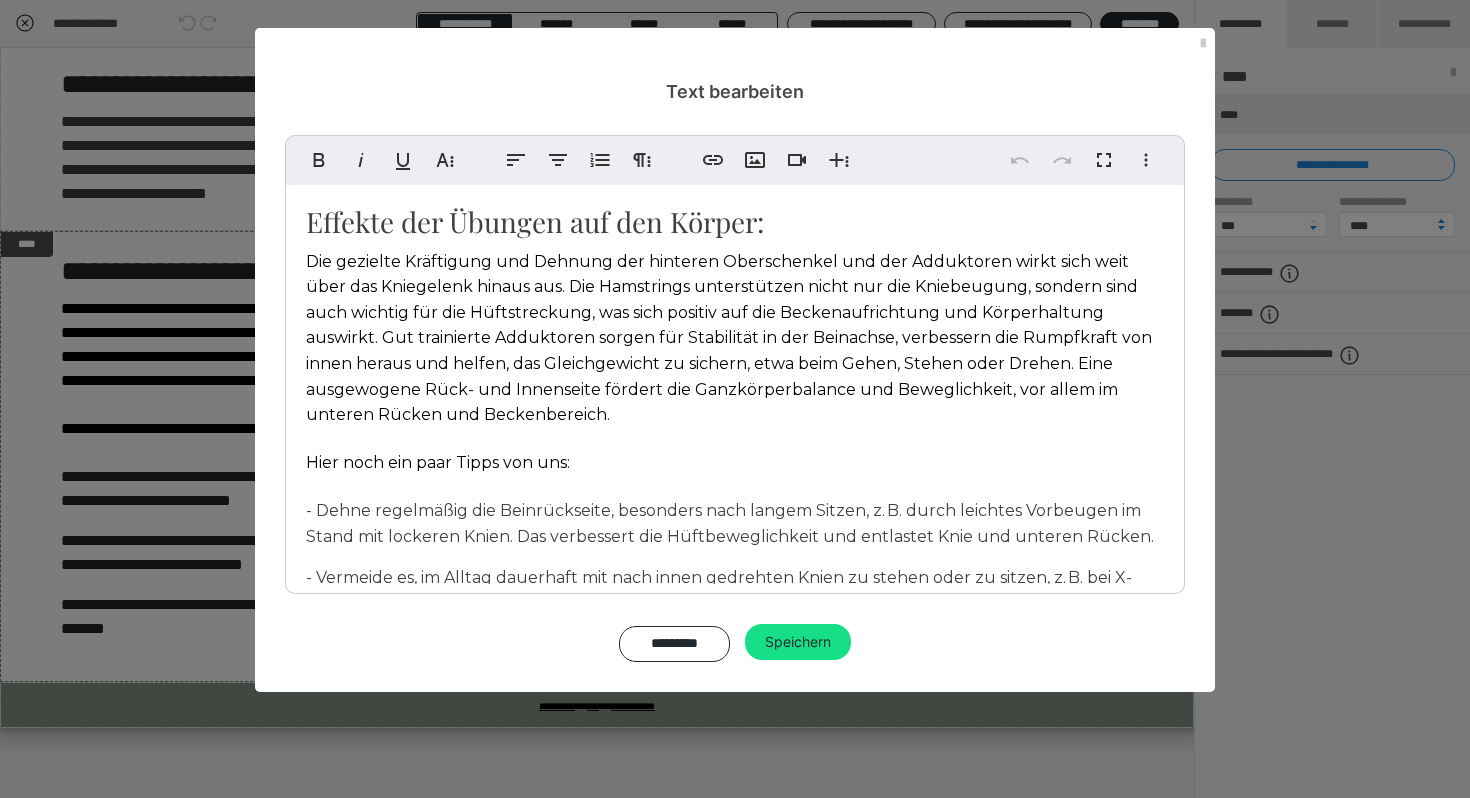 drag, startPoint x: 311, startPoint y: 515, endPoint x: 862, endPoint y: 589, distance: 555.94696 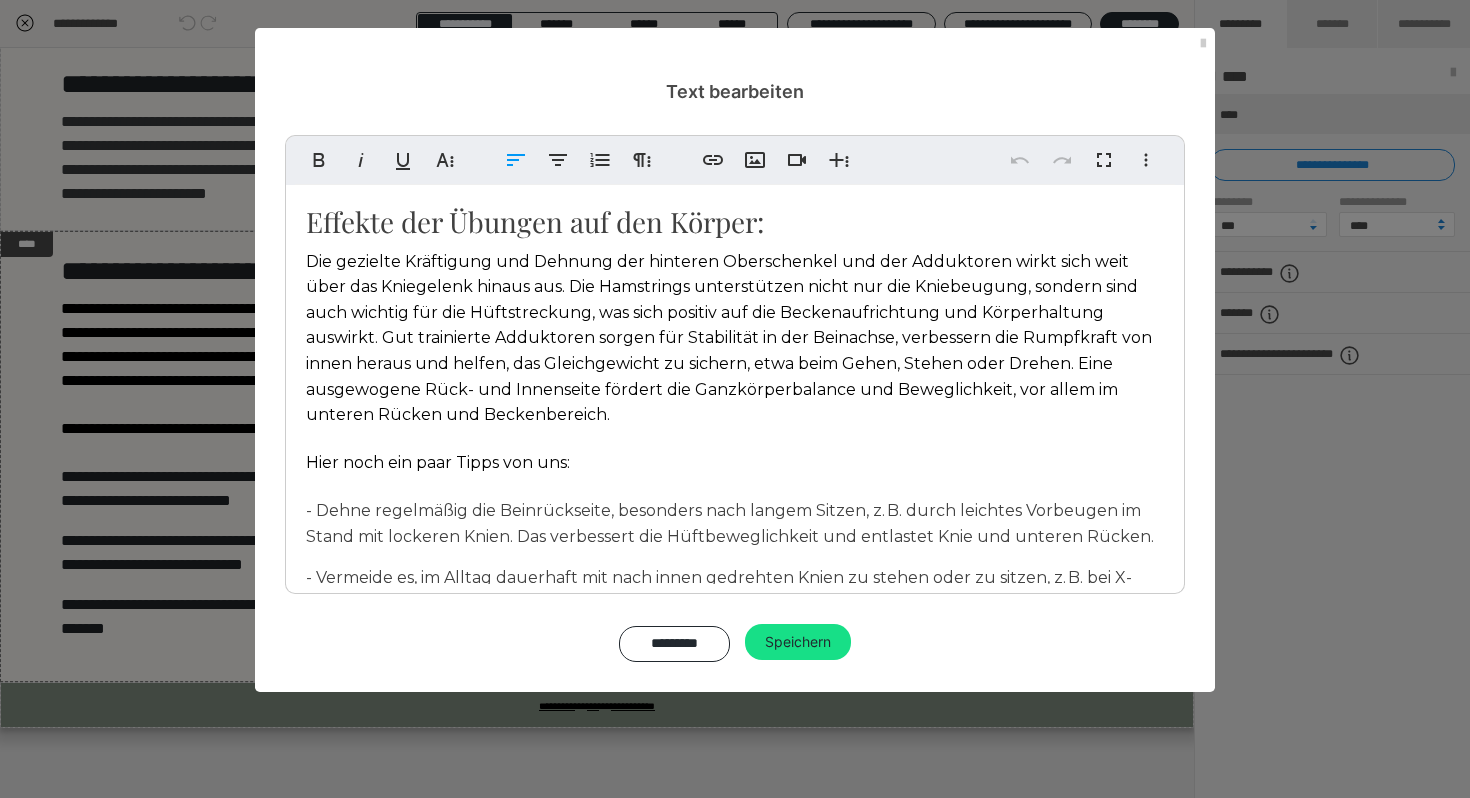 click on "Fett Kursiv Unterstrichen Weitere Textformate Linksbündig ausrichten Zentriert ausrichten Nummerierte Liste Weitere Absatzformate Link einfügen Bild einfügen Video einfügen Weitere Reichhaltige Formate Rückgängig Wiederholen Vollbild Weitere Formate Durchgestrichen Tiefgestellt Hochgestellt Montserrat ABeeZee Abhaya Libre Abril FatFace Alegreya Alice Amaranth Amatic SC Anonymous Pro Anton Arapey Archivo Black Archivo Light Archivo Medium Archivo Arimo Arvo B612 Barlow Bebas Neue Belleza Big Shoulders Stencil Display BioRhyme Blinker Cairo Cardo Catamaran Caveat Caveat Brush Comfortaa Concert One Cormorant Cormorant Garamond Courier Prime Crimson Text Dancing Script Eczar Exo Exo 2 Figtree Fira Sans Fjalla One Forum Frank Ruhl Libre Fraunces Grandstander IBM Plex Serif Inconsolata Inder Indie Flower Inter Josefin Sans Jost Karla Lato Lexend Deca Libre Baskerville Libre Franklin Lilita One Lobster Lobster Two Lora Merienda Merriweather Montserrat Montserrat Black Montserrat Extra Bold Montserrat Light 1 2" at bounding box center (735, 398) 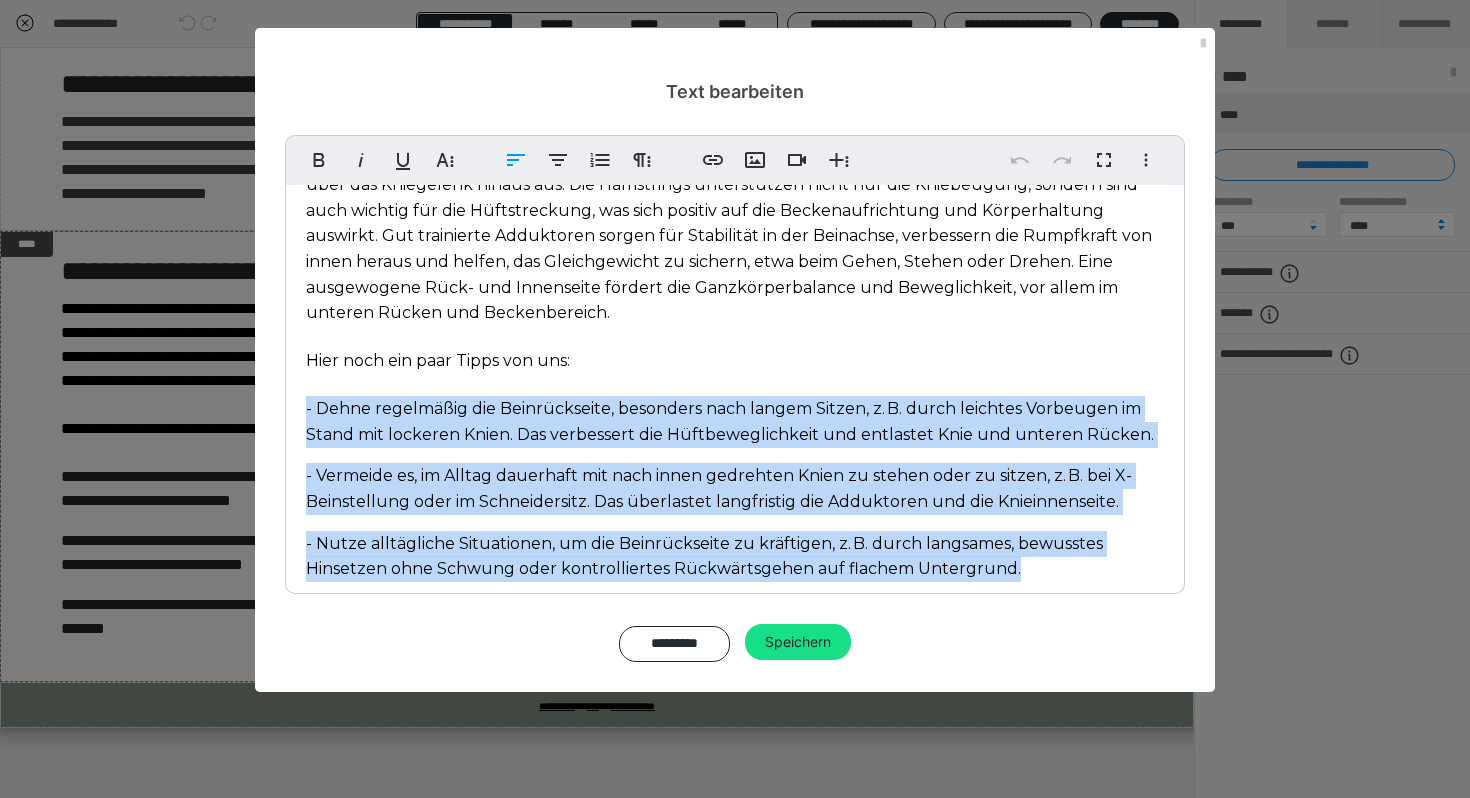 scroll, scrollTop: 136, scrollLeft: 0, axis: vertical 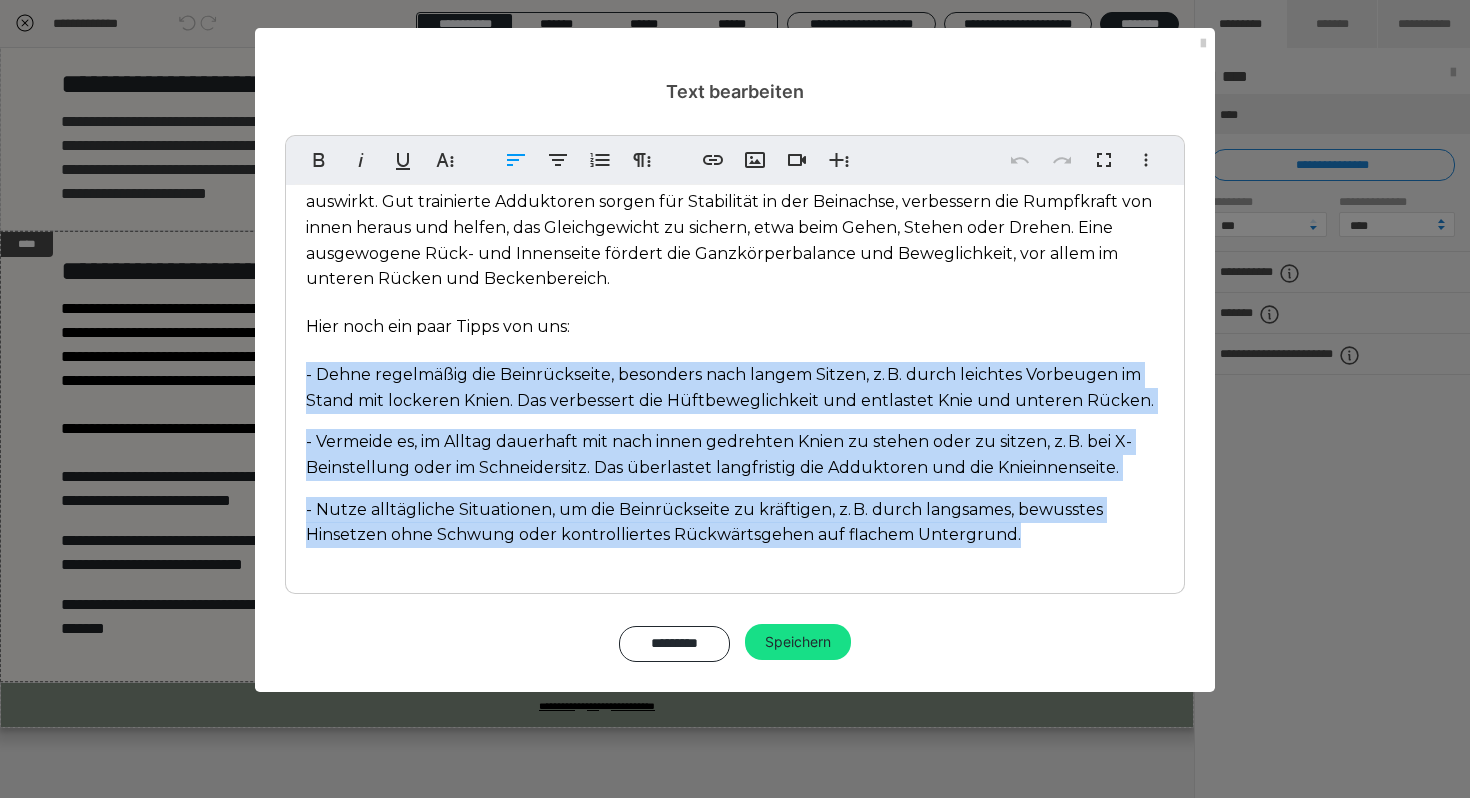 drag, startPoint x: 304, startPoint y: 514, endPoint x: 623, endPoint y: 602, distance: 330.9154 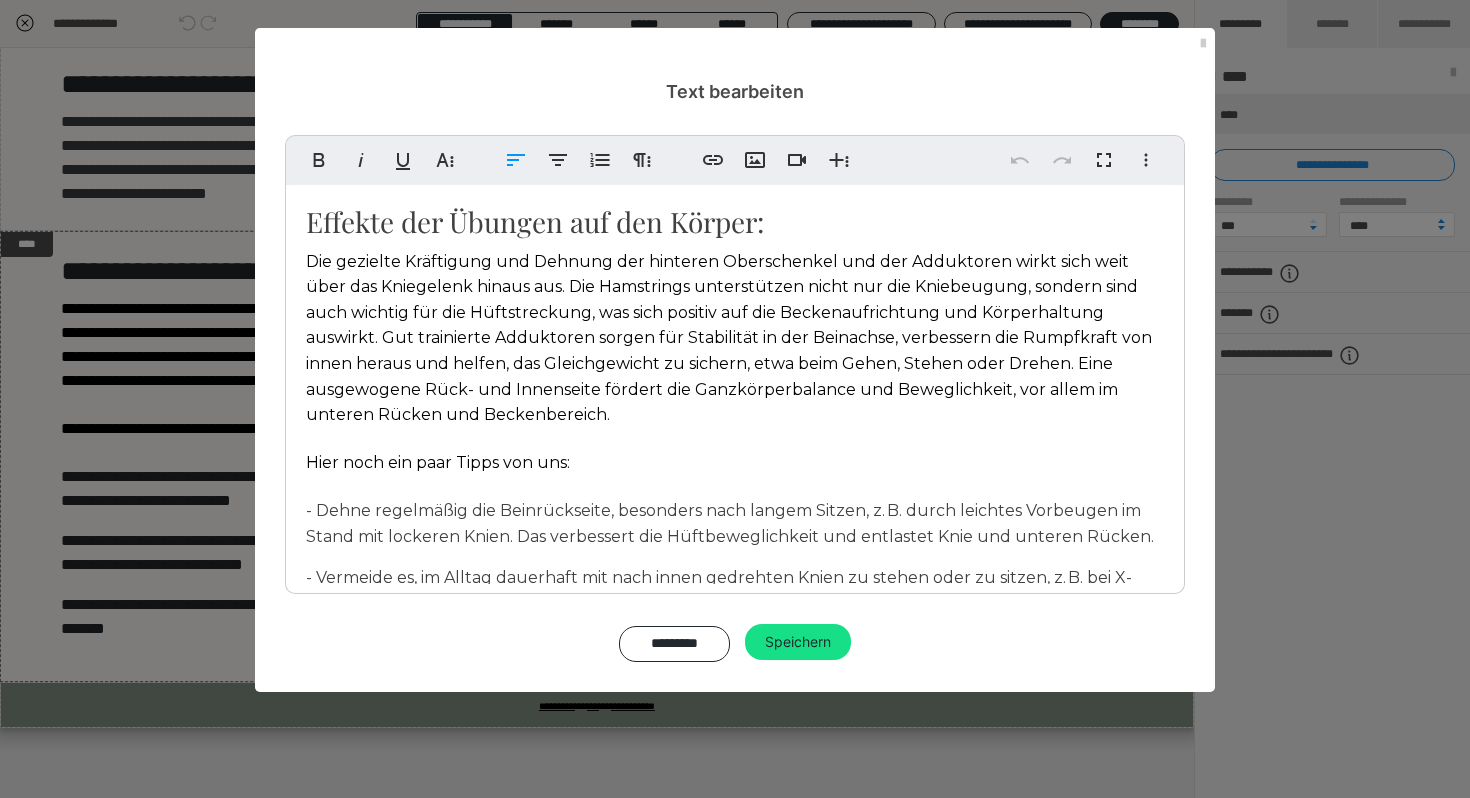 scroll, scrollTop: 136, scrollLeft: 0, axis: vertical 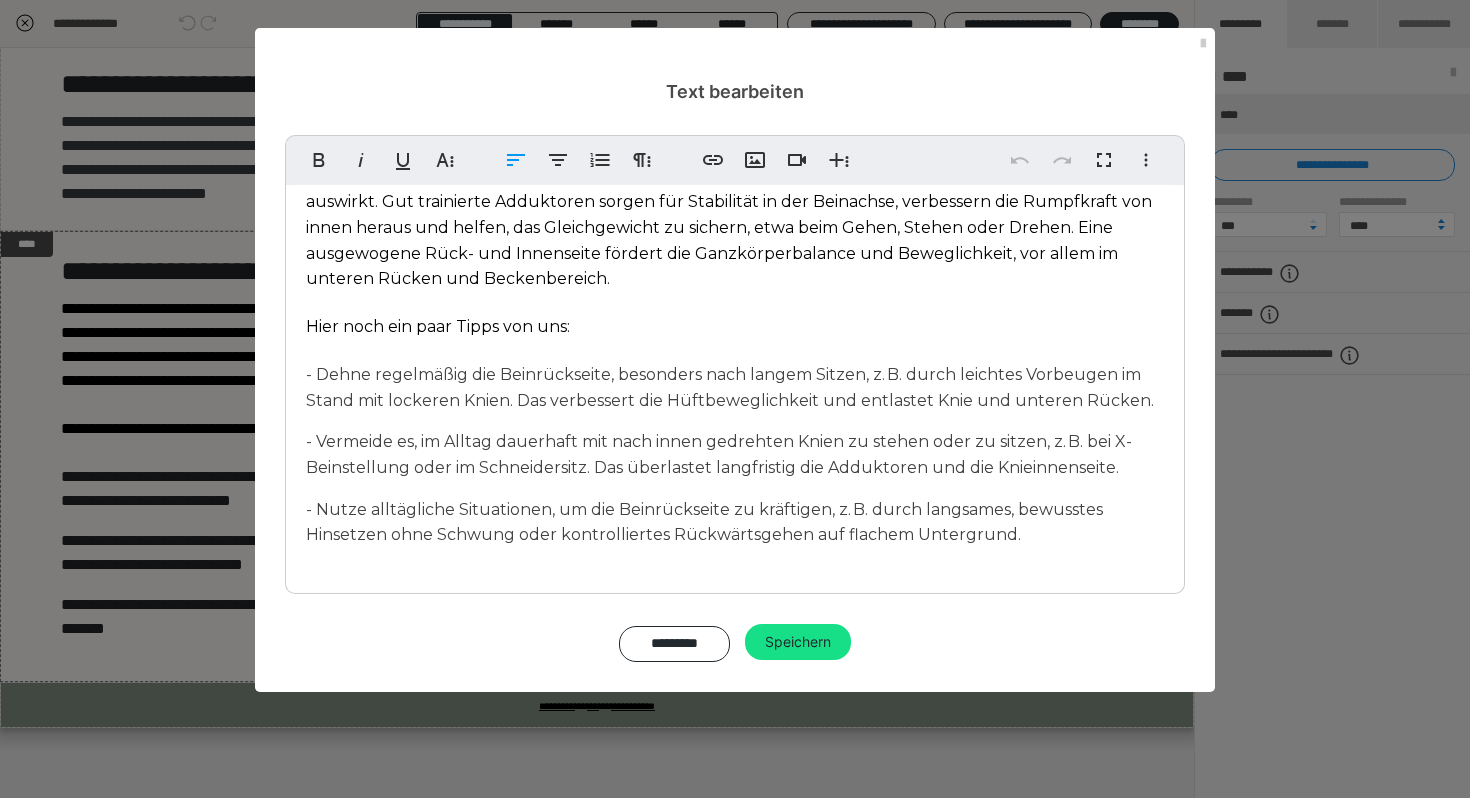 copy on "- Dehne regelmäßig die Beinrückseite, besonders nach langem Sitzen, z. B. durch leichtes Vorbeugen im Stand mit lockeren Knien. Das verbessert die Hüftbeweglichkeit und entlastet Knie und unteren Rücken. - Vermeide es, im Alltag dauerhaft mit nach innen gedrehten Knien zu stehen oder zu sitzen, z. B. bei X-Beinstellung oder im Schneidersitz. Das überlastet langfristig die Adduktoren und die Knieinnenseite. - Nutze alltägliche Situationen, um die Beinrückseite zu kräftigen, z. B. durch langsames, bewusstes Hinsetzen ohne Schwung oder kontrolliertes Rückwärtsgehen auf flachem Untergrund." 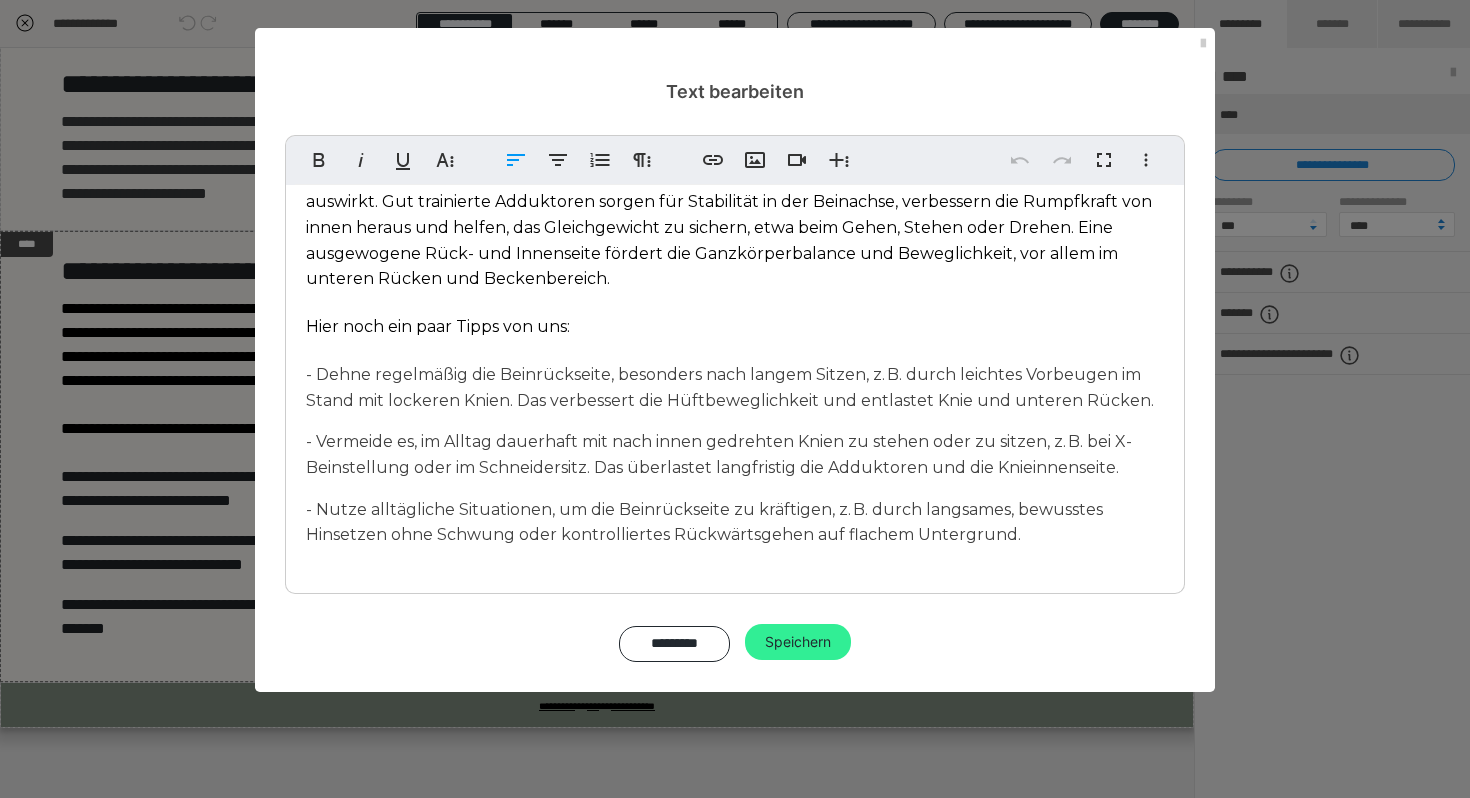click on "Speichern" at bounding box center [798, 642] 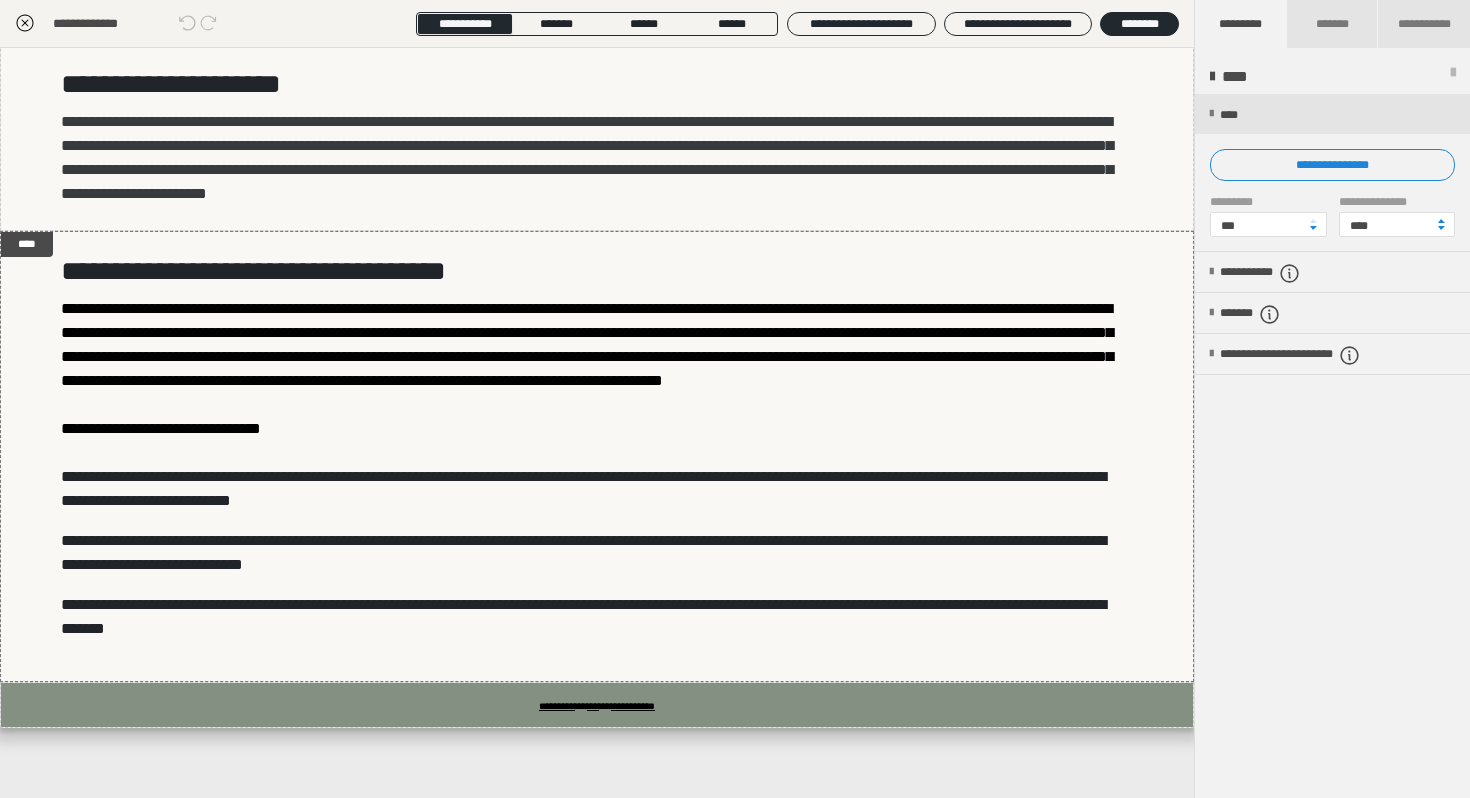 click 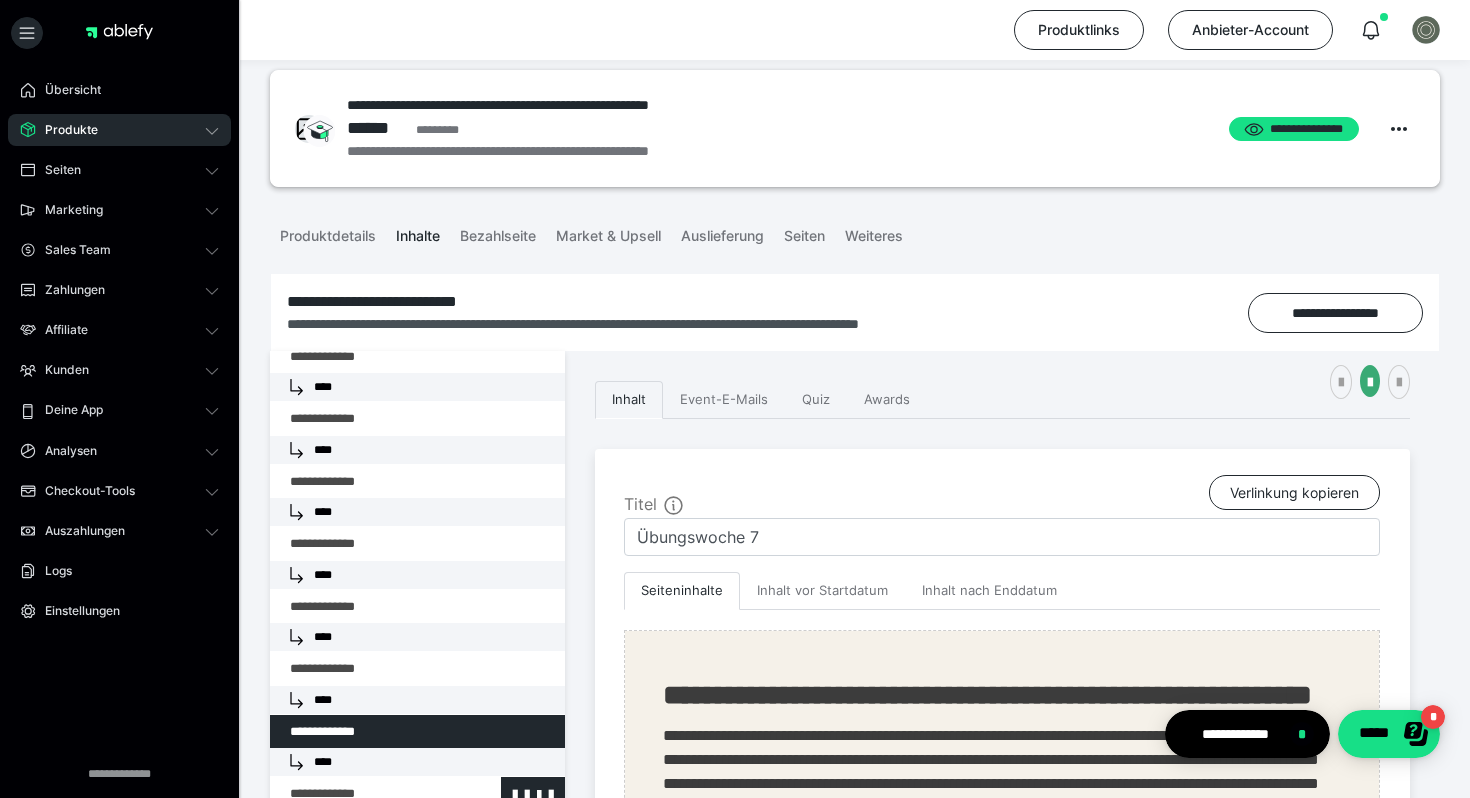 click at bounding box center (365, 794) 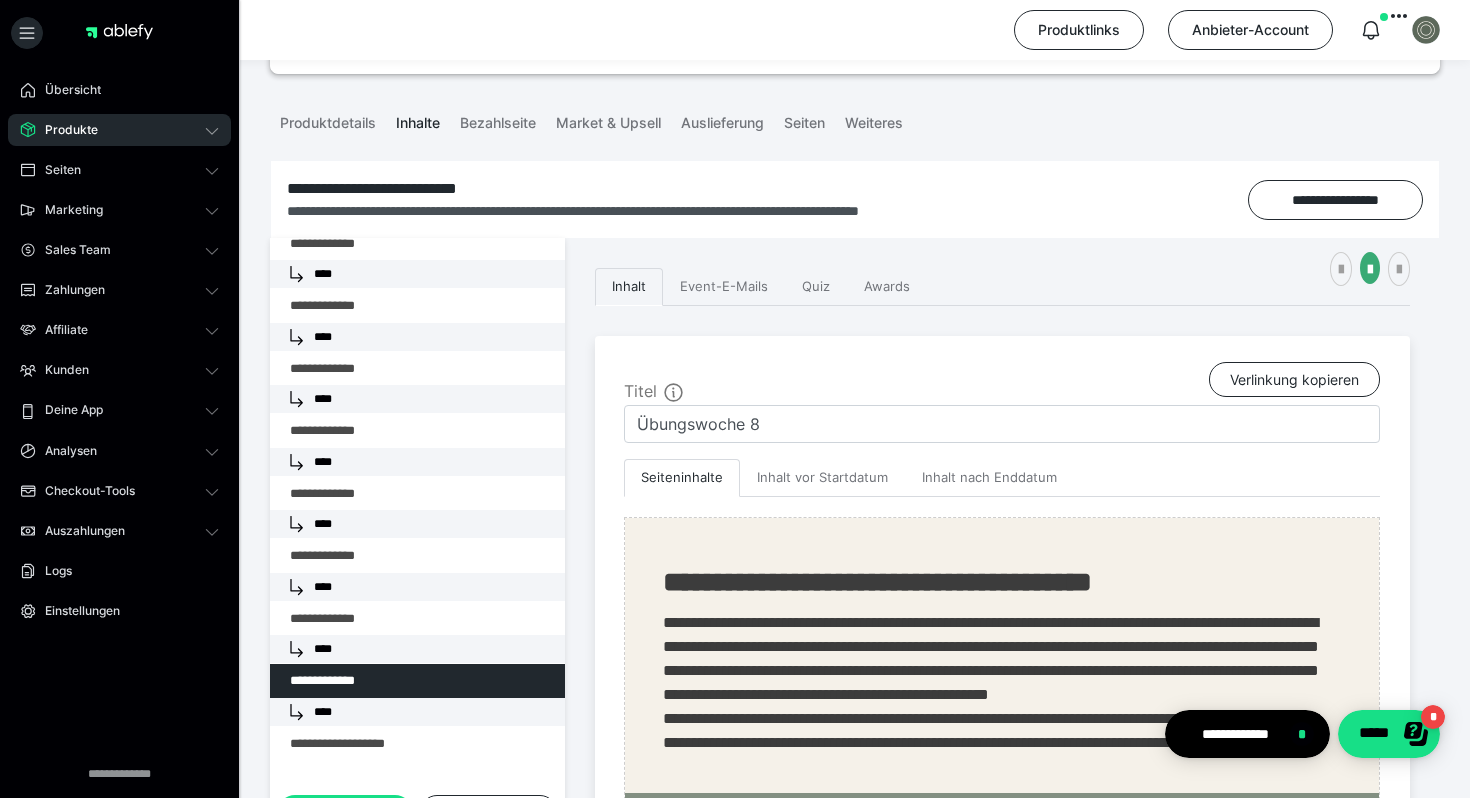 scroll, scrollTop: 184, scrollLeft: 0, axis: vertical 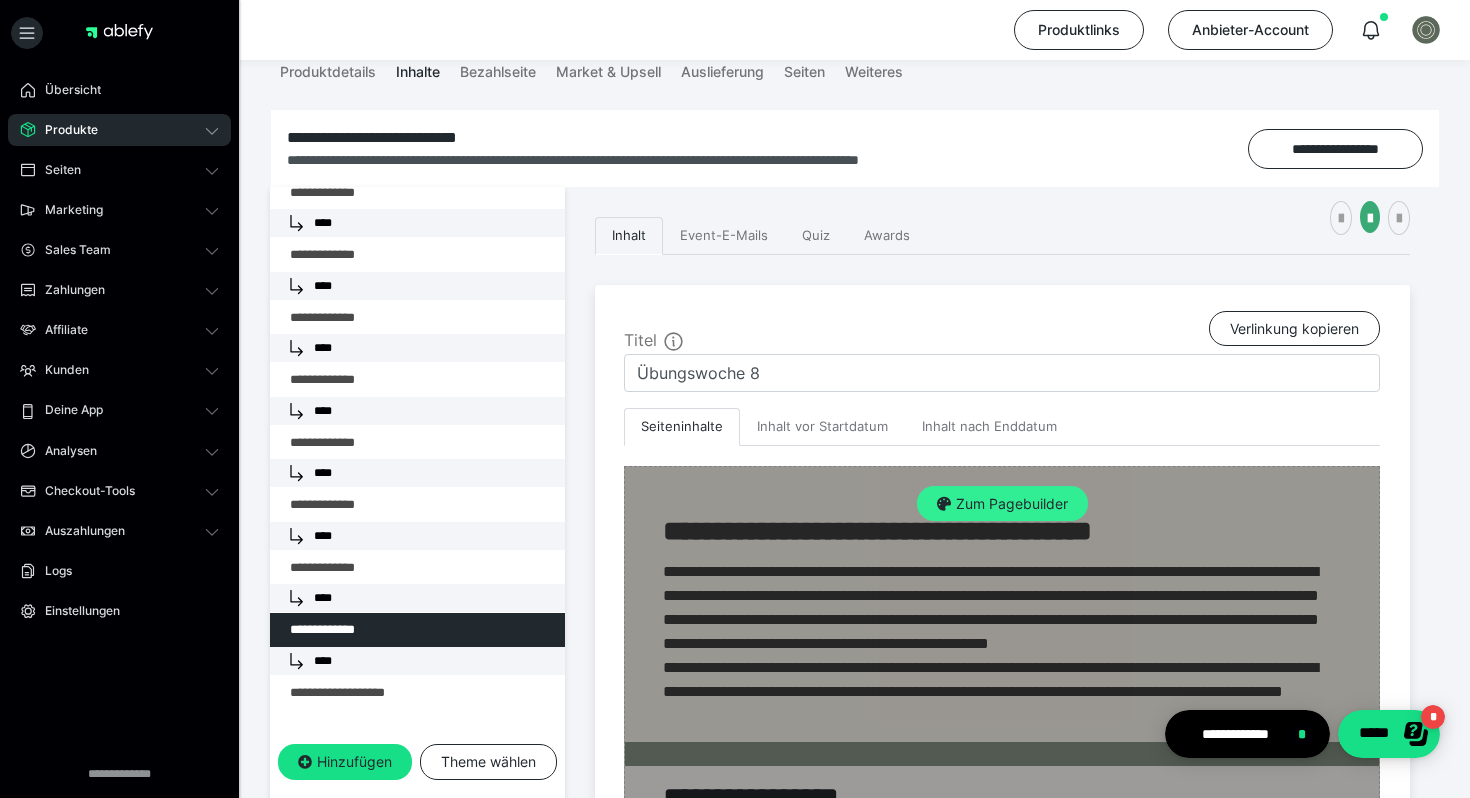 click on "Zum Pagebuilder" at bounding box center [1002, 504] 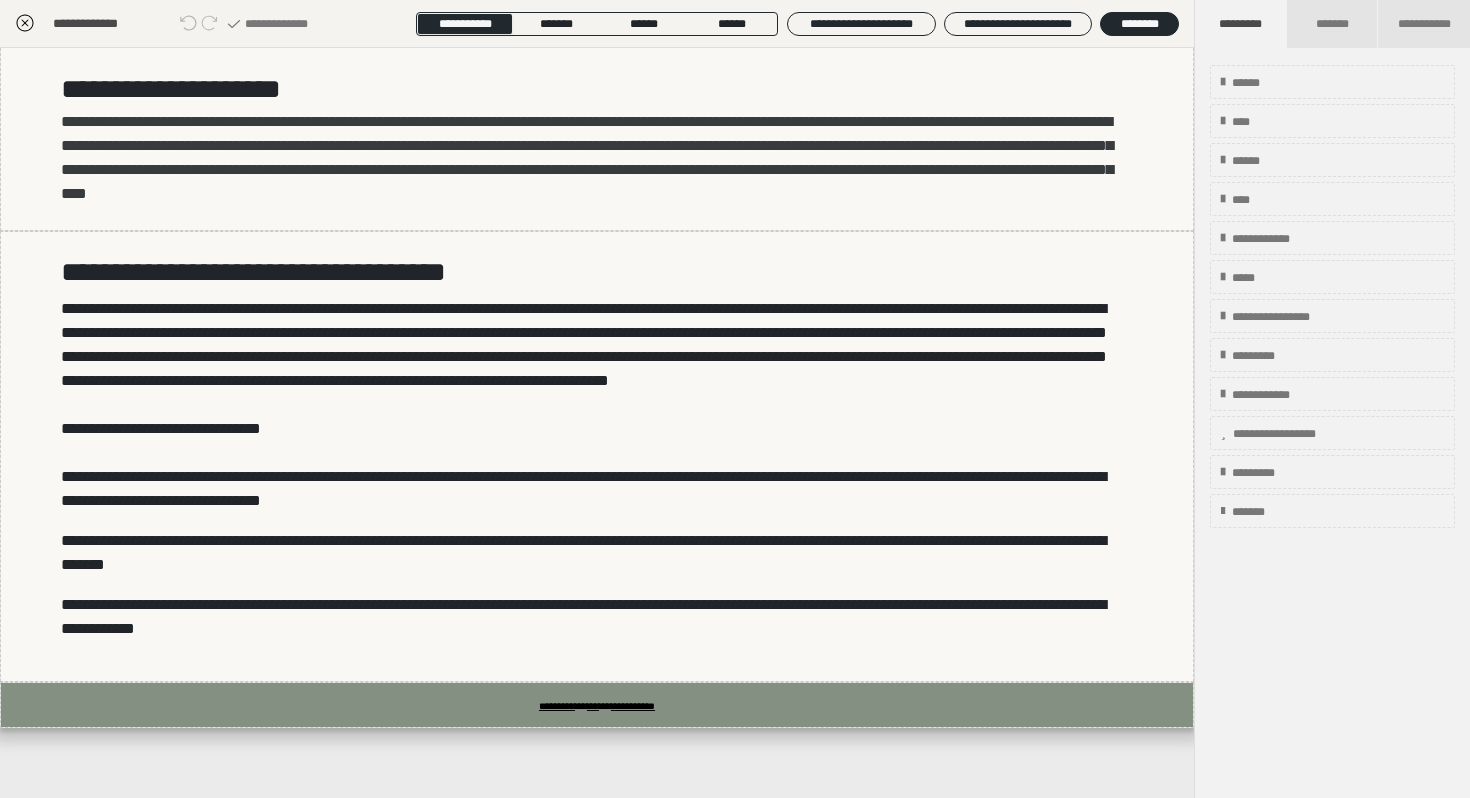 scroll, scrollTop: 1555, scrollLeft: 0, axis: vertical 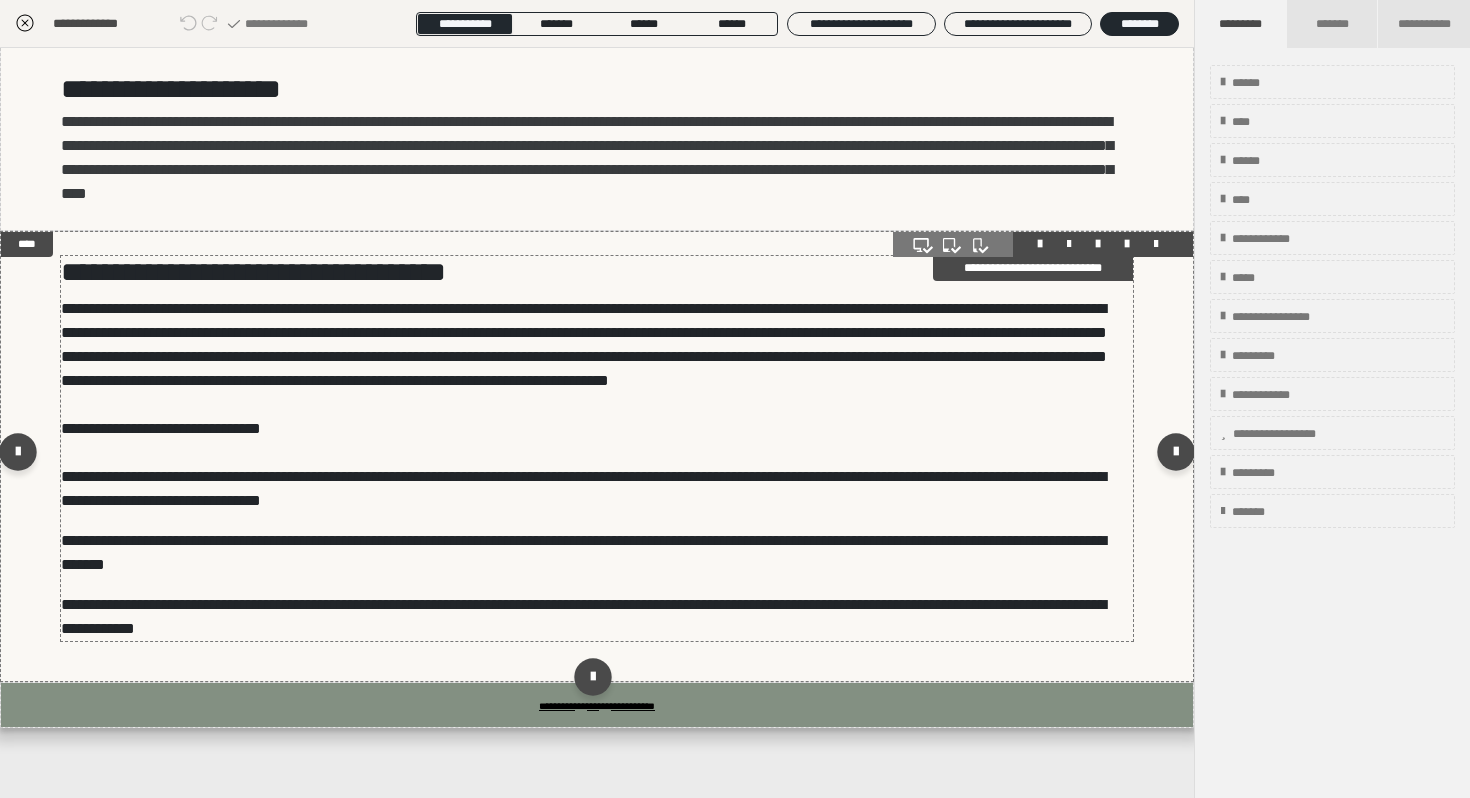 click on "**********" at bounding box center [583, 488] 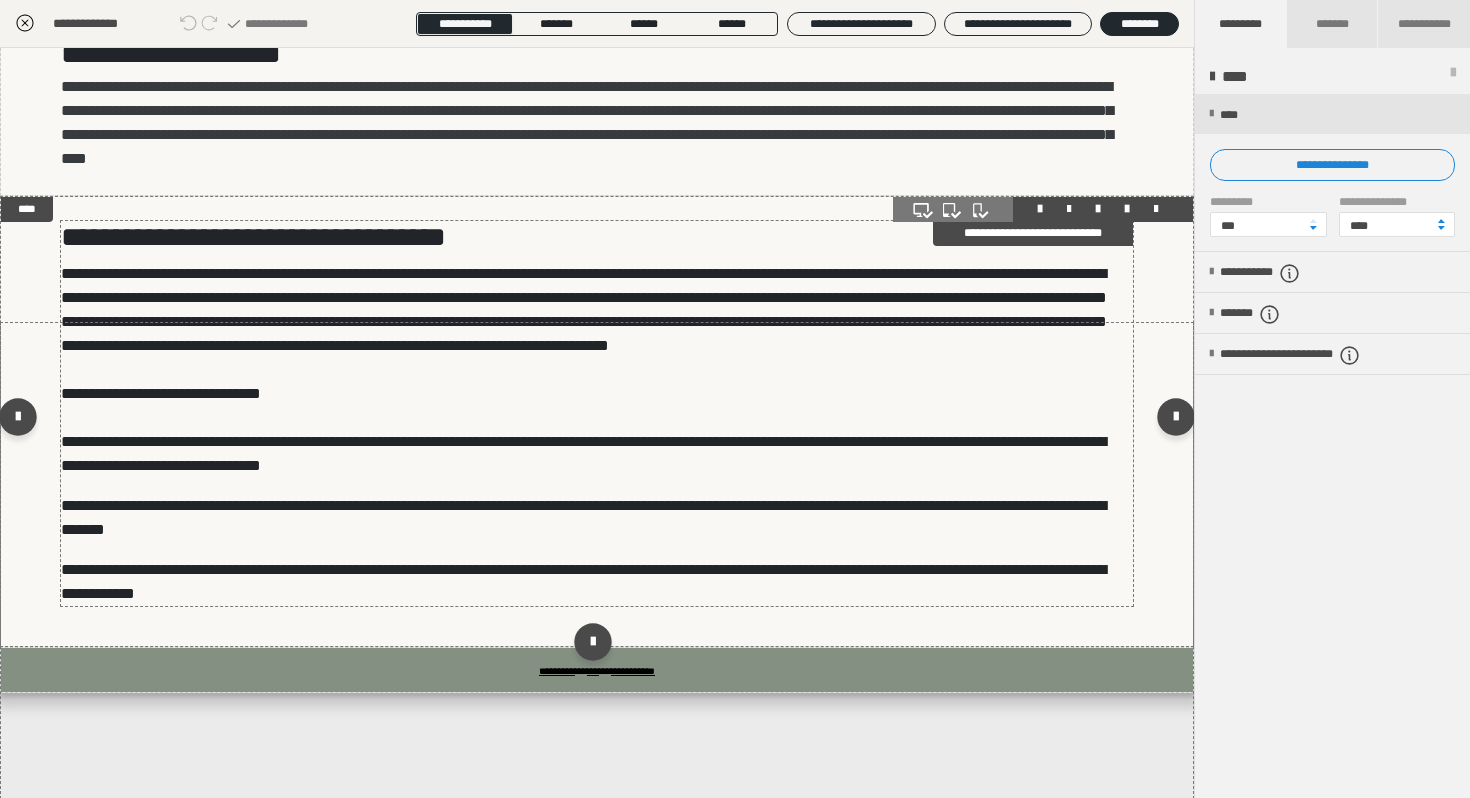 click on "**********" at bounding box center [583, 453] 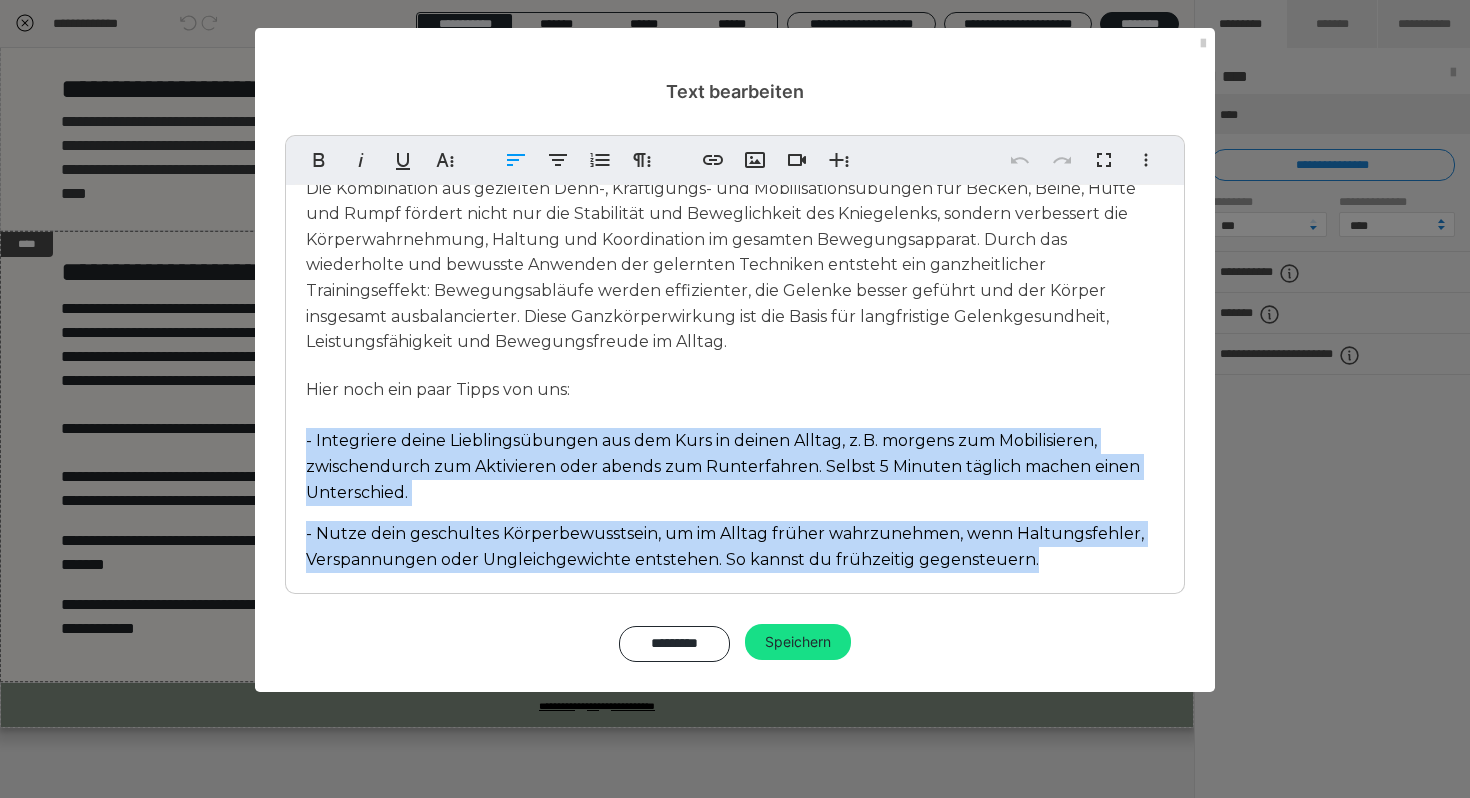 scroll, scrollTop: 165, scrollLeft: 0, axis: vertical 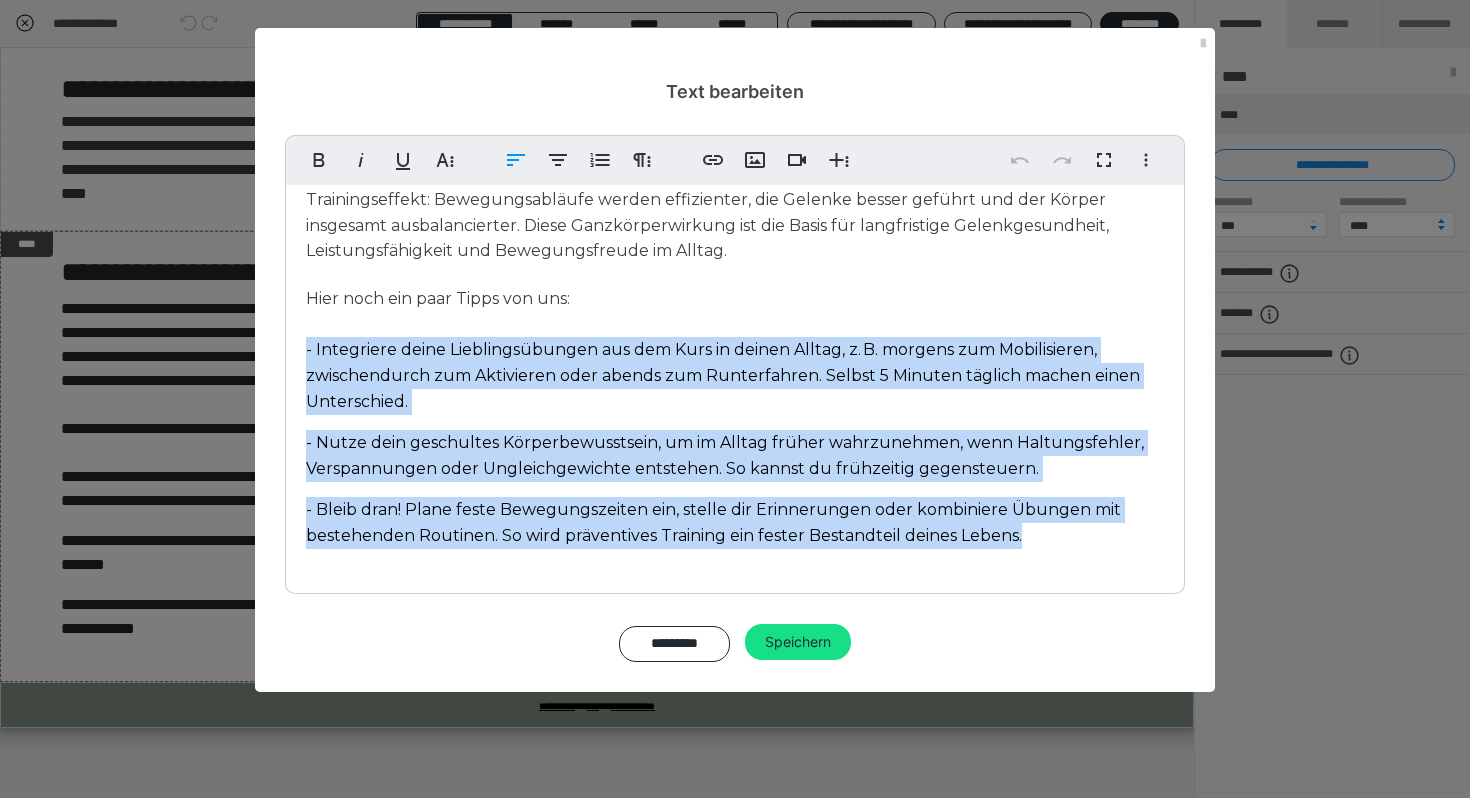 drag, startPoint x: 301, startPoint y: 513, endPoint x: 455, endPoint y: 595, distance: 174.47063 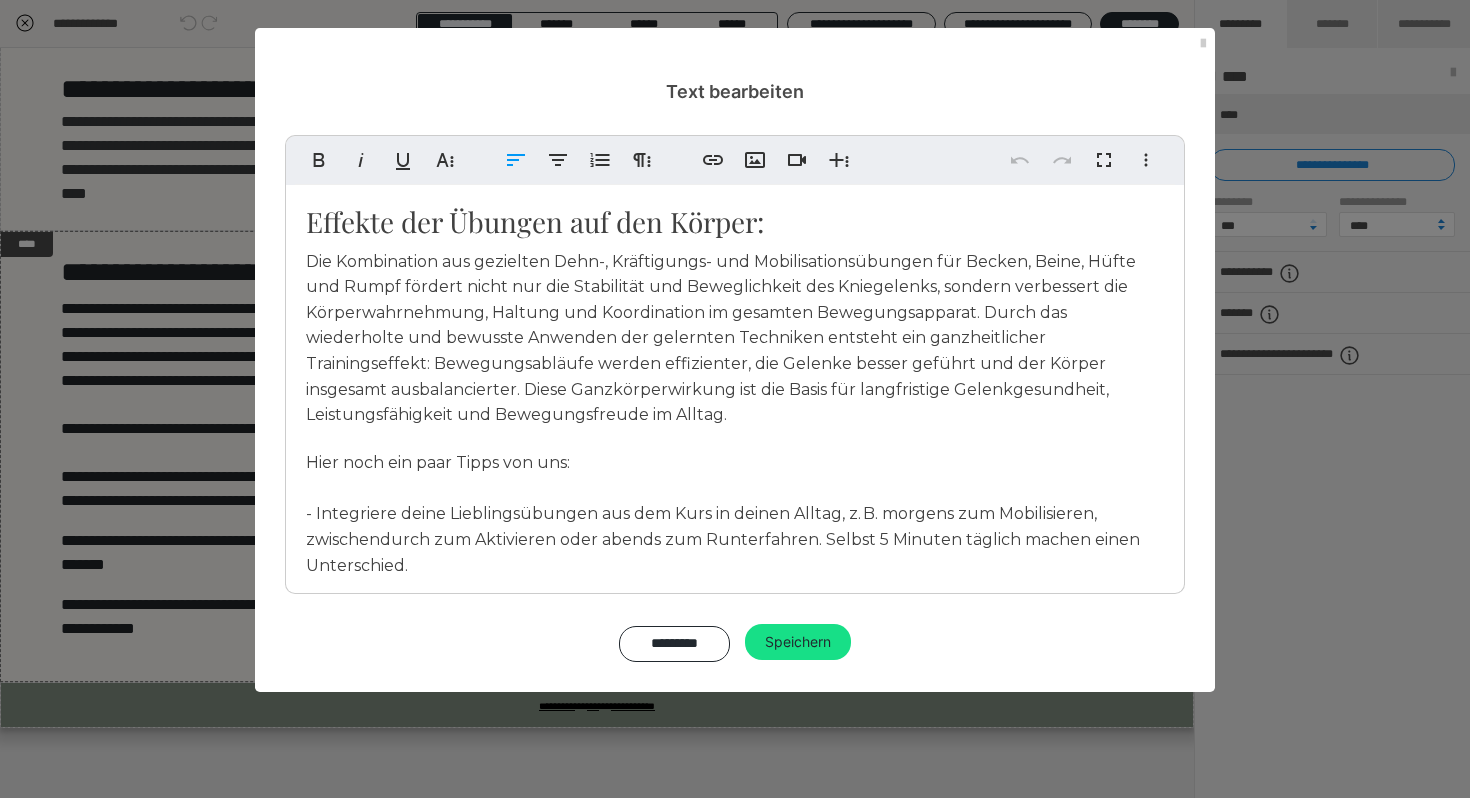 scroll, scrollTop: 165, scrollLeft: 0, axis: vertical 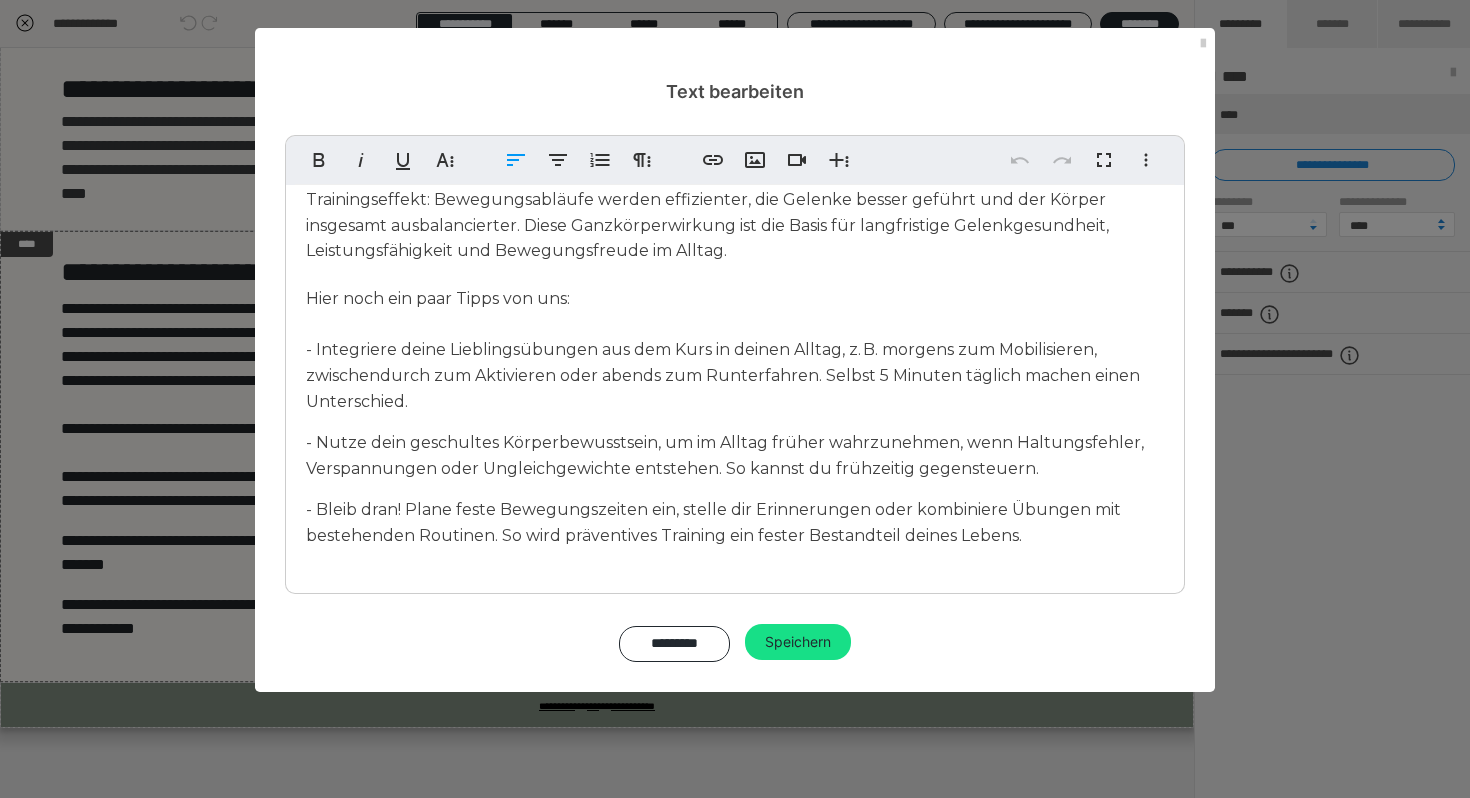 copy on "- Integriere deine Lieblingsübungen aus dem Kurs in deinen Alltag, z. B. morgens zum Mobilisieren, zwischendurch zum Aktivieren oder abends zum Runterfahren. Selbst 5 Minuten täglich machen einen Unterschied. - Nutze dein geschultes Körperbewusstsein, um im Alltag früher wahrzunehmen, wenn Haltungsfehler, Verspannungen oder Ungleichgewichte entstehen. So kannst du frühzeitig gegensteuern. - Bleib dran! Plane feste Bewegungszeiten ein, stelle dir Erinnerungen oder kombiniere Übungen mit bestehenden Routinen. So wird präventives Training ein fester Bestandteil deines Lebens." 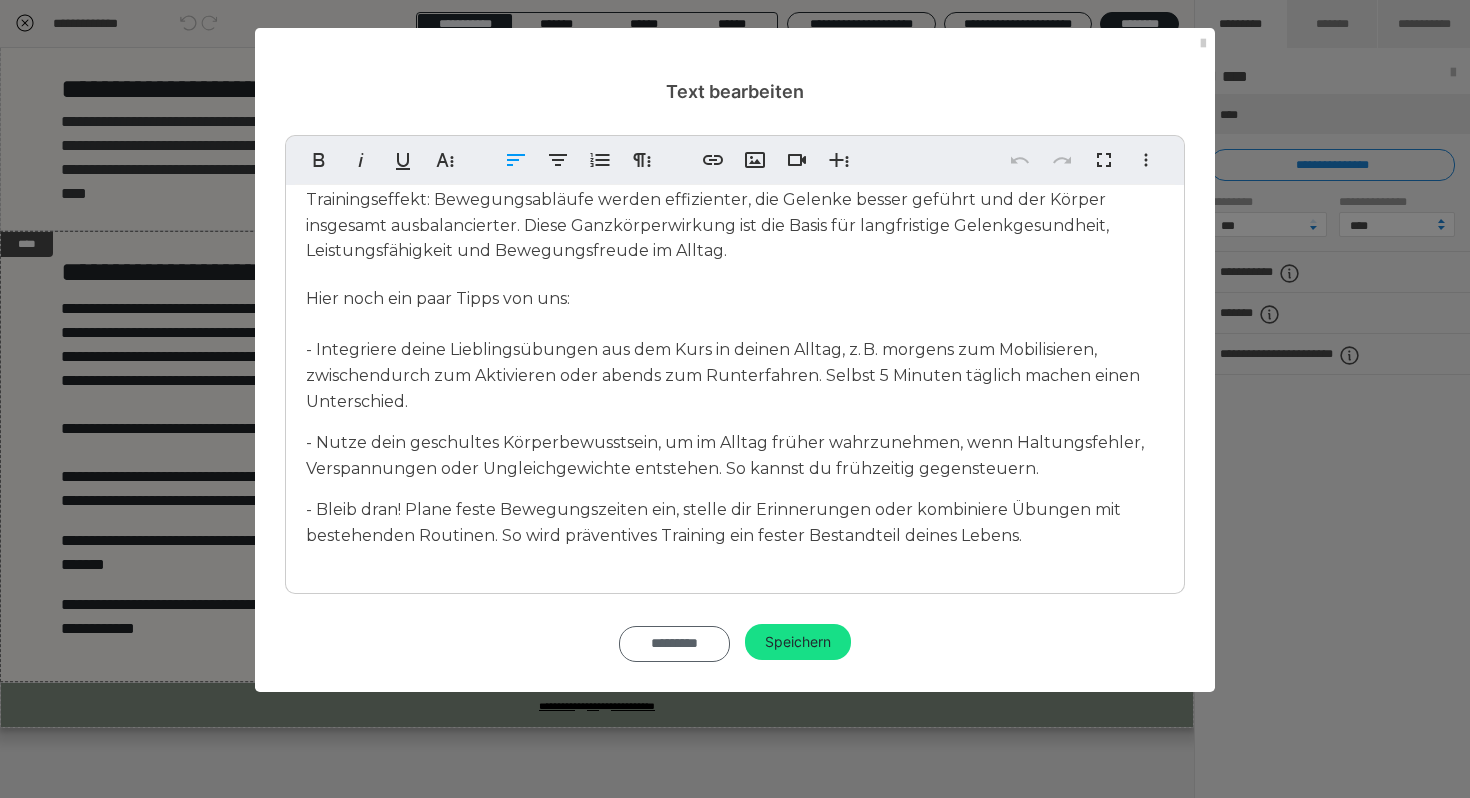 click on "*********" at bounding box center (674, 644) 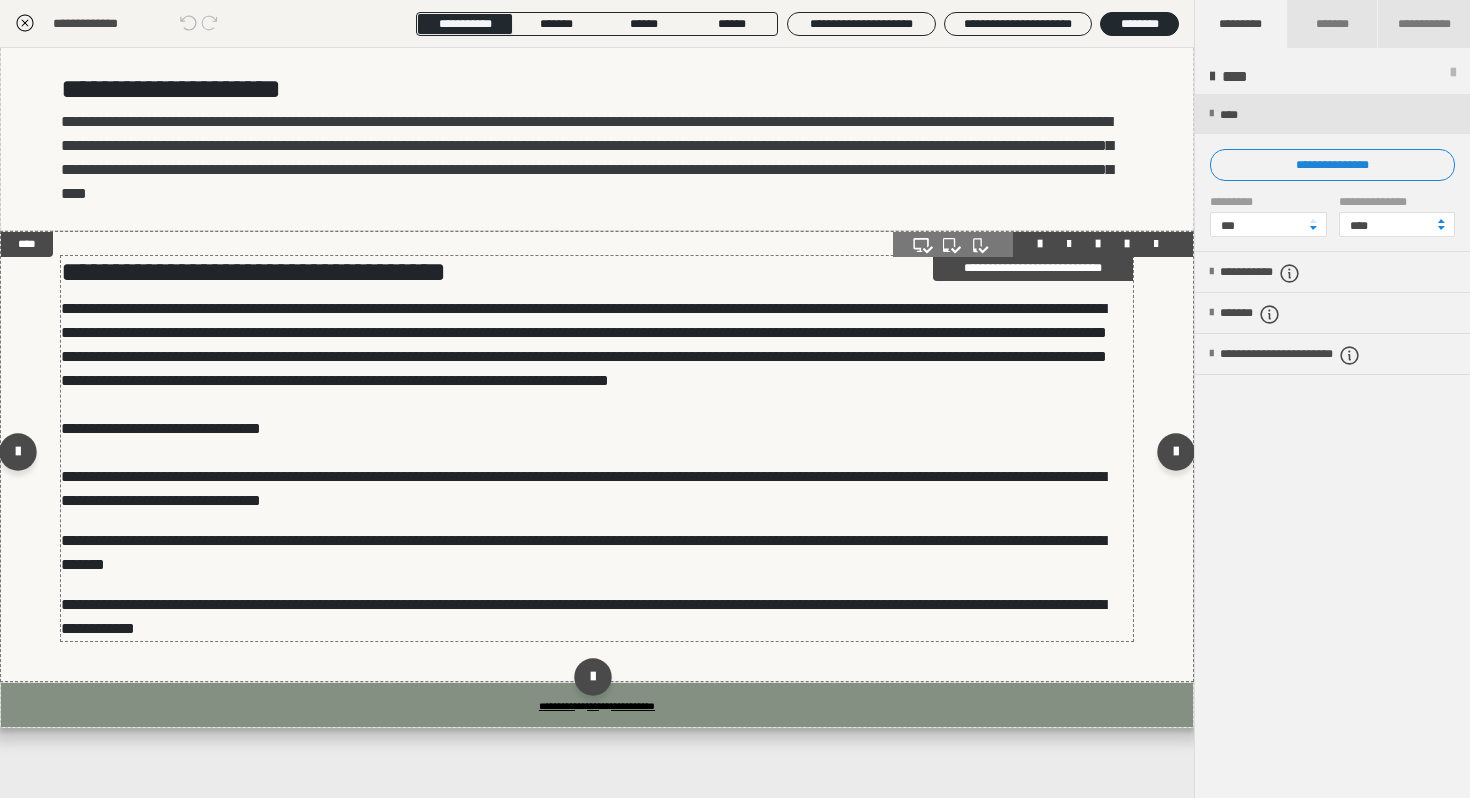 click on "**********" at bounding box center [597, 449] 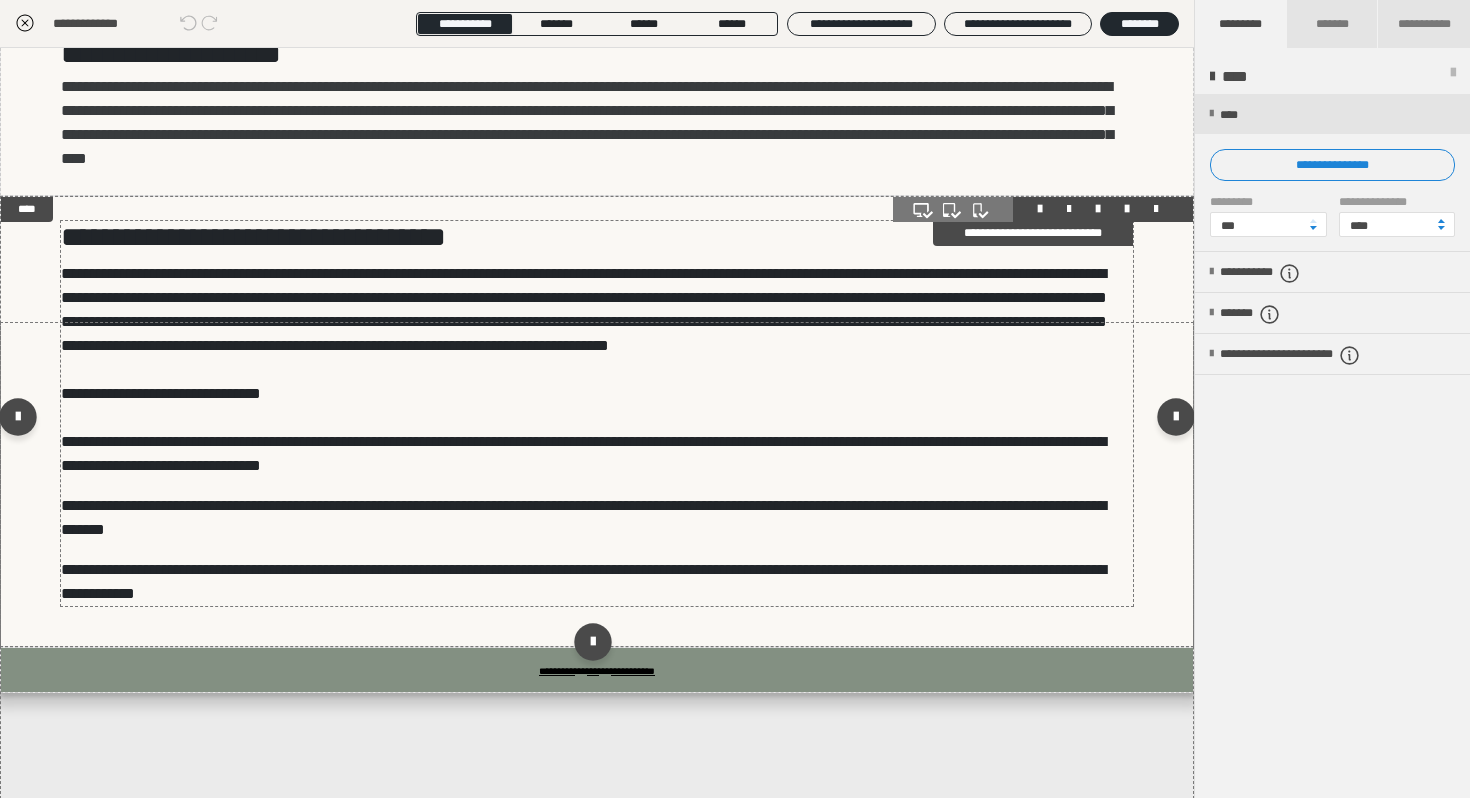 click on "**********" at bounding box center (597, 414) 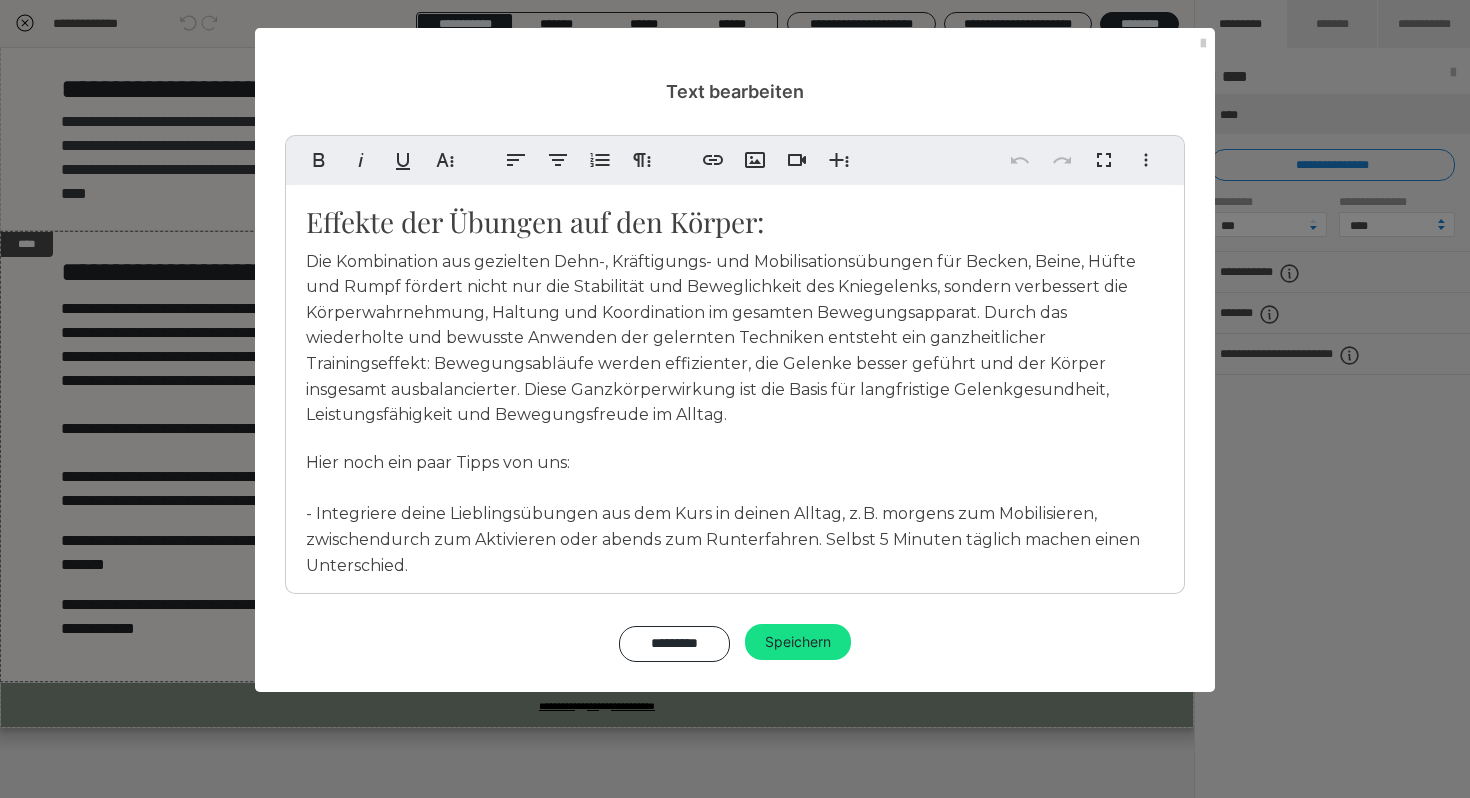 drag, startPoint x: 585, startPoint y: 465, endPoint x: 291, endPoint y: 457, distance: 294.10883 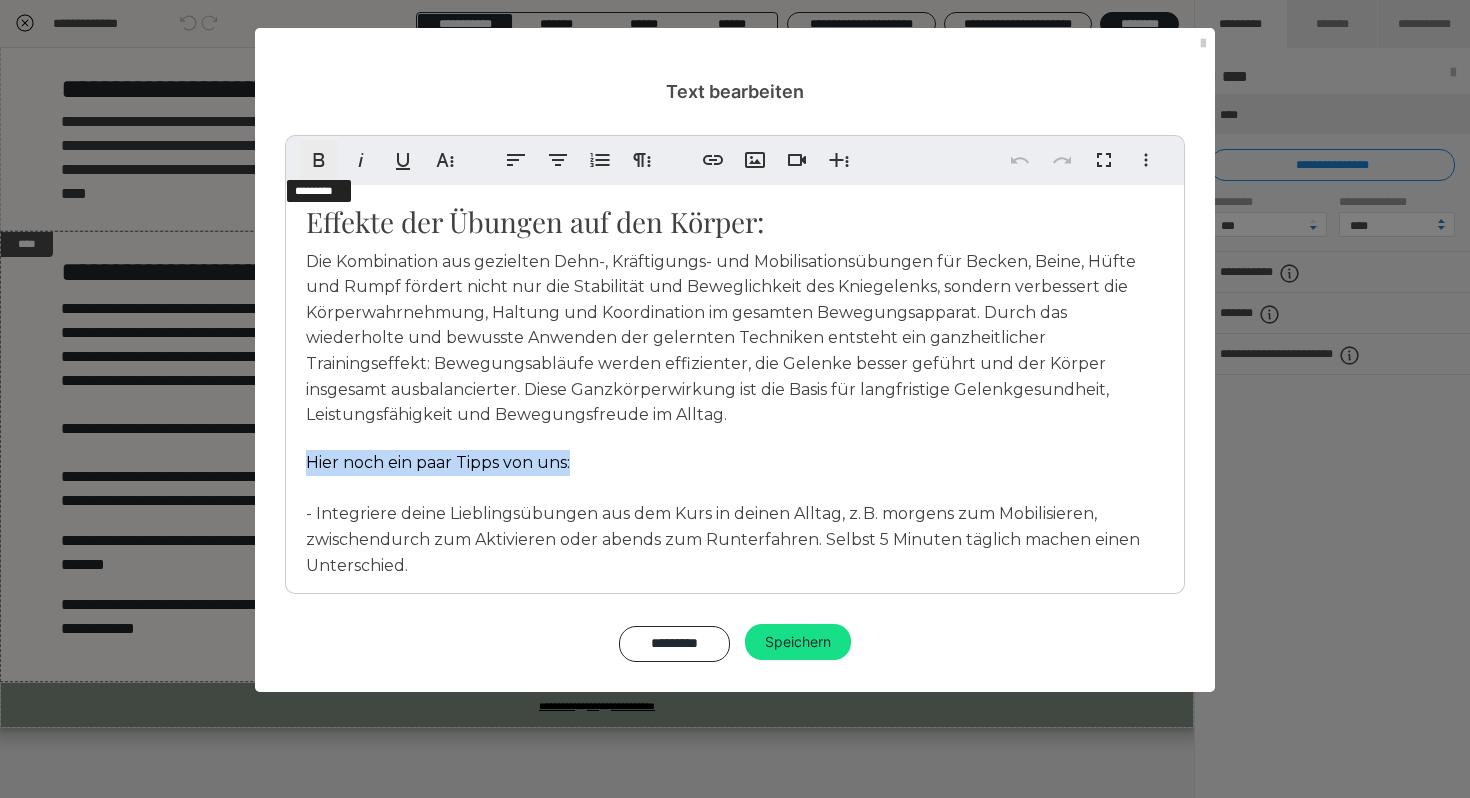 click 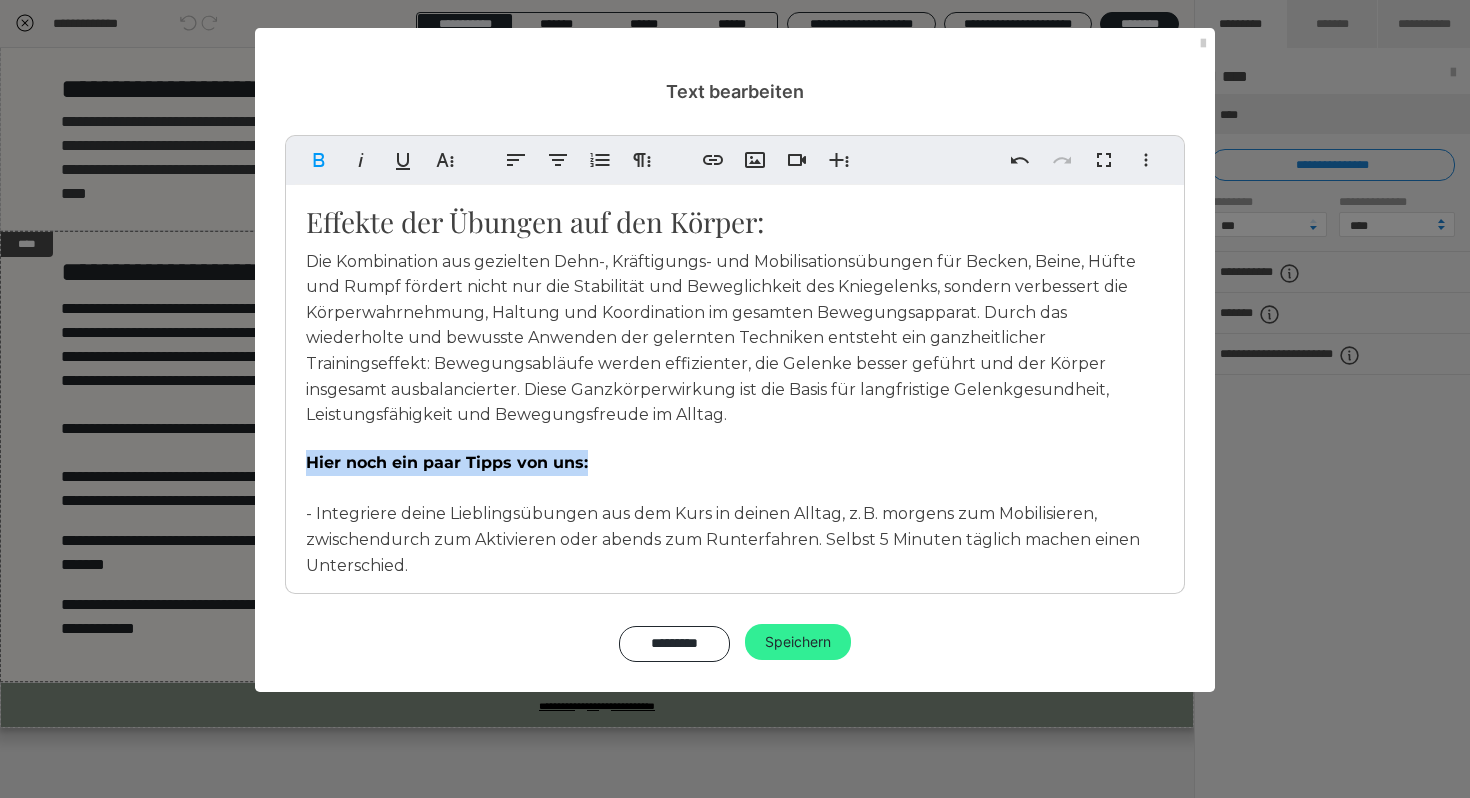 click on "Speichern" at bounding box center [798, 642] 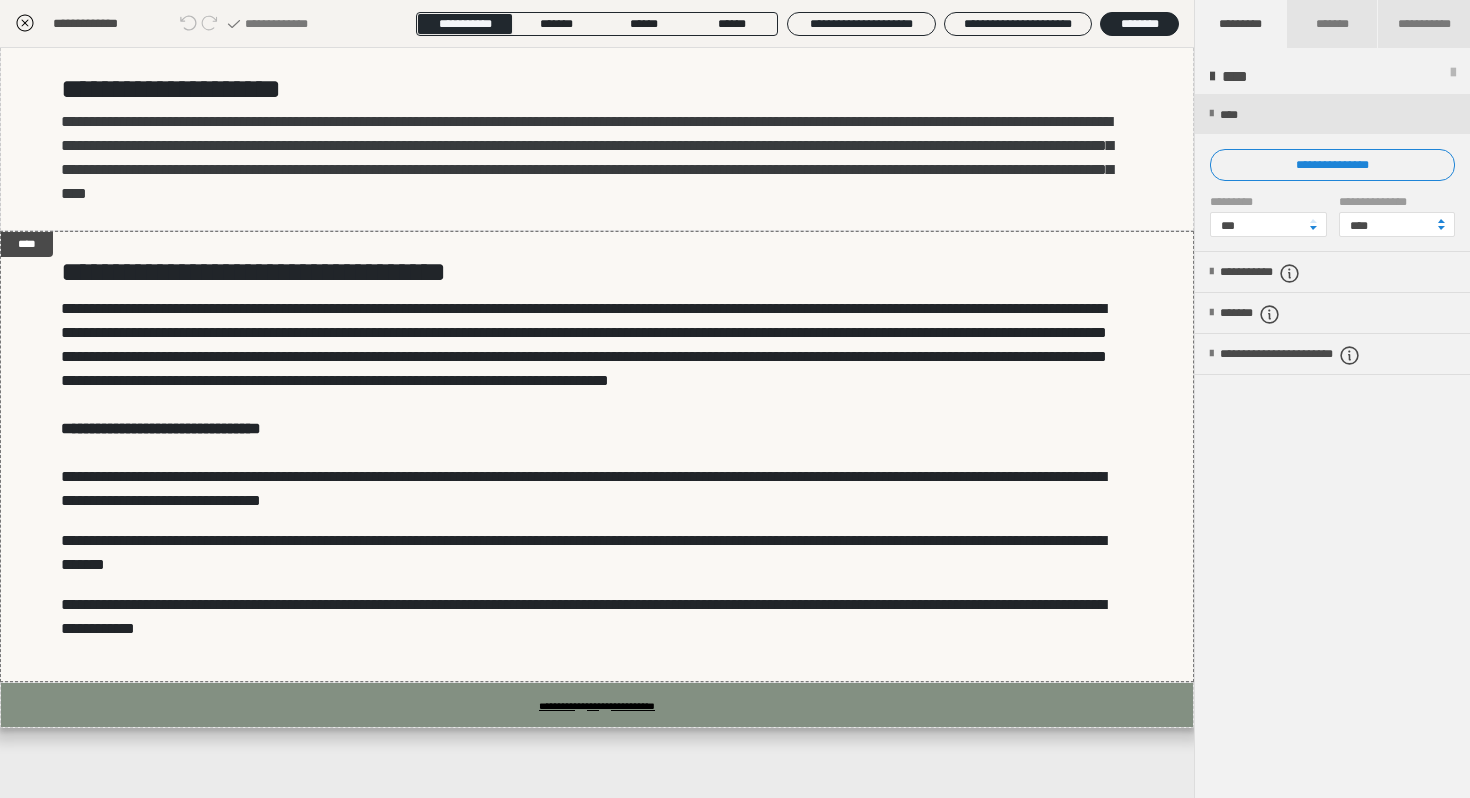 click 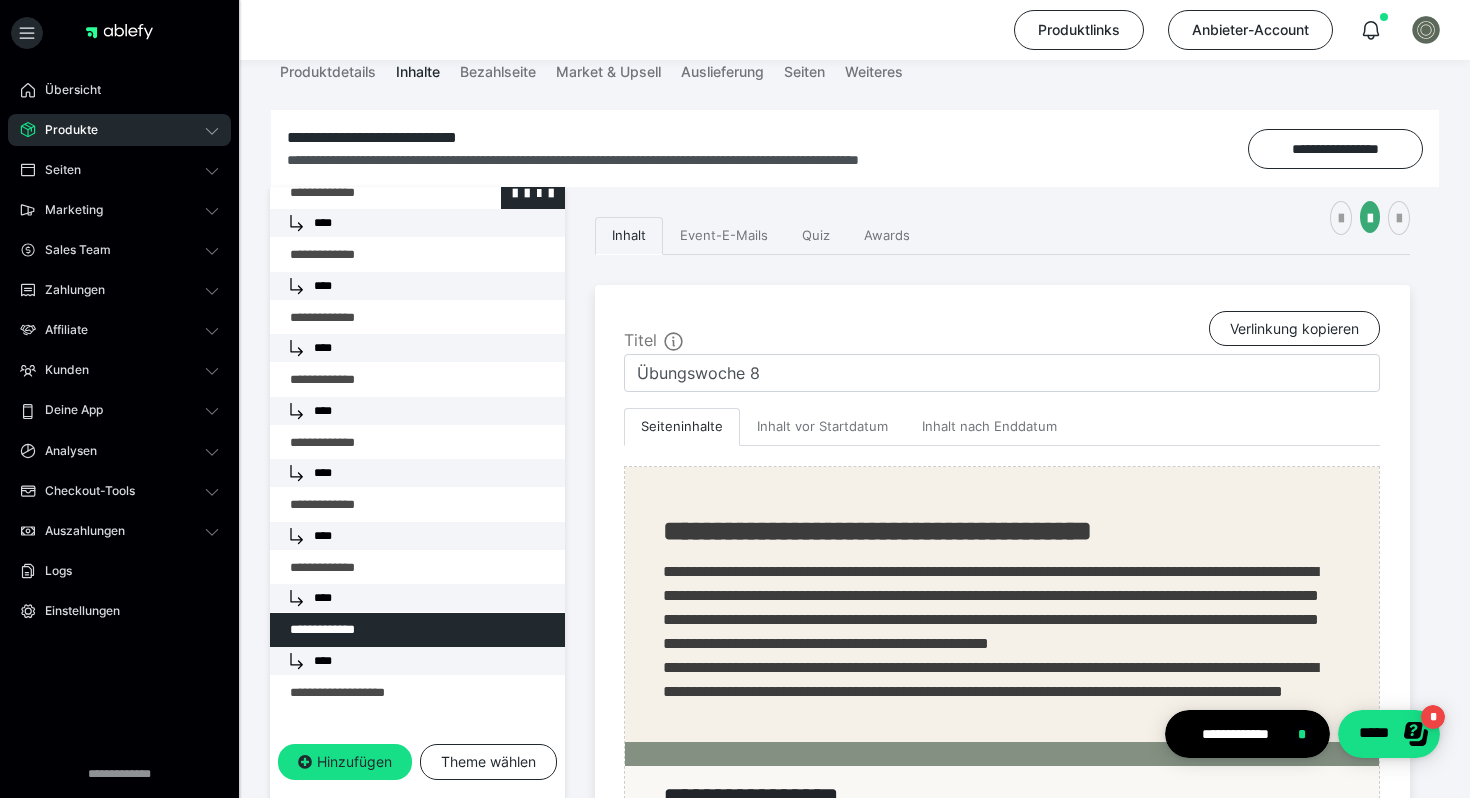 click at bounding box center (365, 193) 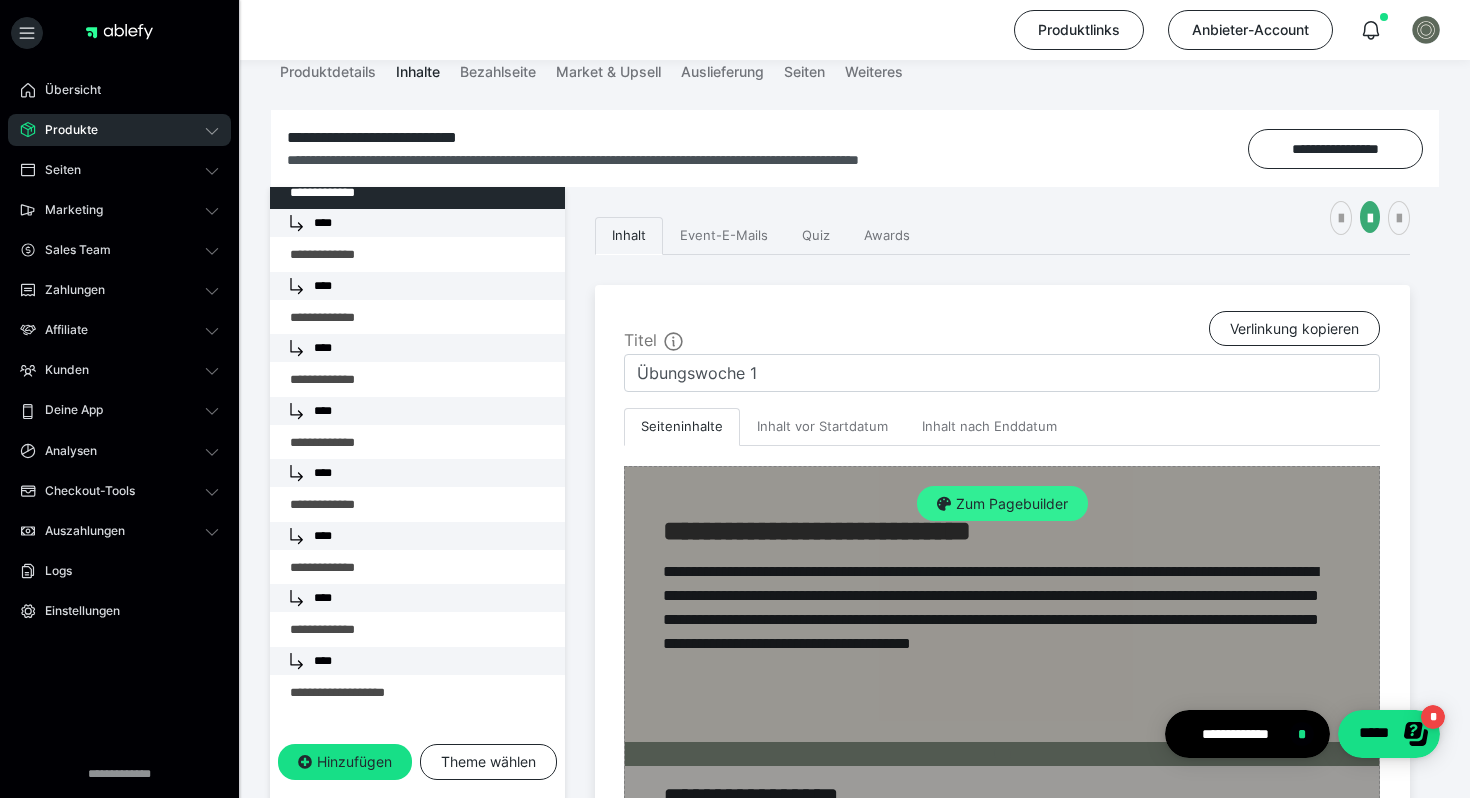 click on "Zum Pagebuilder" at bounding box center (1002, 504) 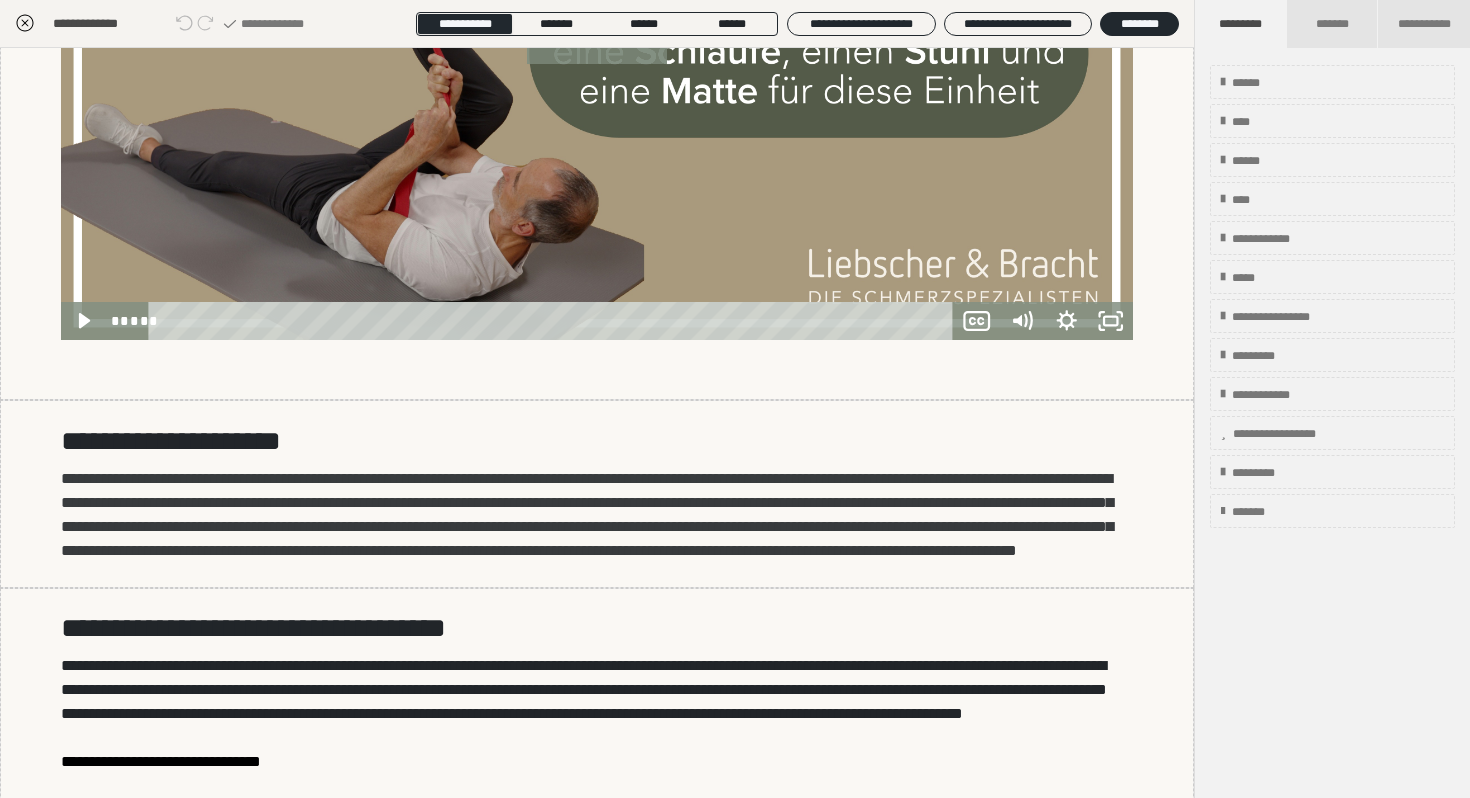 scroll, scrollTop: 1651, scrollLeft: 0, axis: vertical 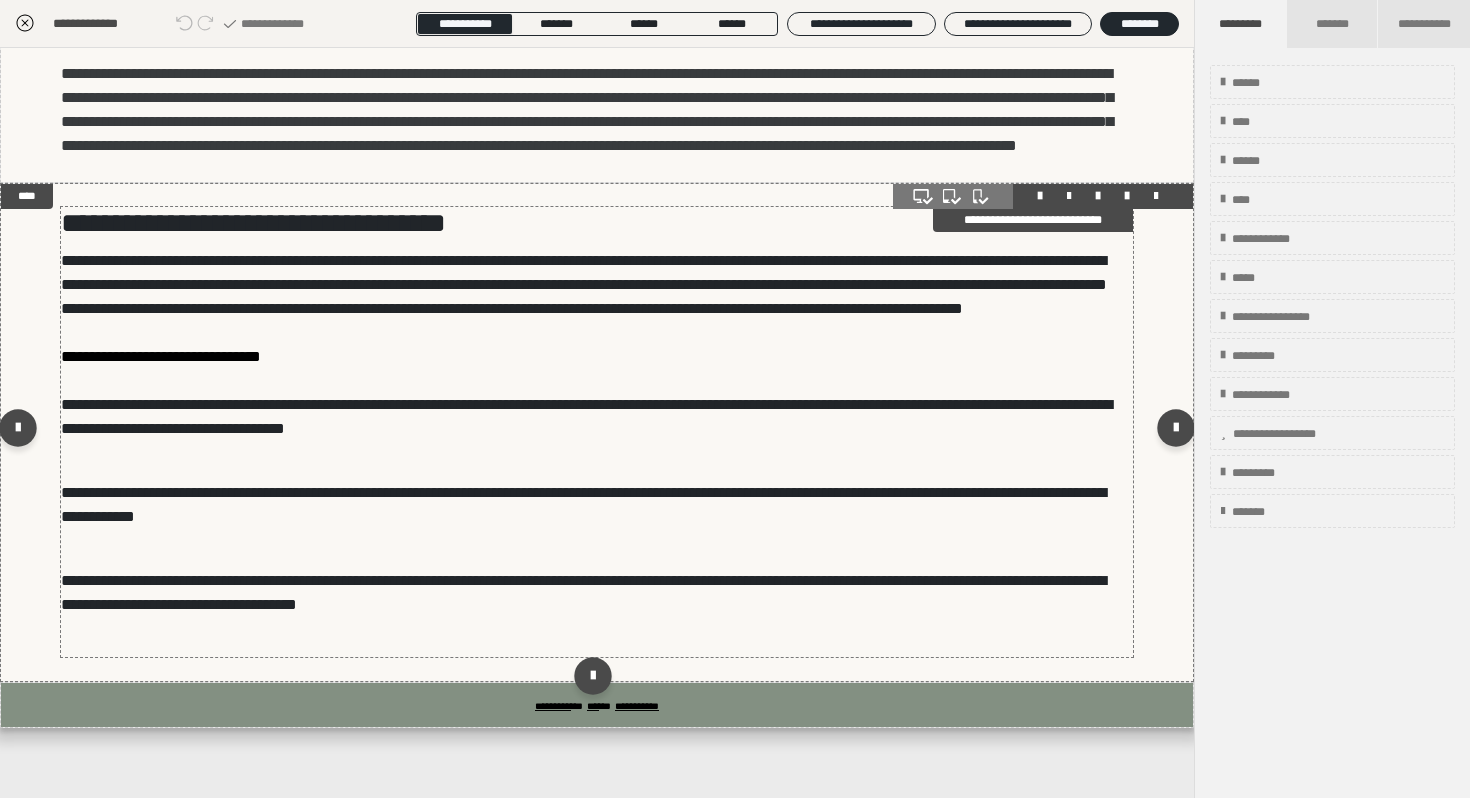 click on "**********" at bounding box center (583, 504) 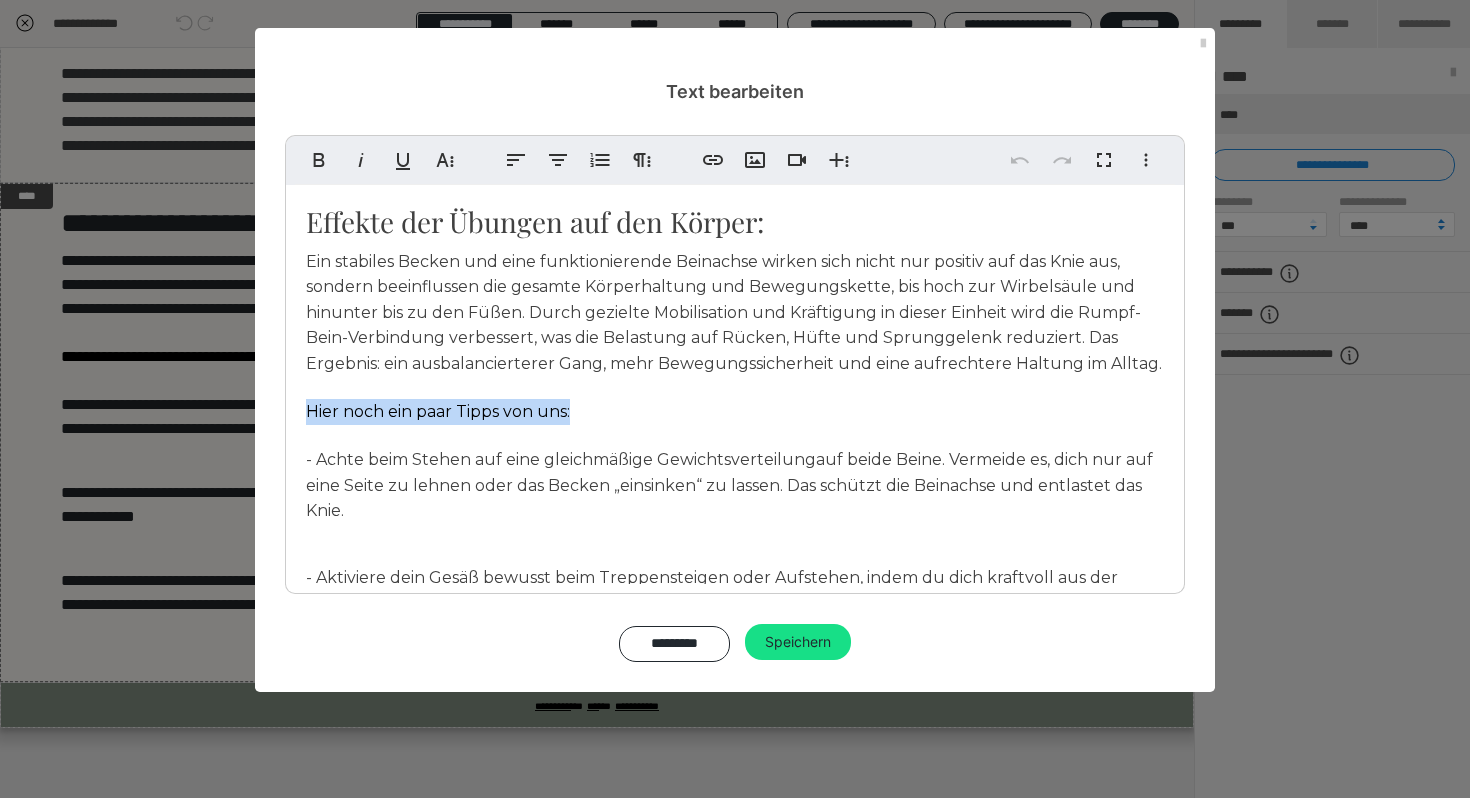 drag, startPoint x: 582, startPoint y: 417, endPoint x: 302, endPoint y: 410, distance: 280.0875 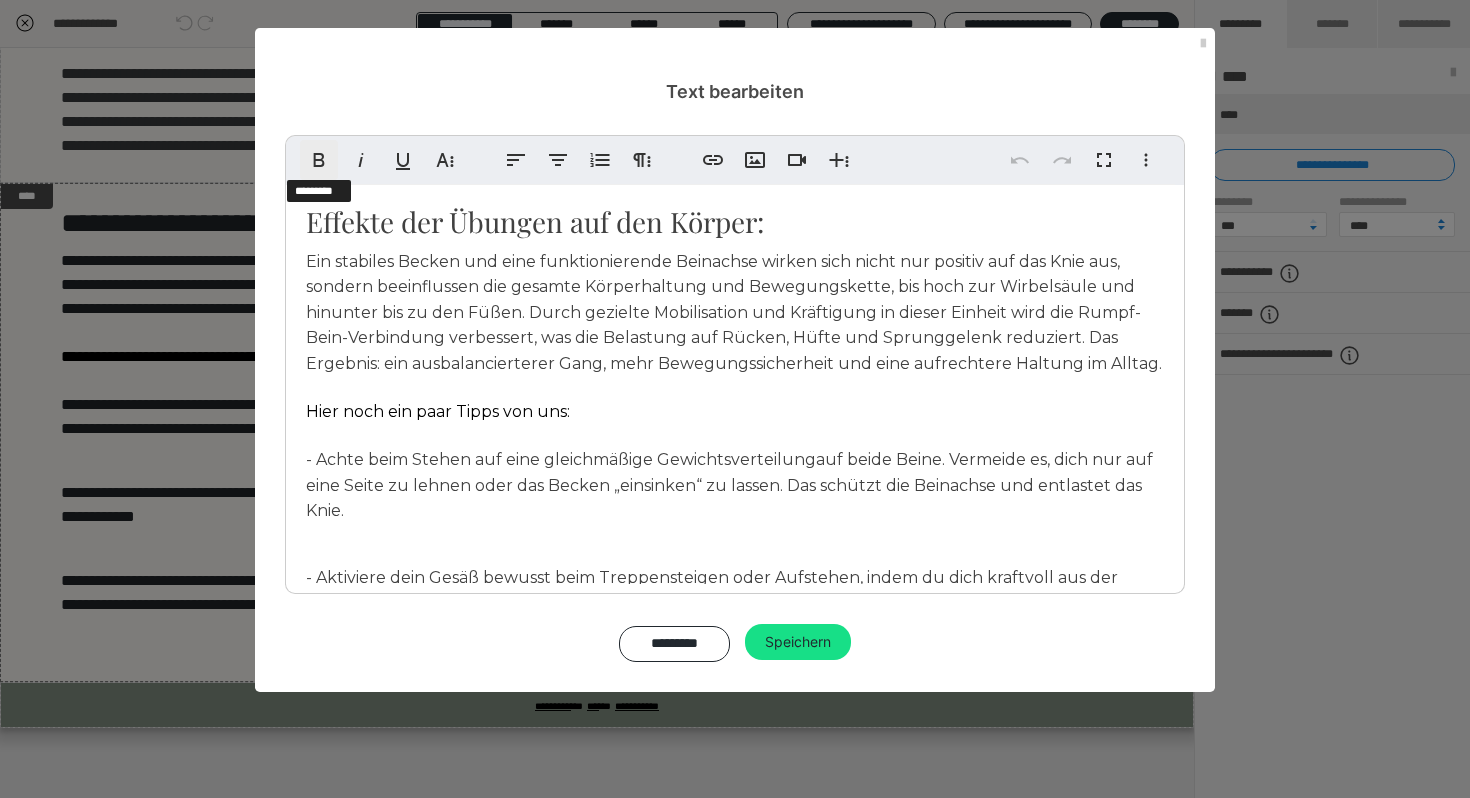 click 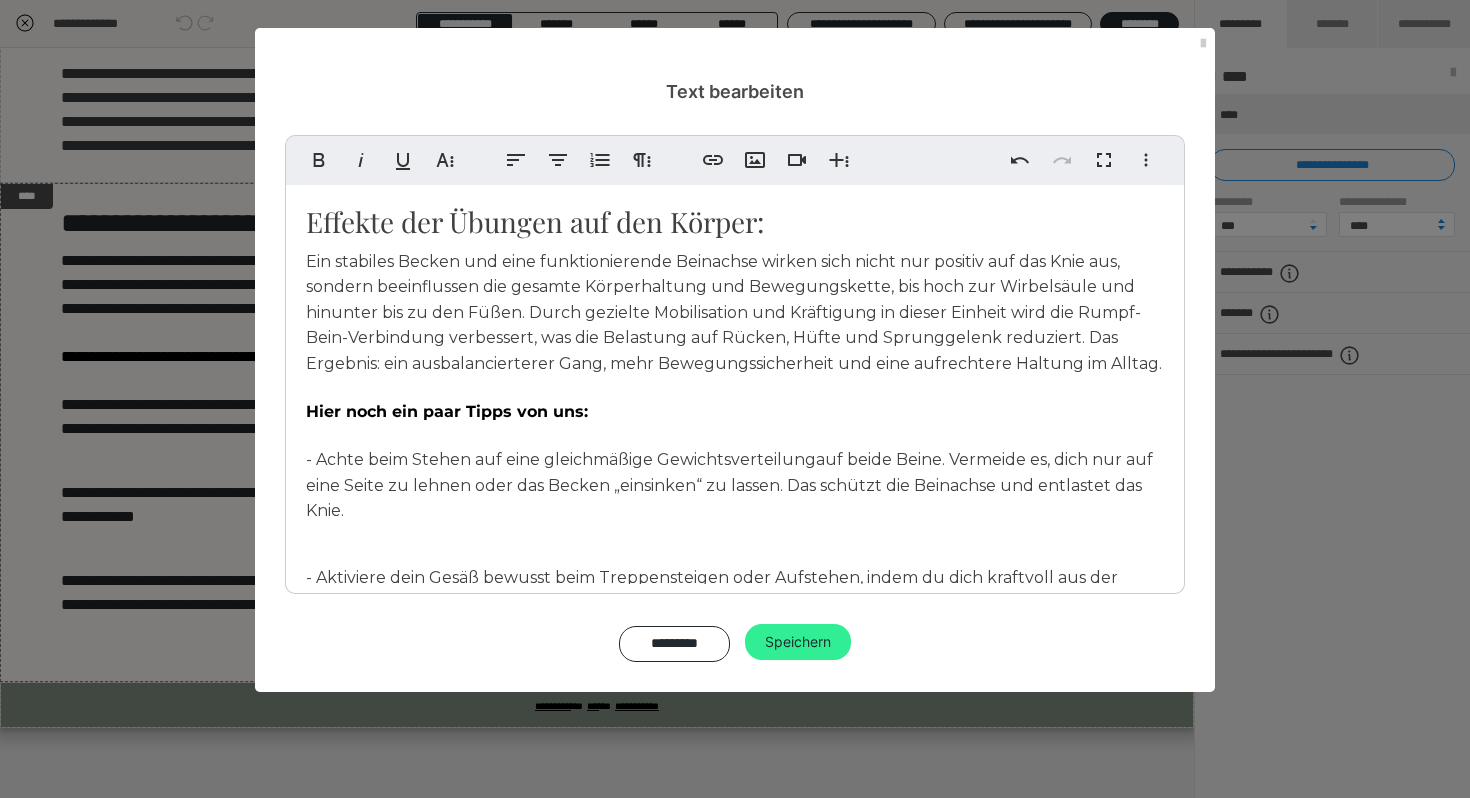 click on "Speichern" at bounding box center [798, 642] 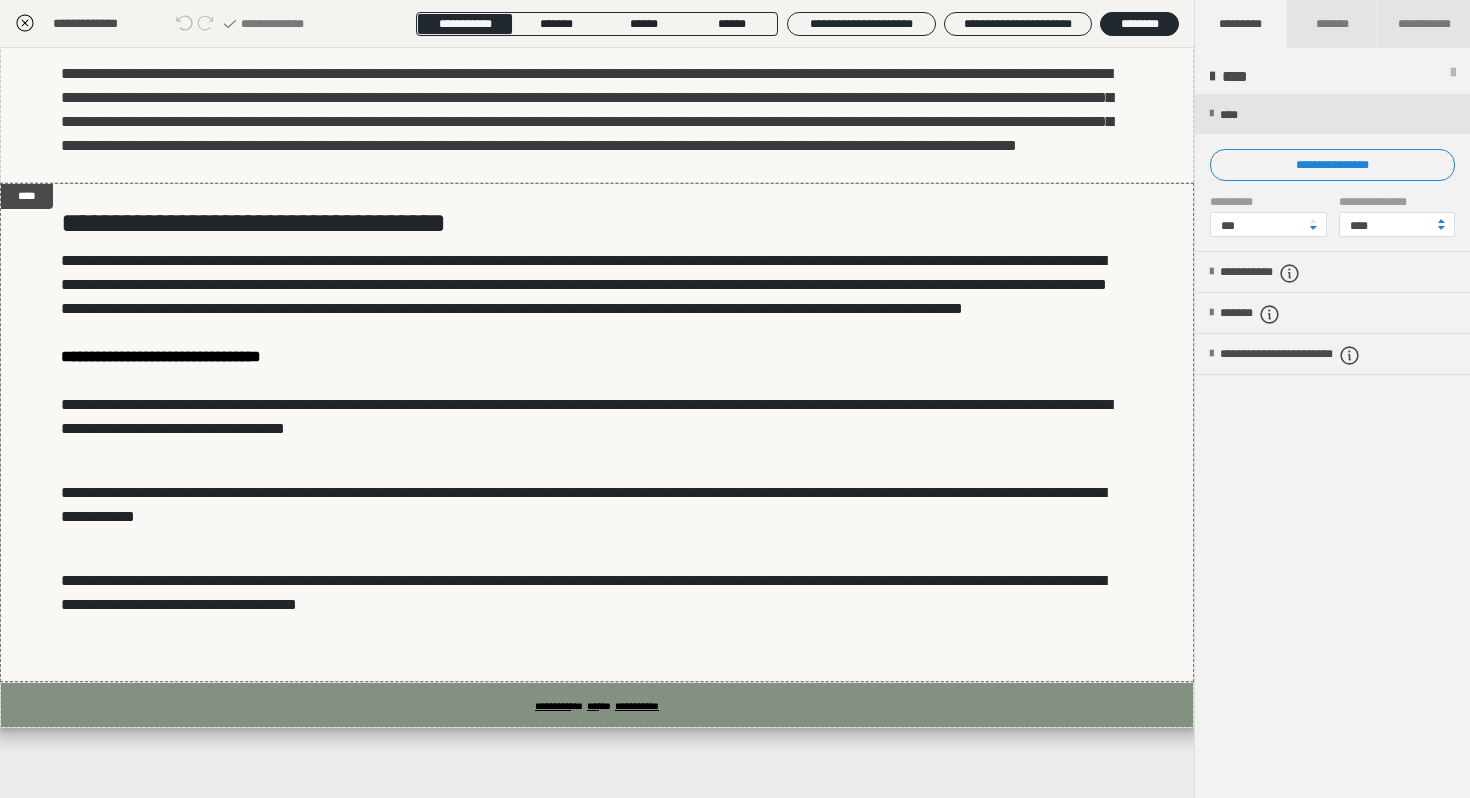 click 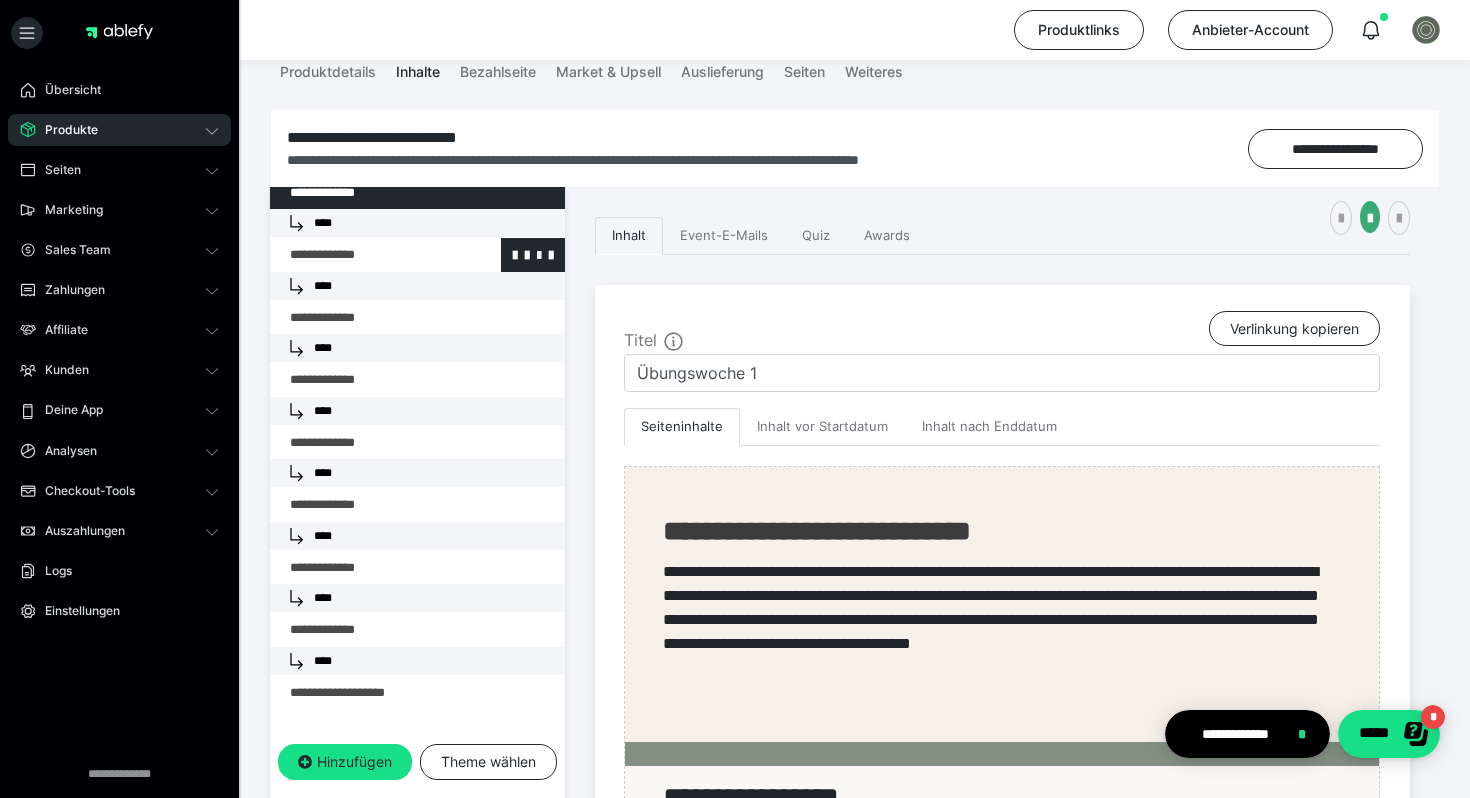 click at bounding box center [365, 255] 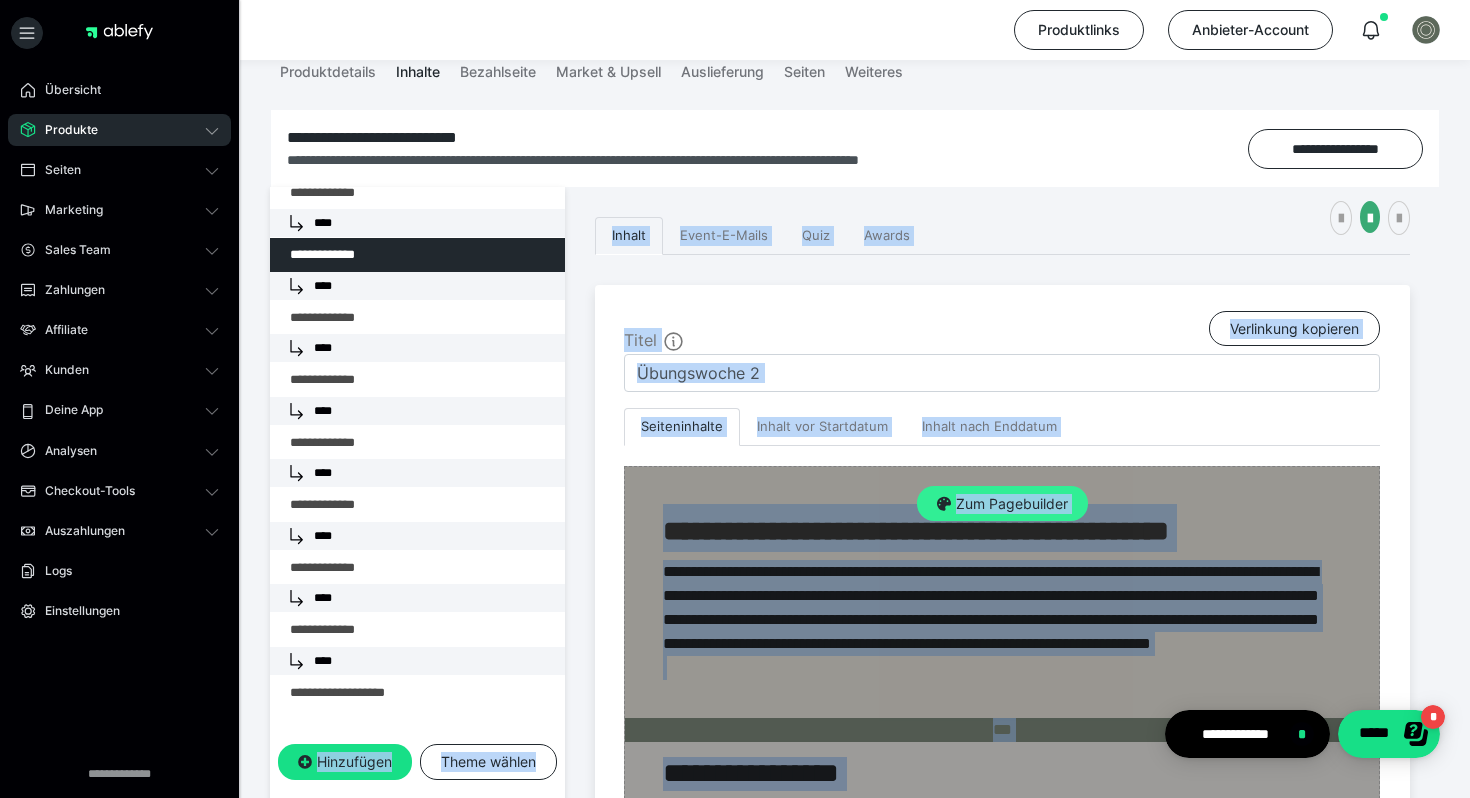 click on "Zum Pagebuilder" at bounding box center [1002, 504] 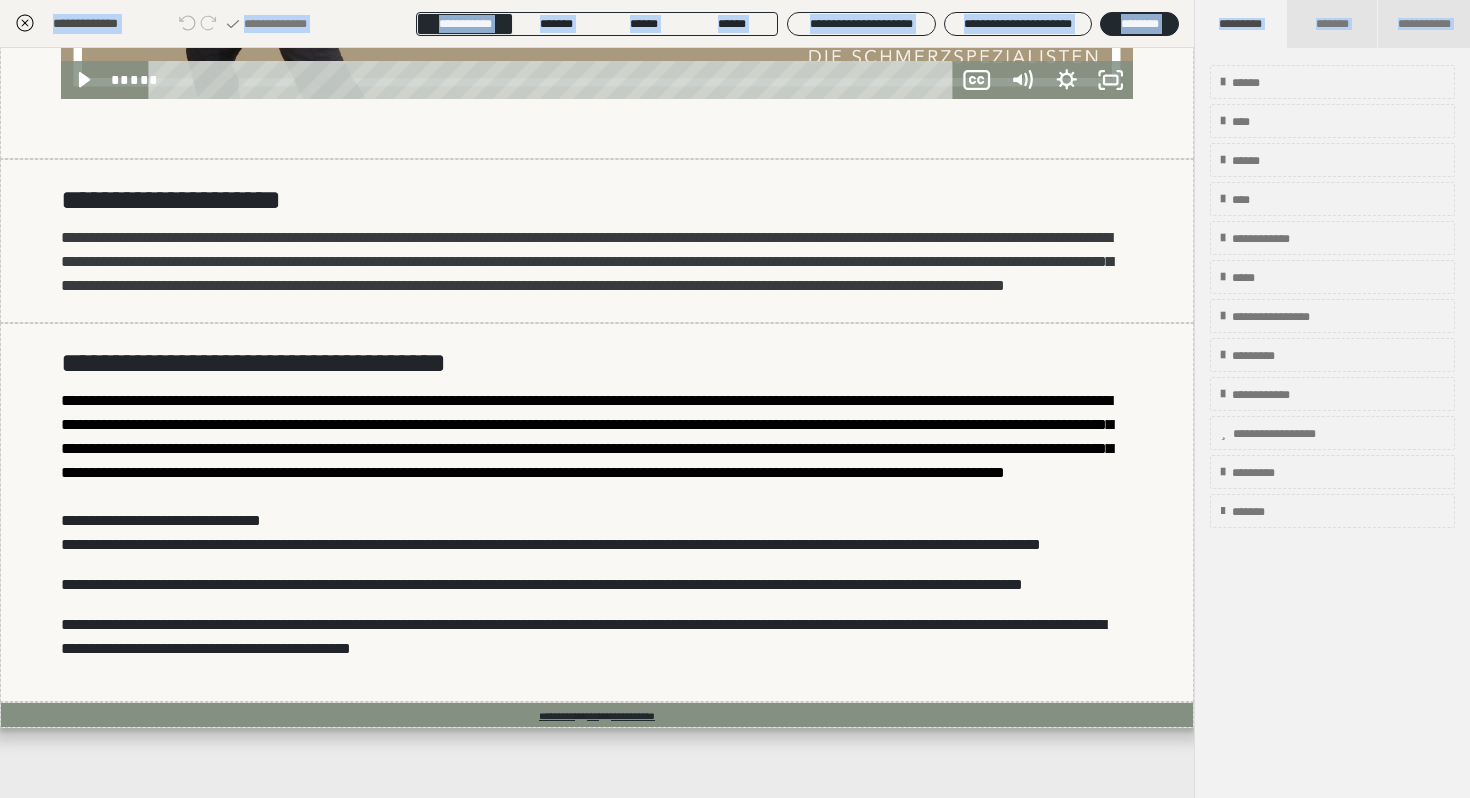 scroll, scrollTop: 1464, scrollLeft: 0, axis: vertical 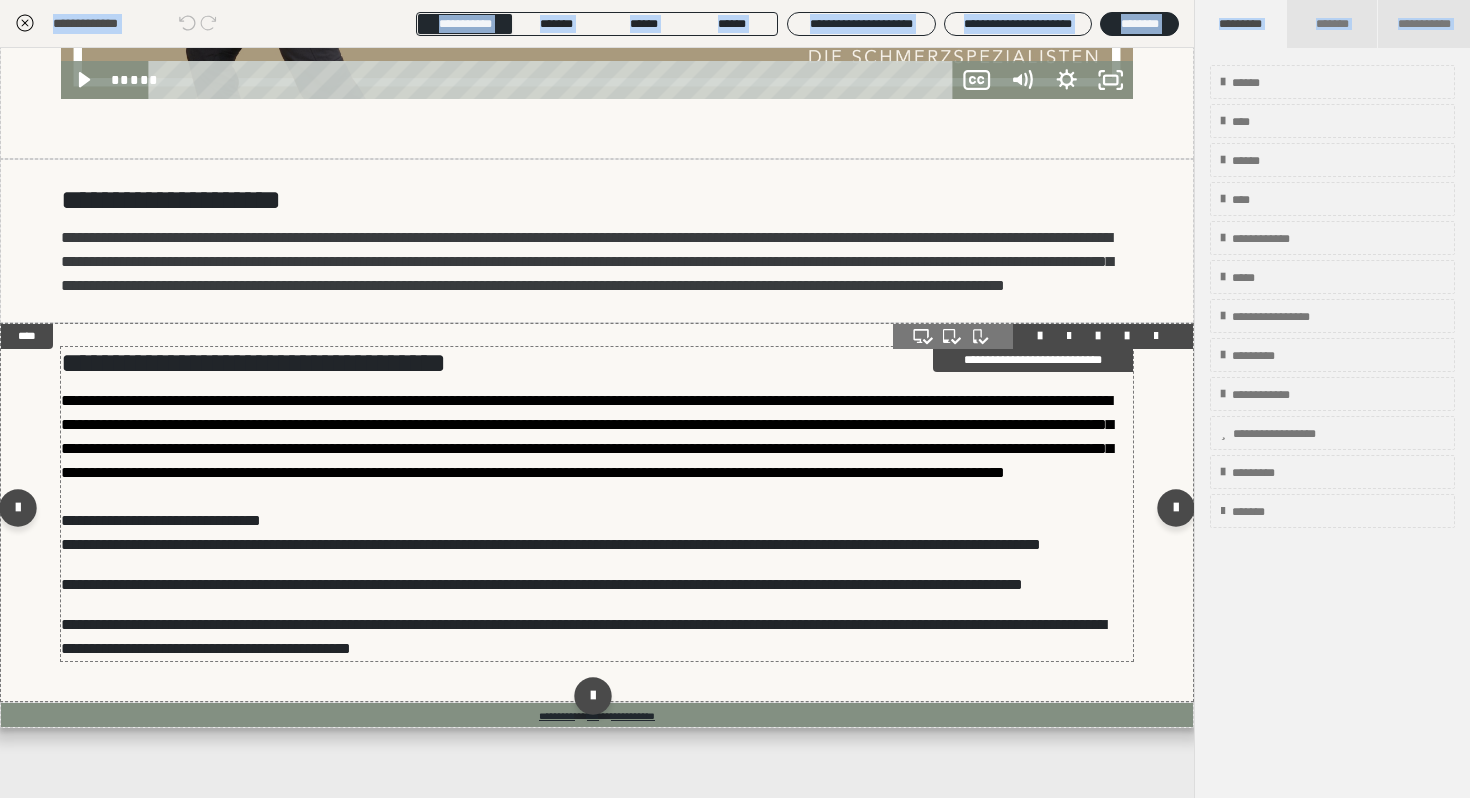 click on "**********" at bounding box center [161, 520] 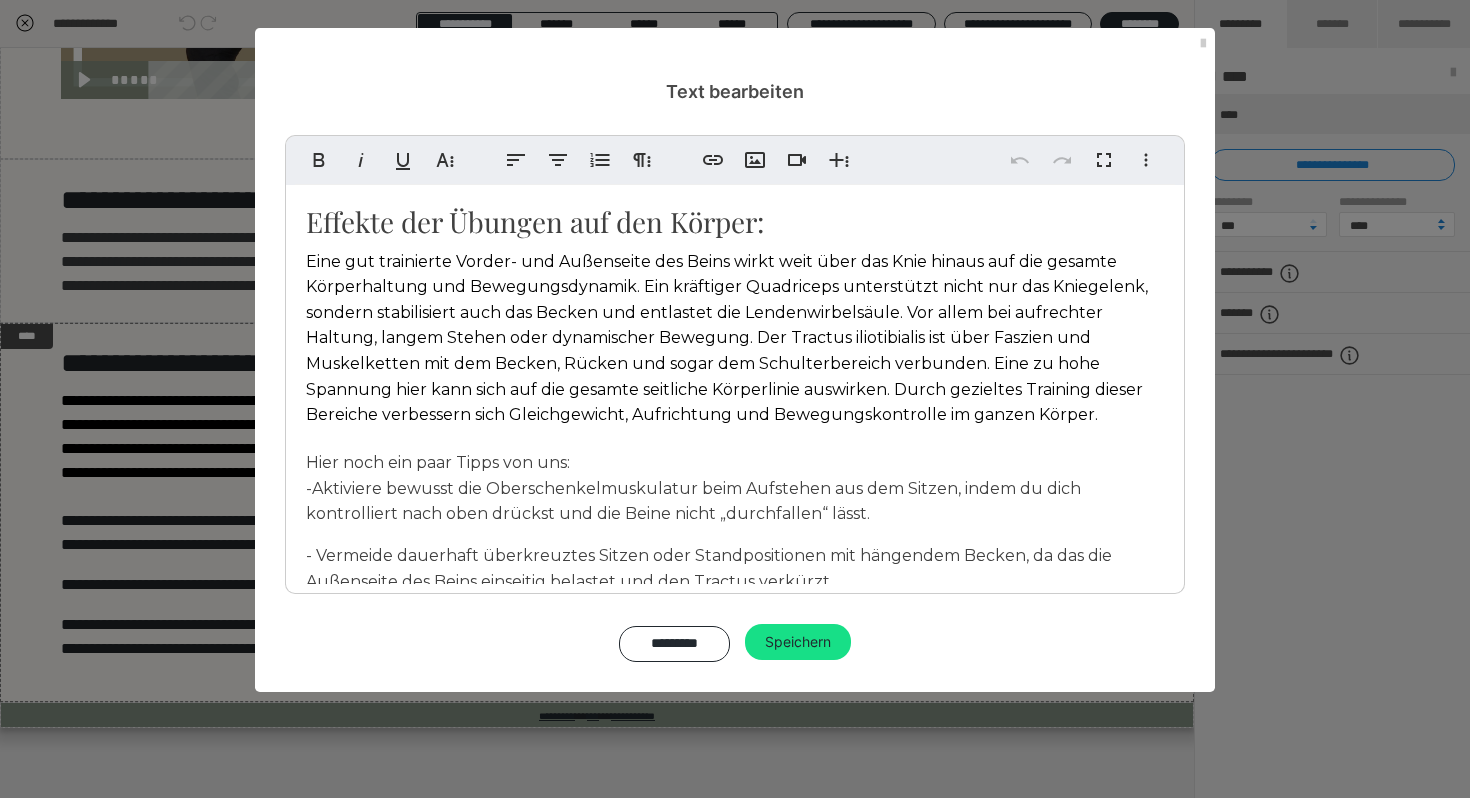 drag, startPoint x: 582, startPoint y: 464, endPoint x: 278, endPoint y: 454, distance: 304.16443 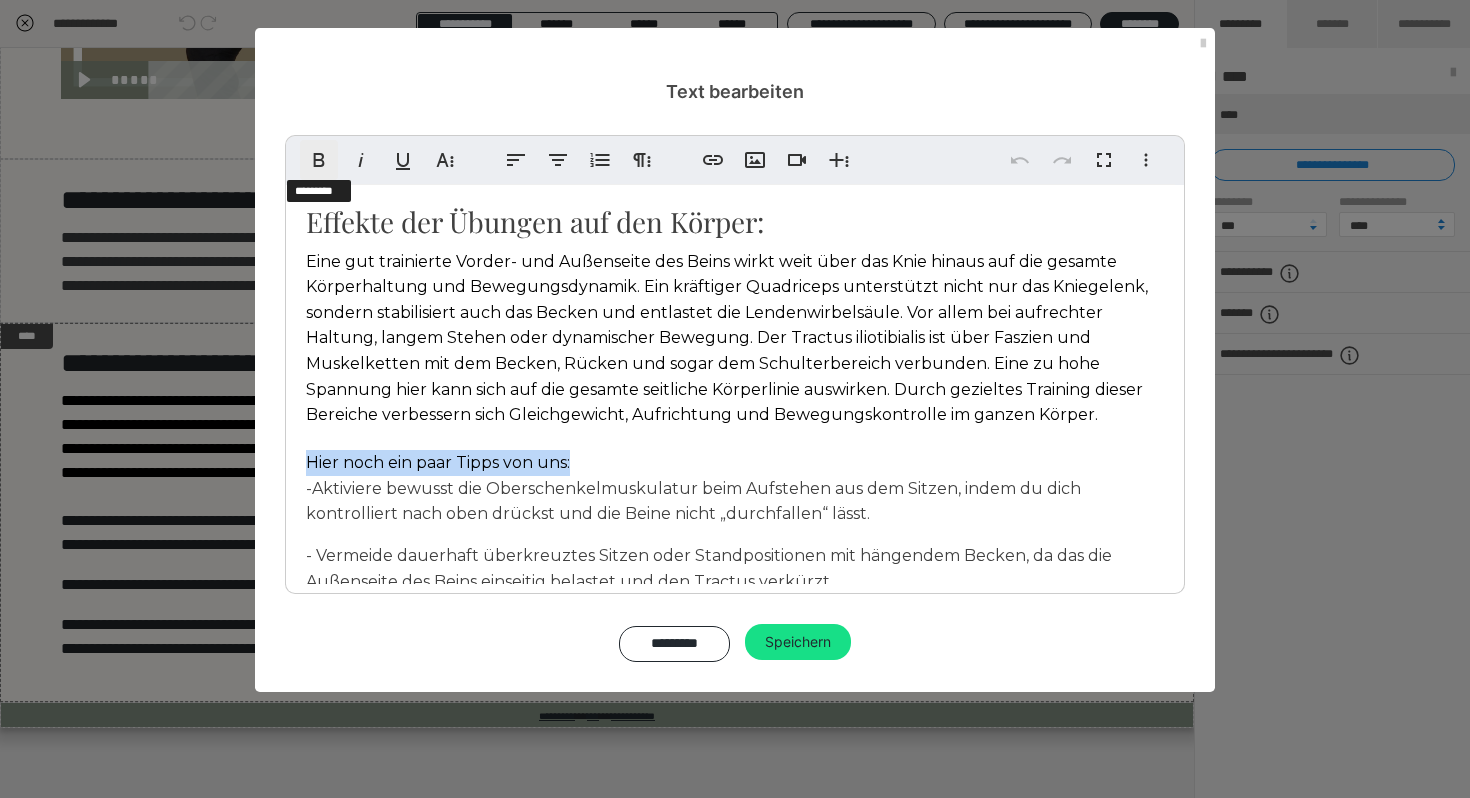 click 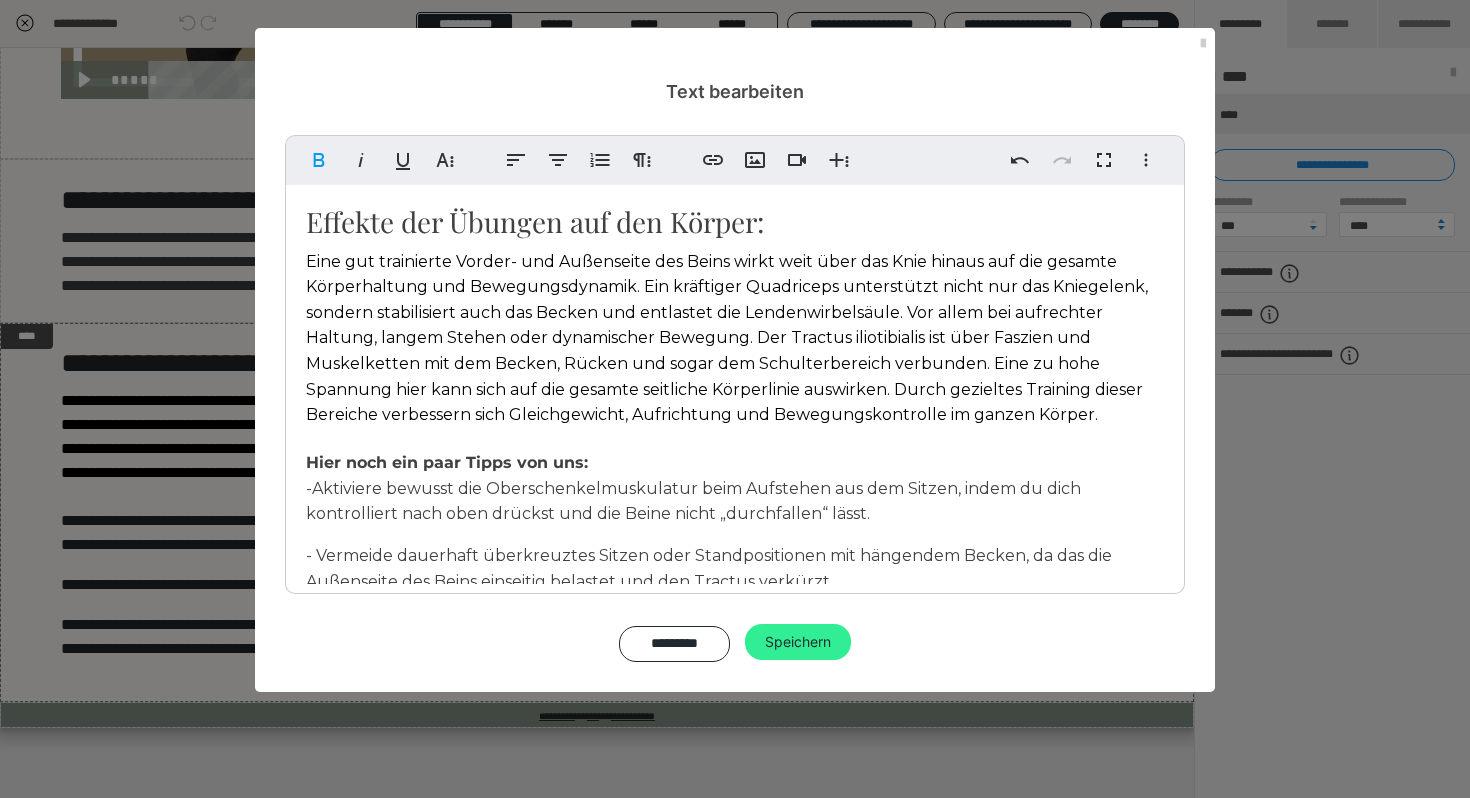 click on "Speichern" at bounding box center (798, 642) 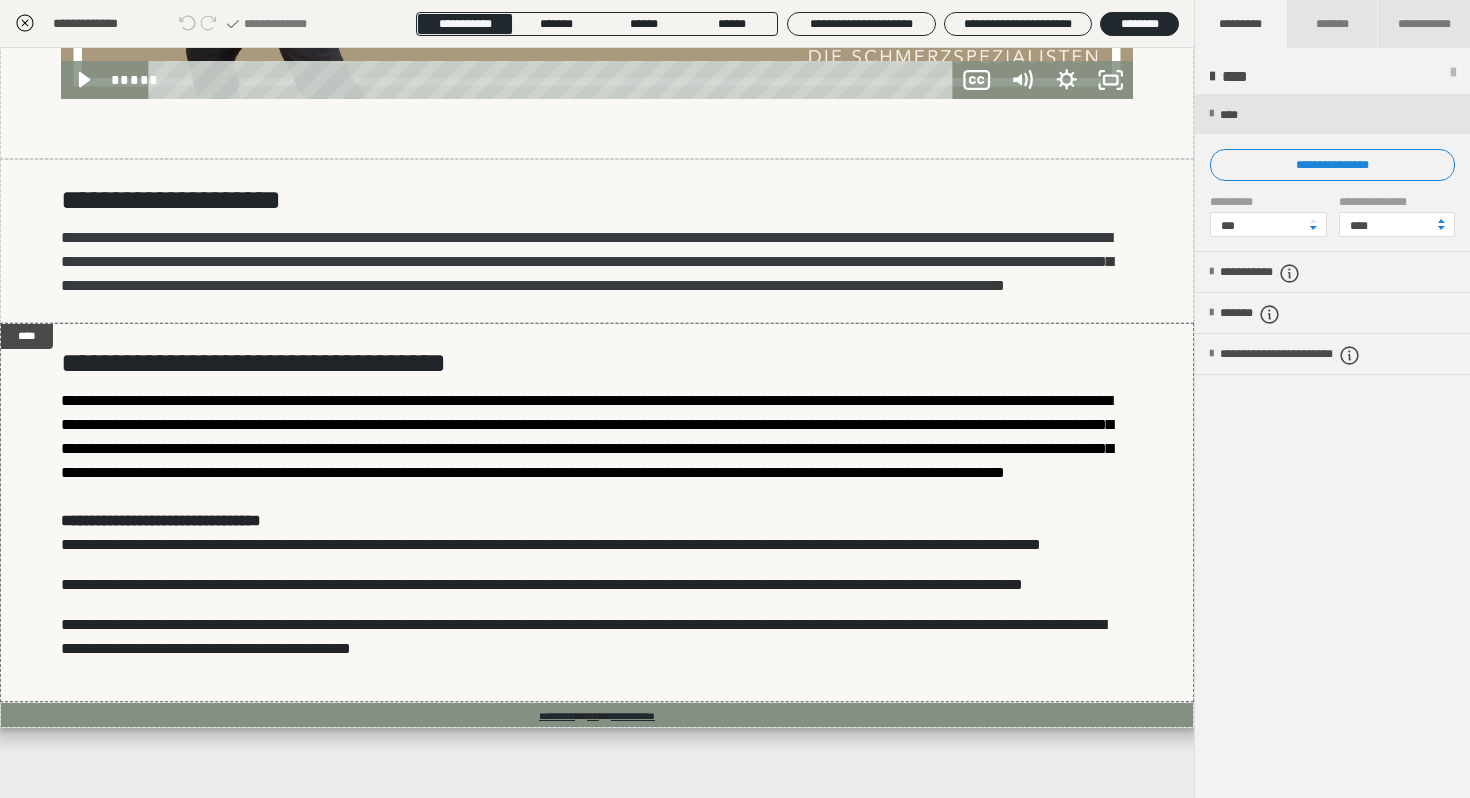 click 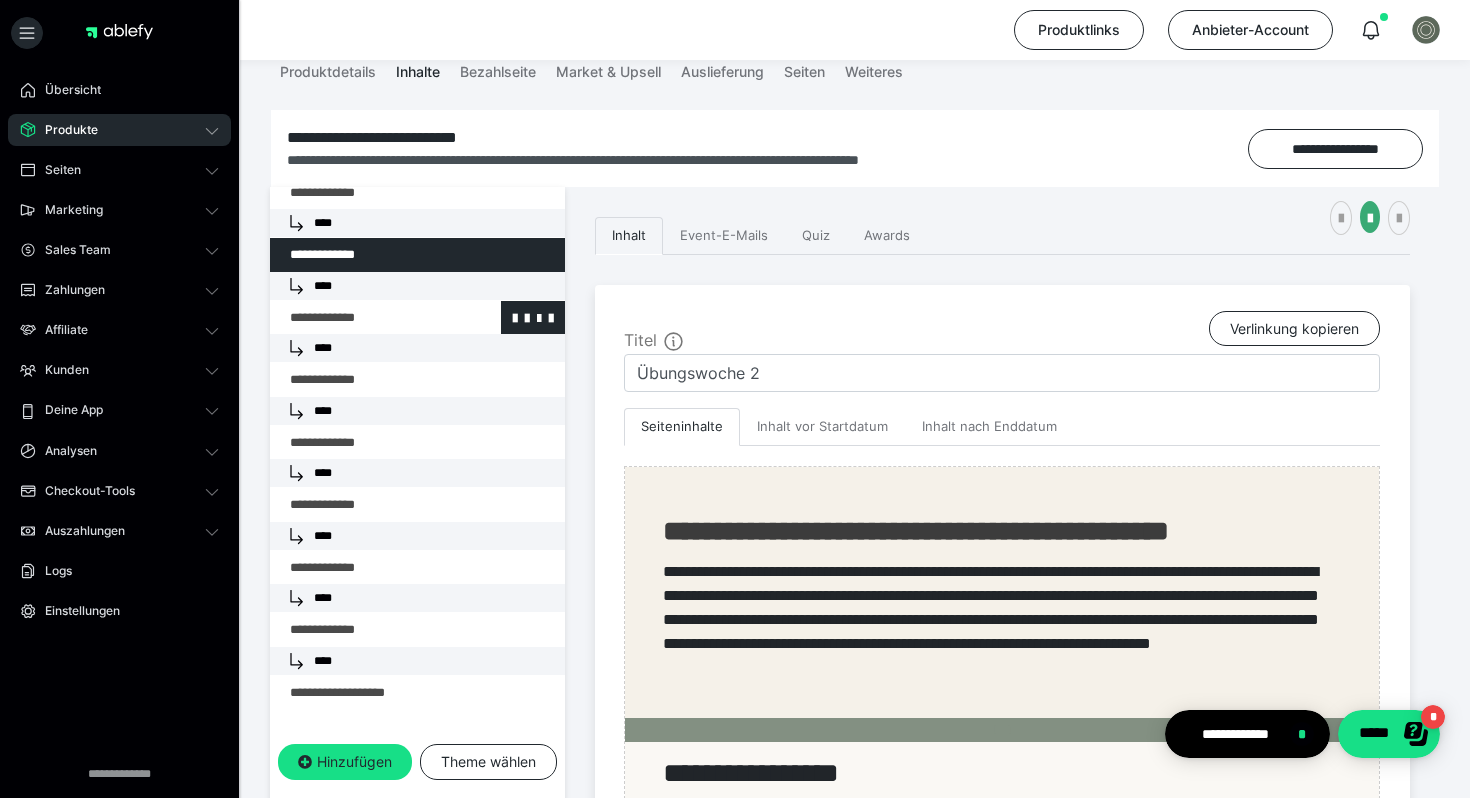 click at bounding box center (365, 318) 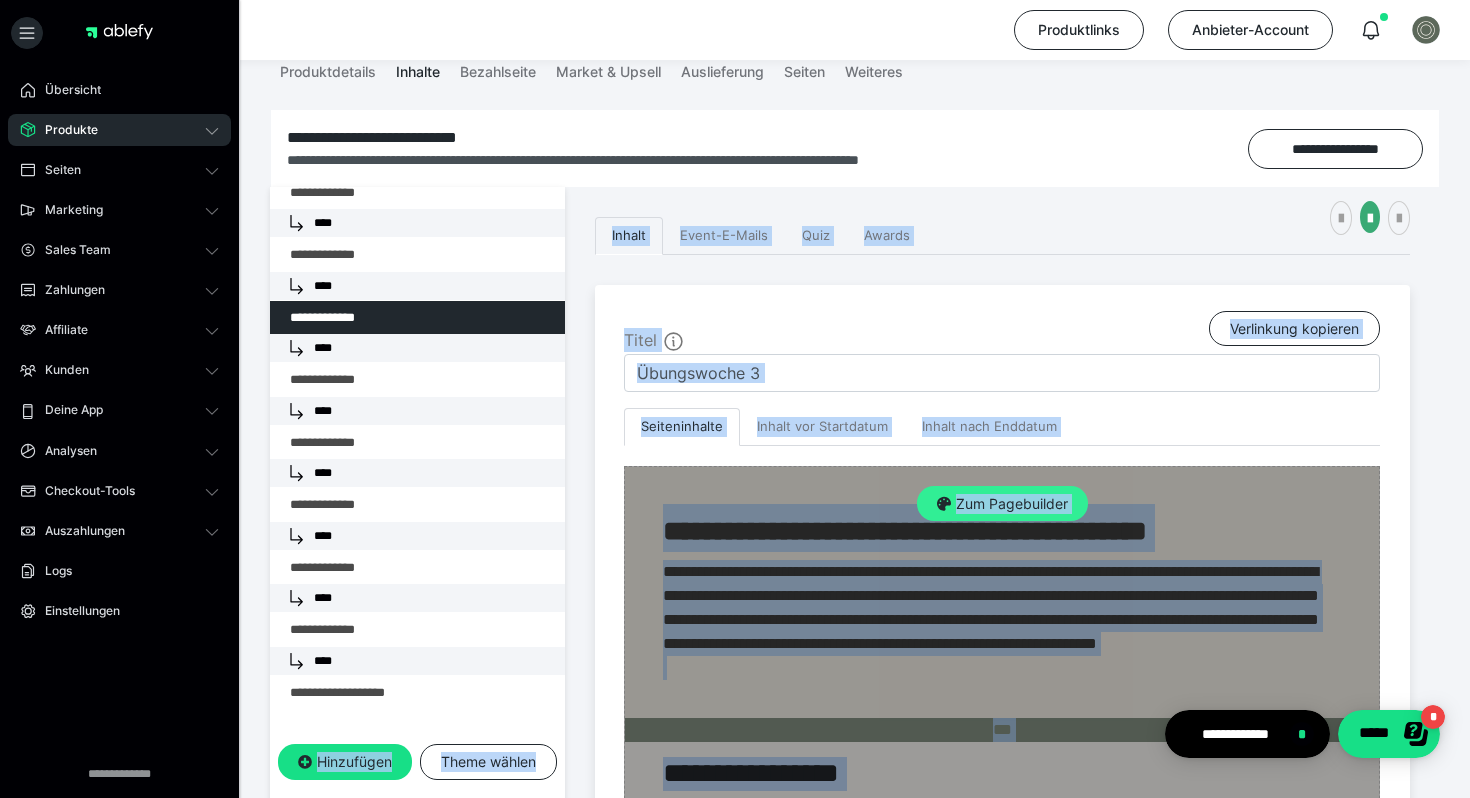 click on "Zum Pagebuilder" at bounding box center (1002, 504) 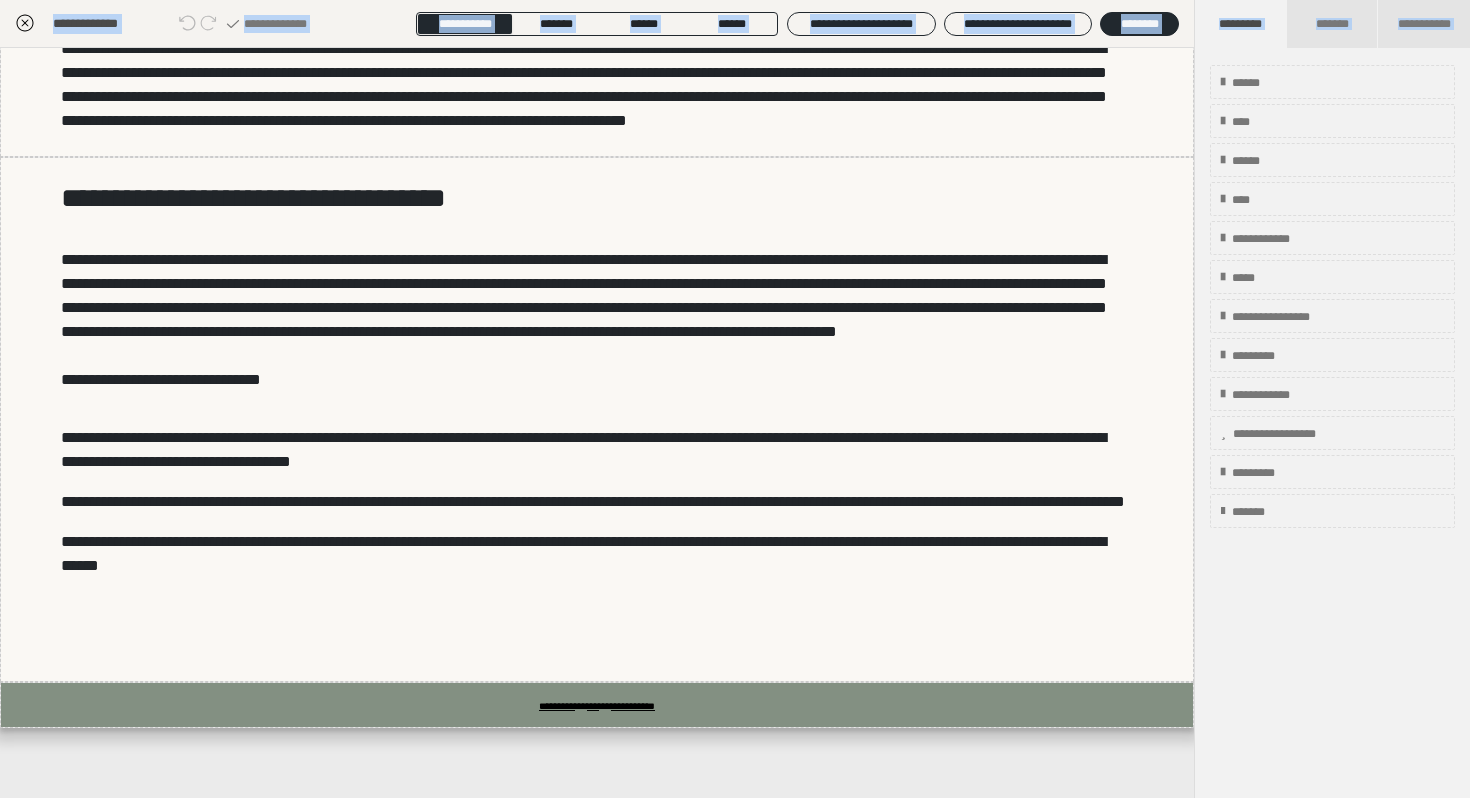 scroll, scrollTop: 1722, scrollLeft: 0, axis: vertical 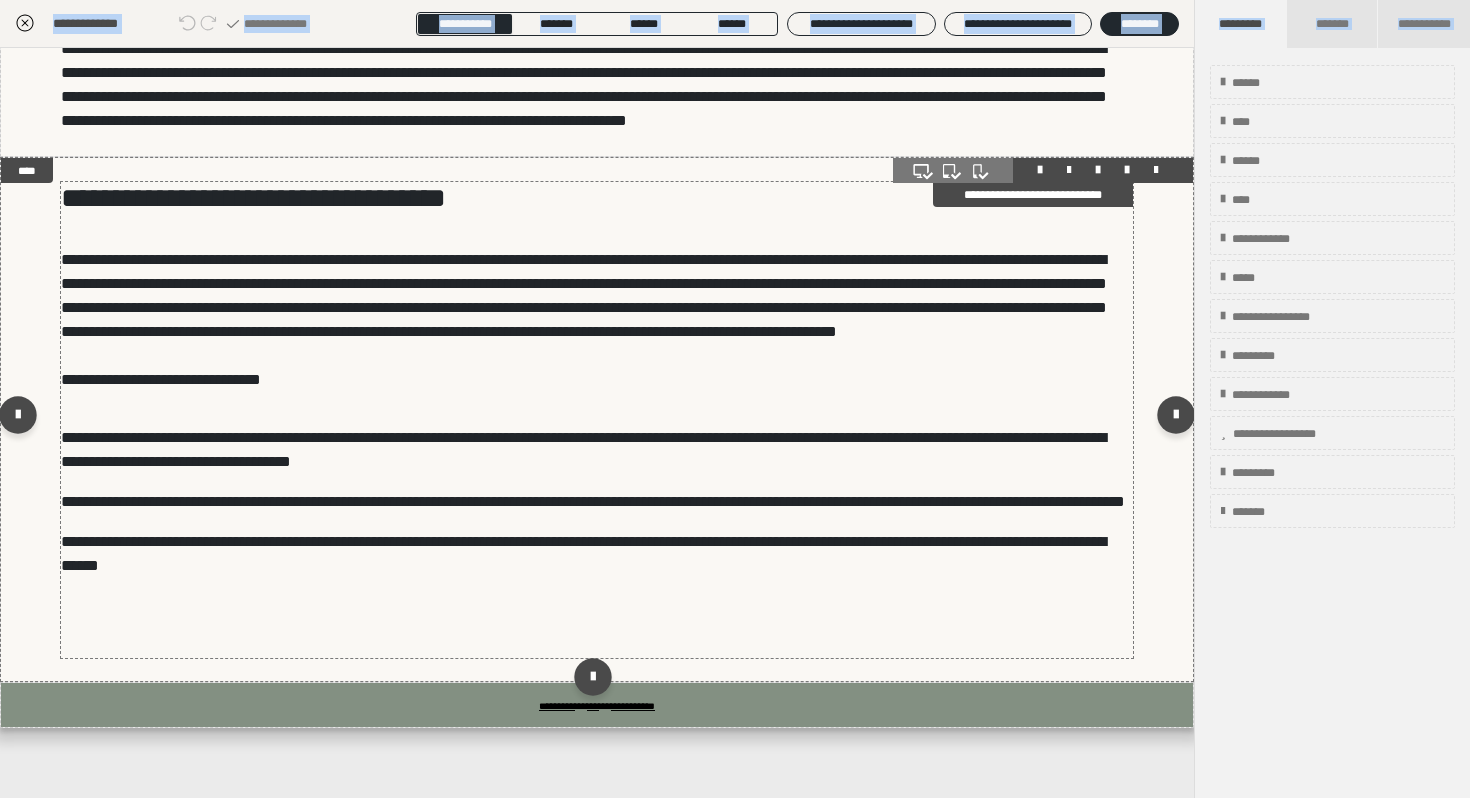 click on "**********" at bounding box center (593, 501) 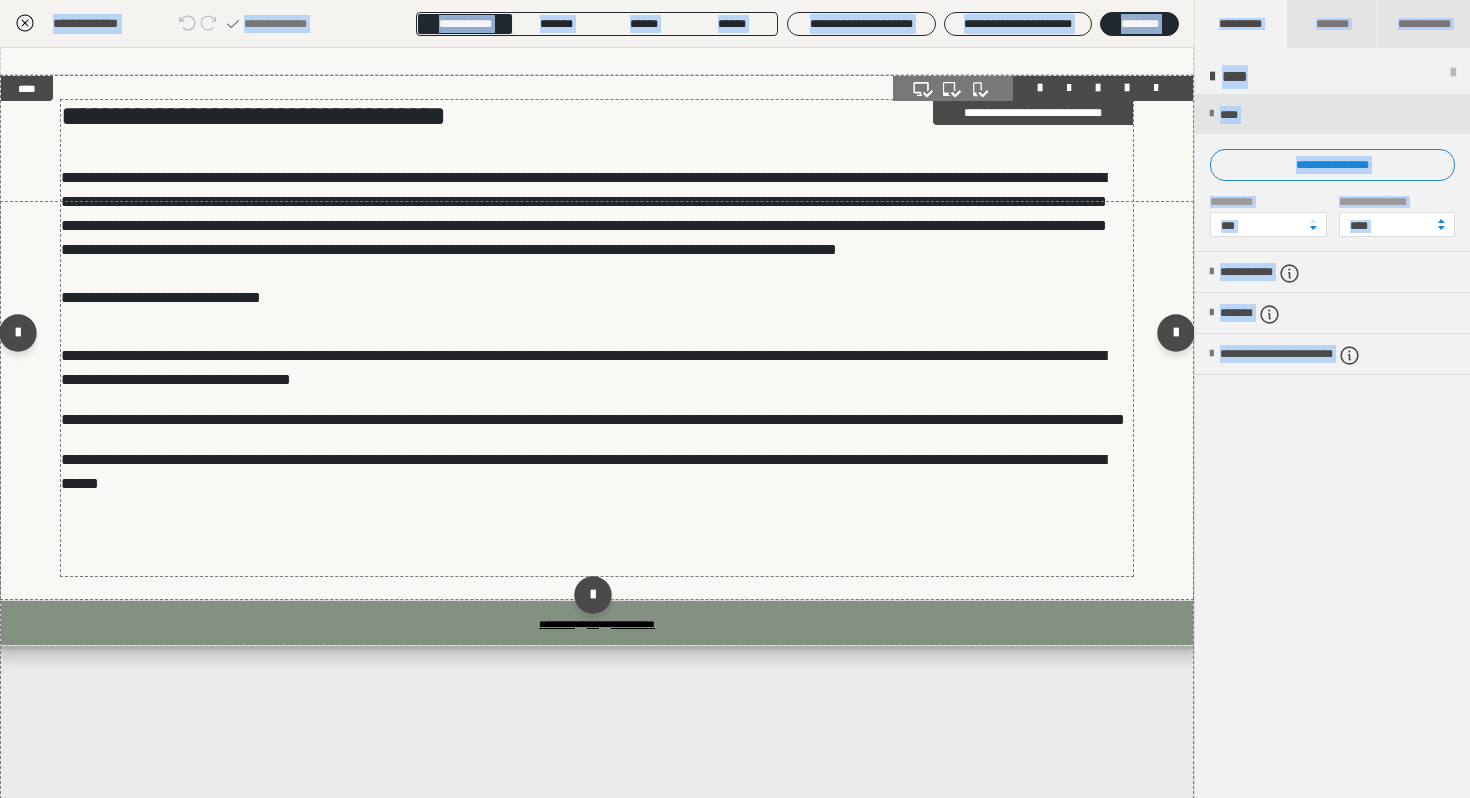 click on "**********" at bounding box center (593, 419) 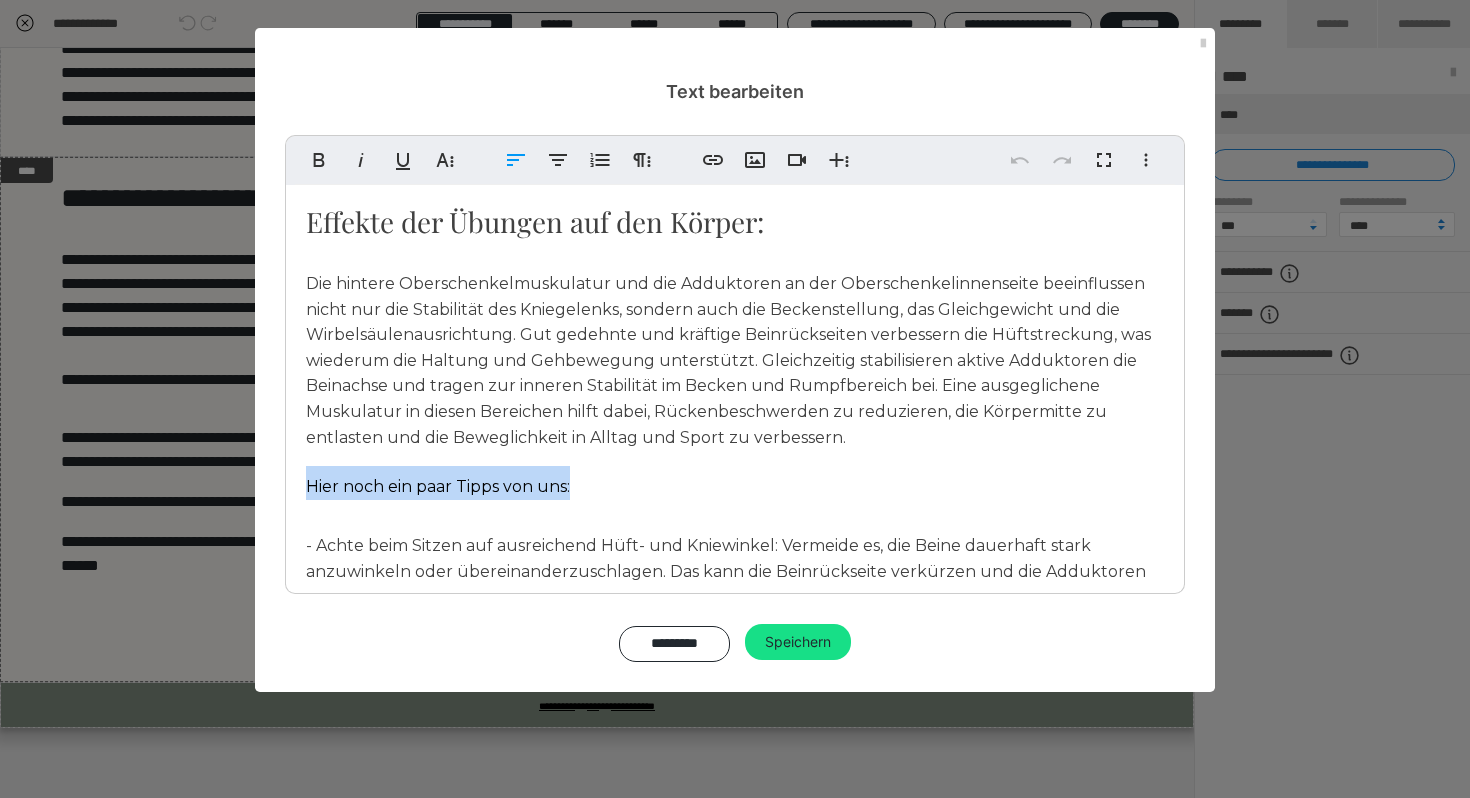 drag, startPoint x: 588, startPoint y: 488, endPoint x: 295, endPoint y: 480, distance: 293.1092 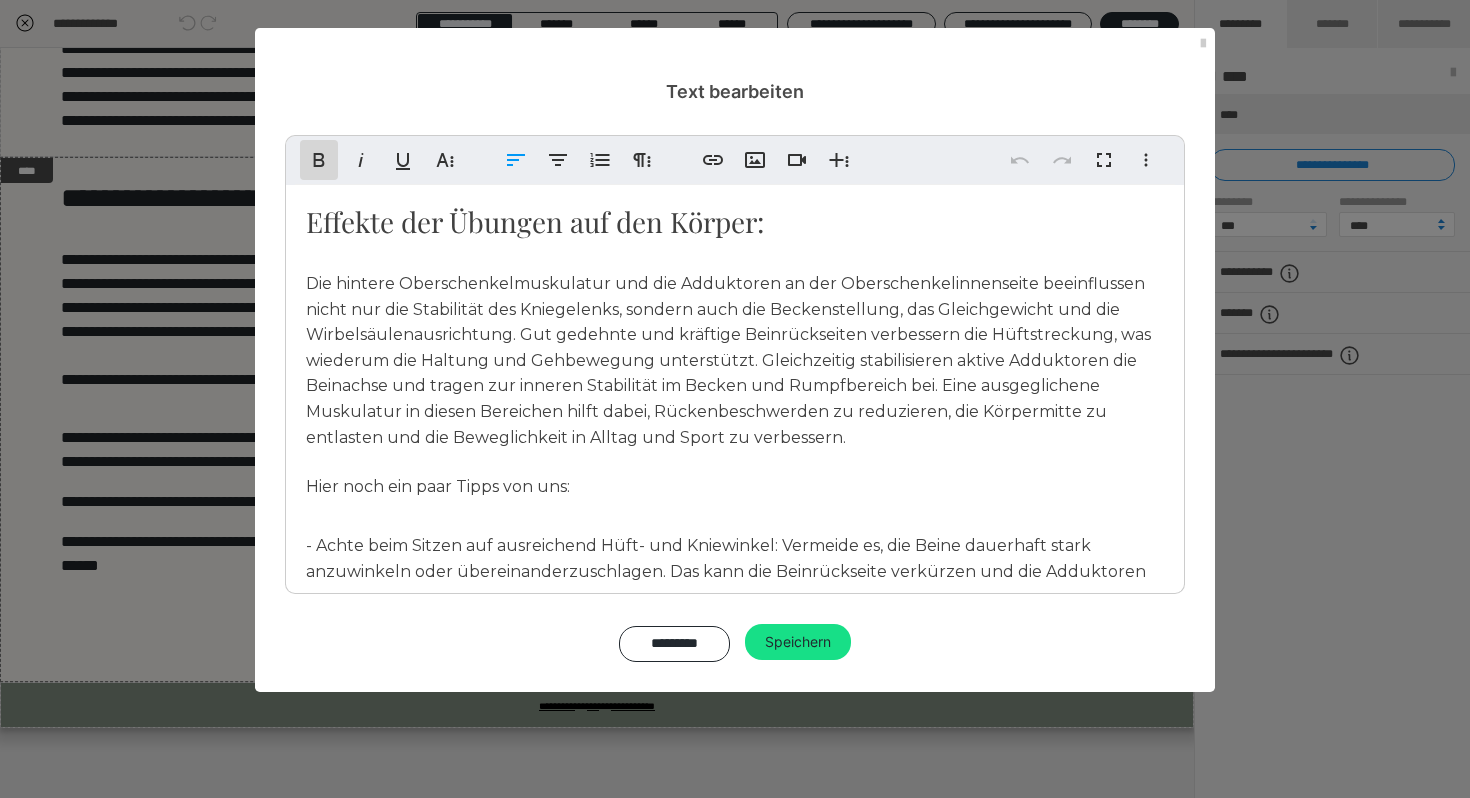 click 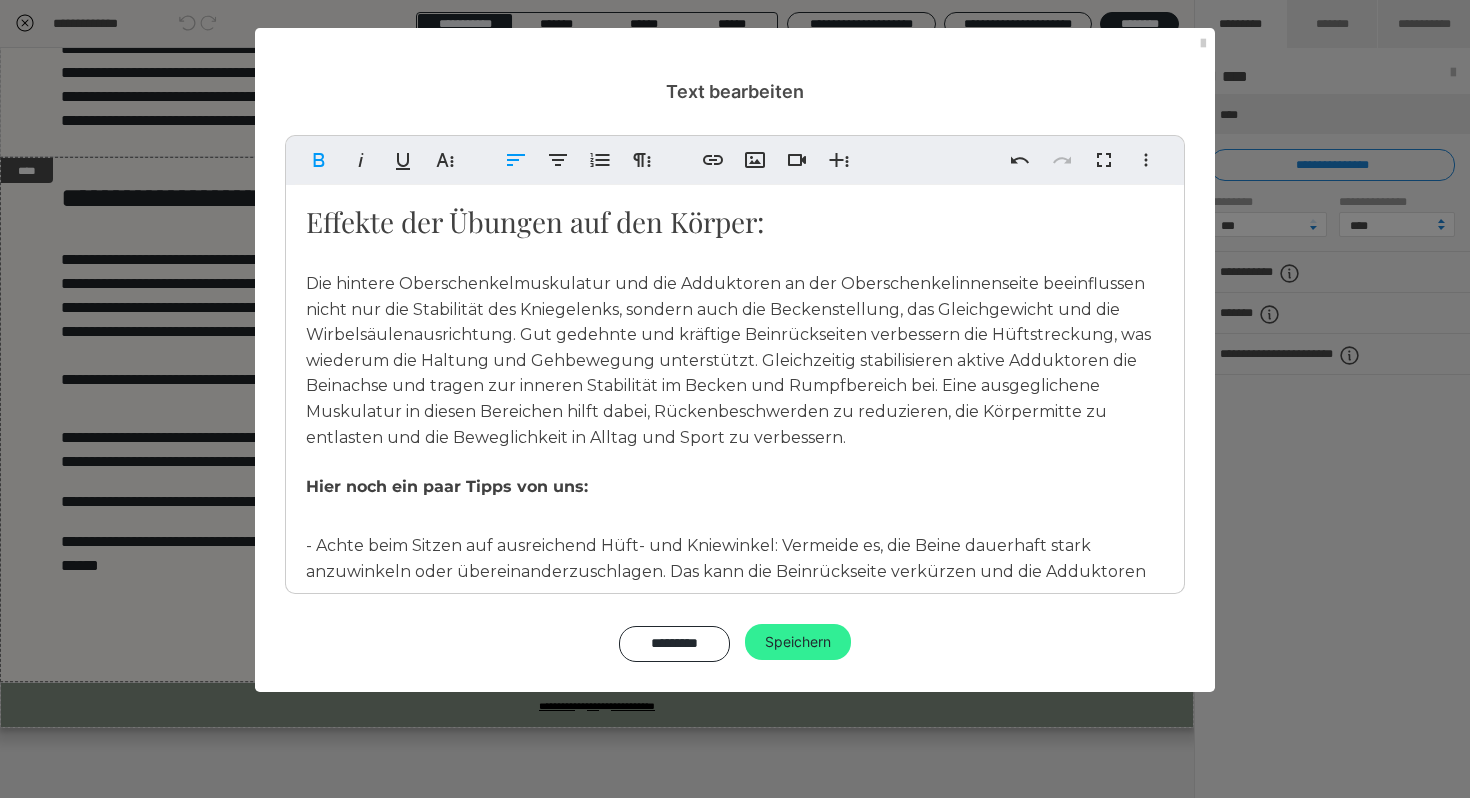click on "Speichern" at bounding box center [798, 642] 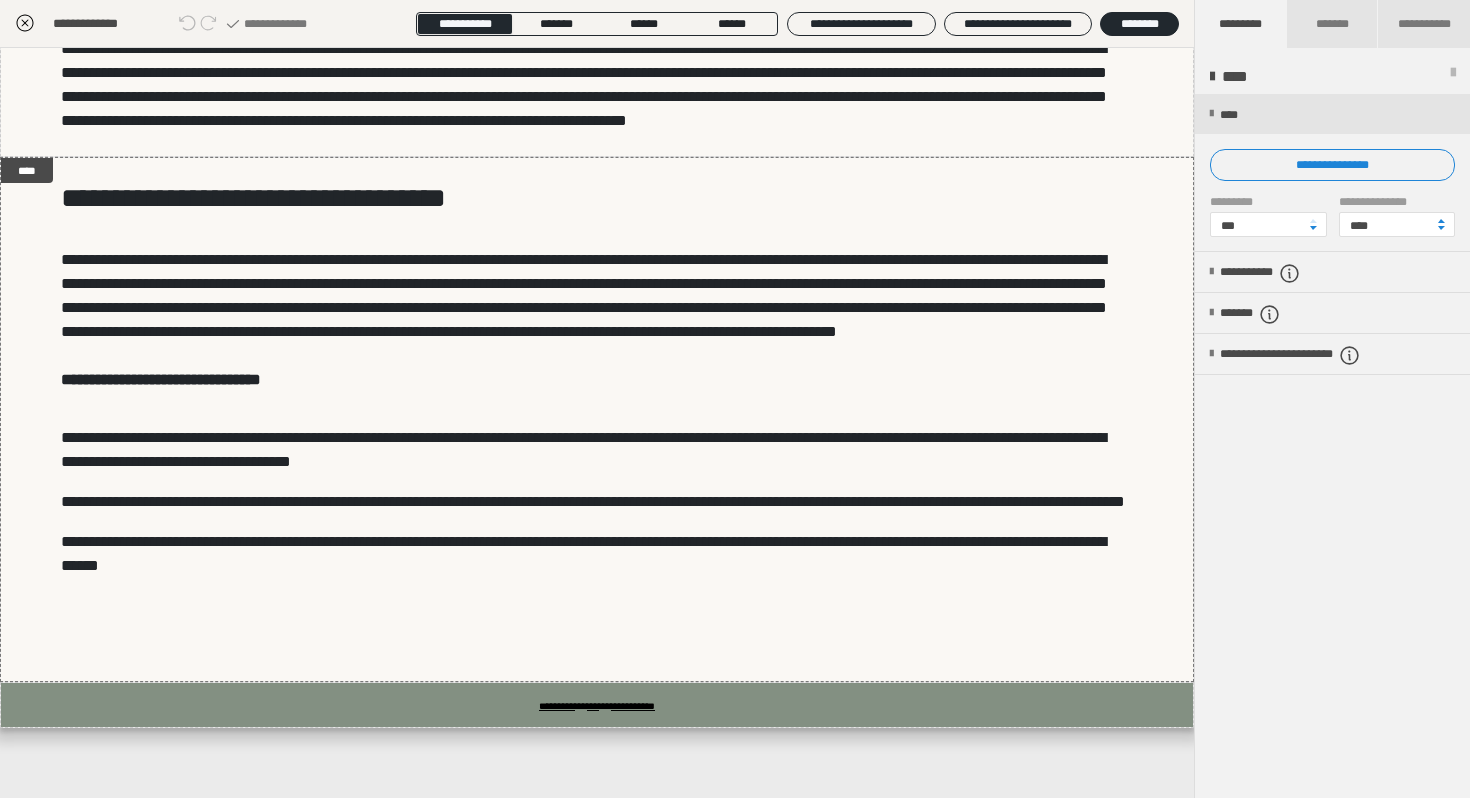 click 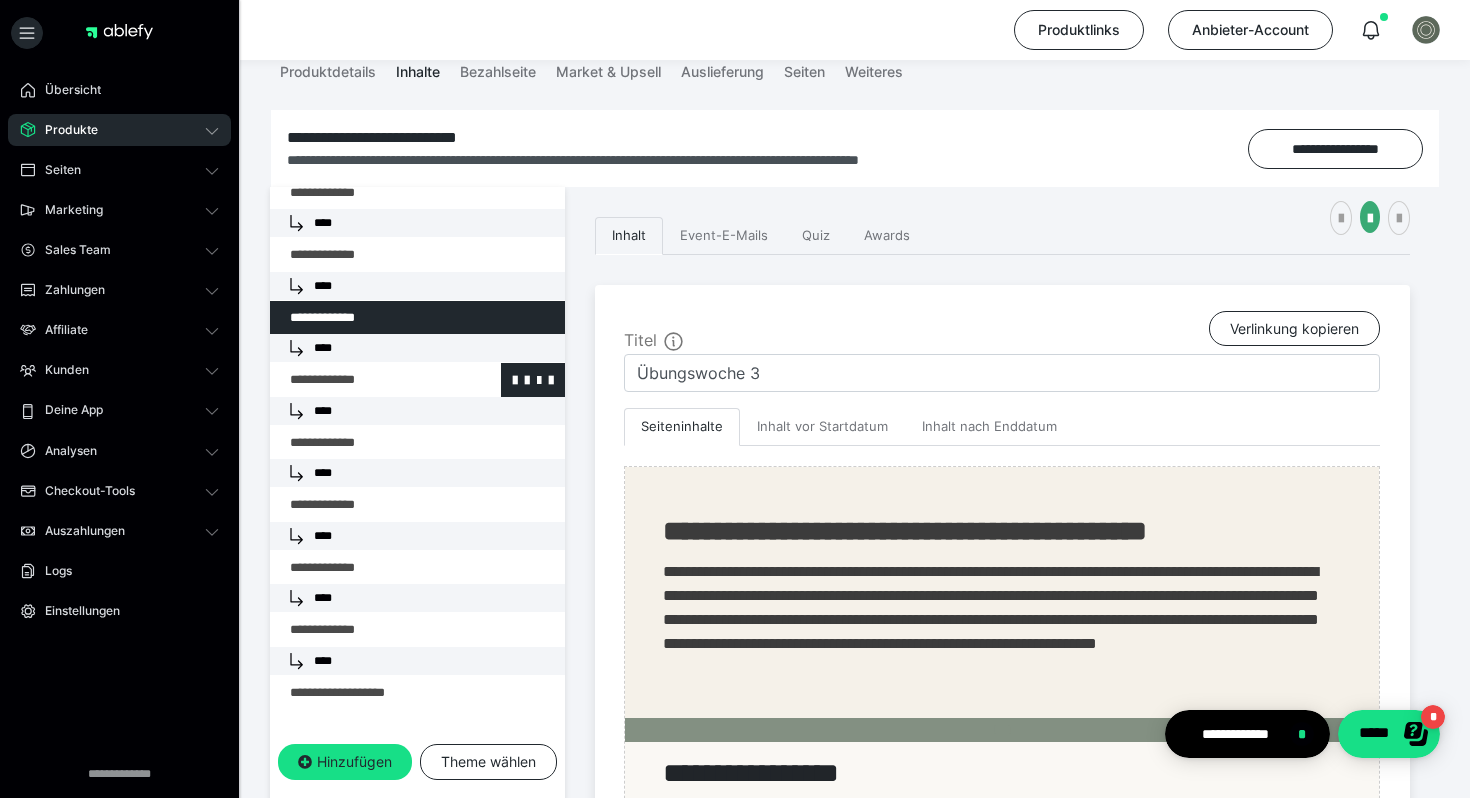 click at bounding box center (365, 380) 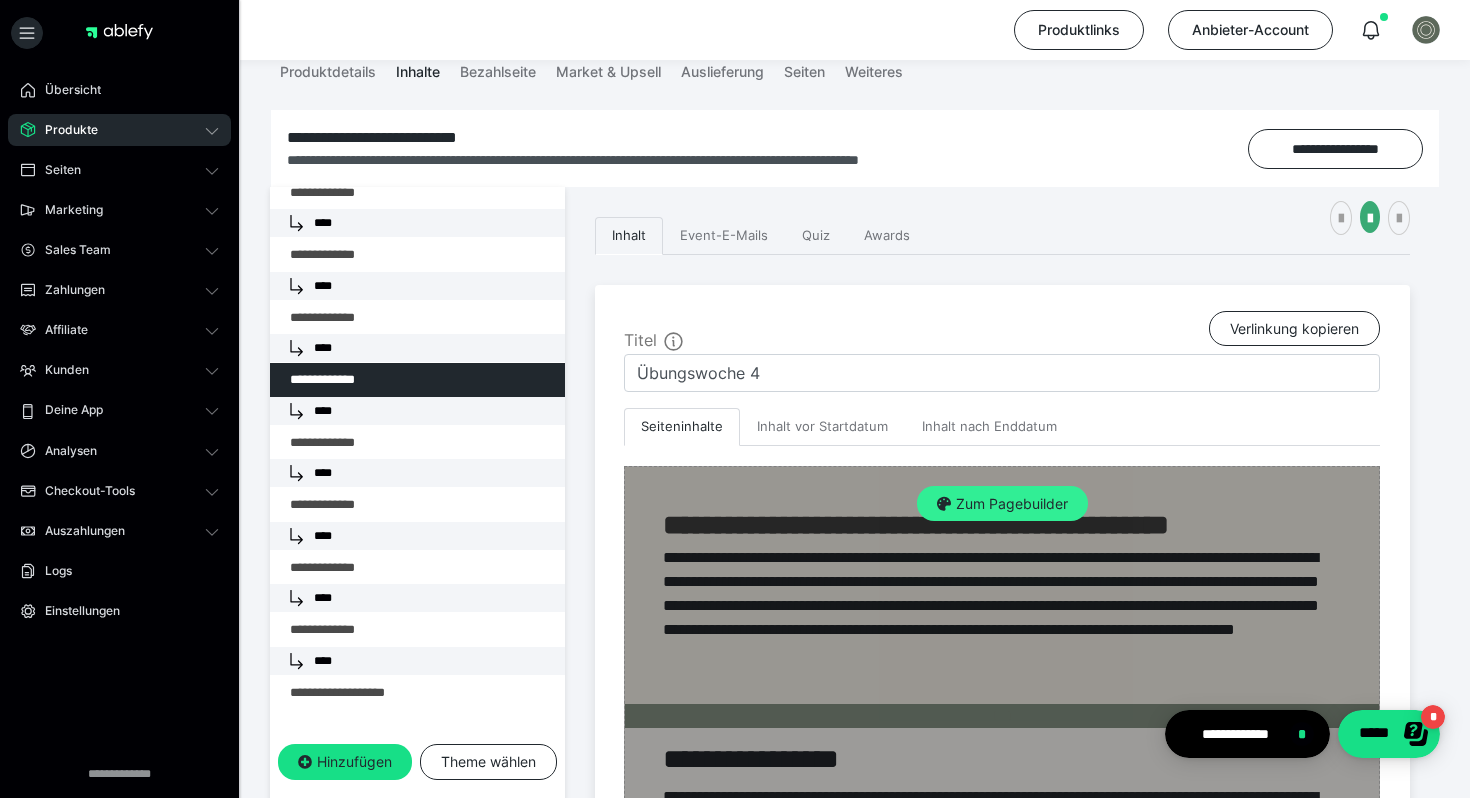 click on "Zum Pagebuilder" at bounding box center (1002, 504) 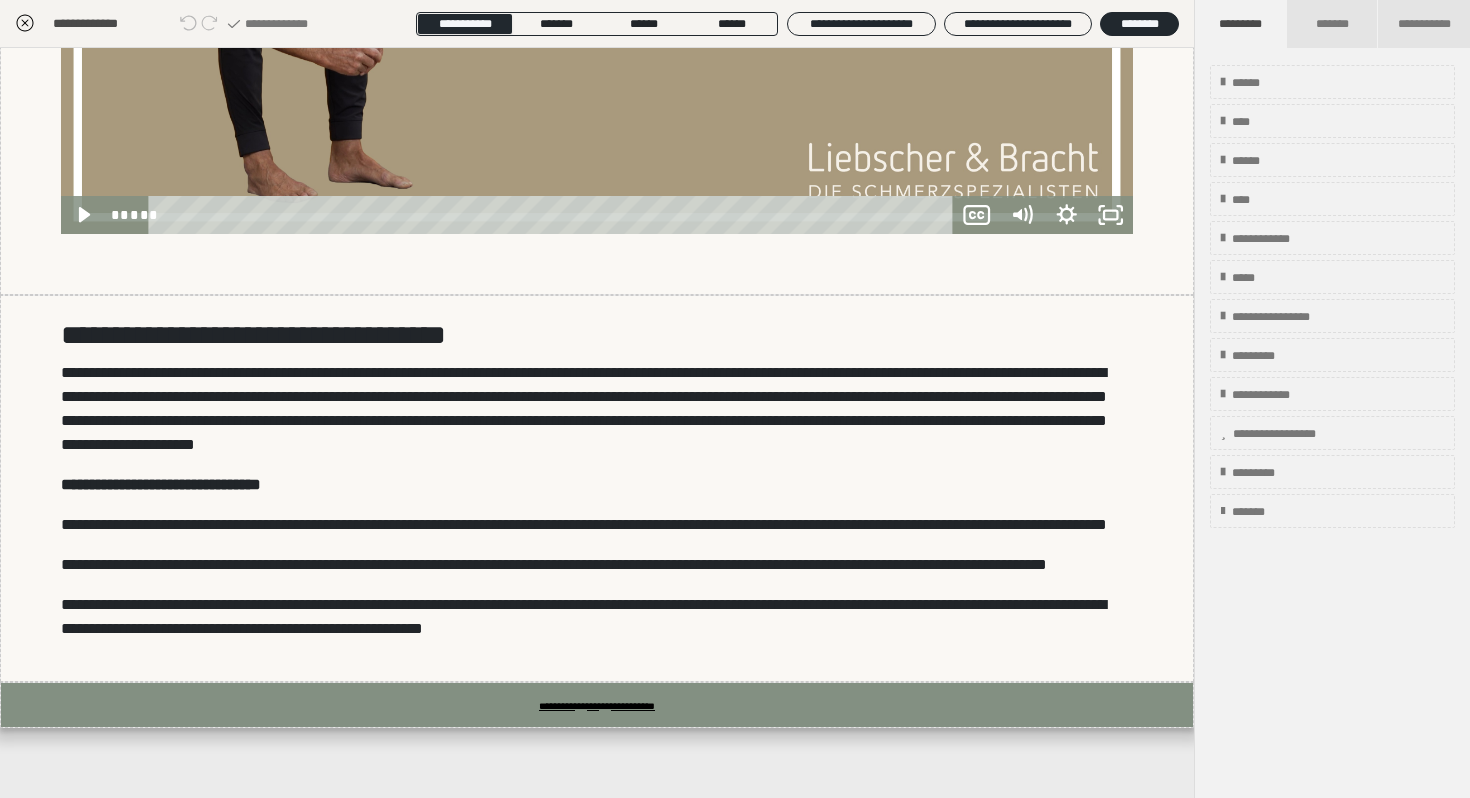 scroll, scrollTop: 1505, scrollLeft: 0, axis: vertical 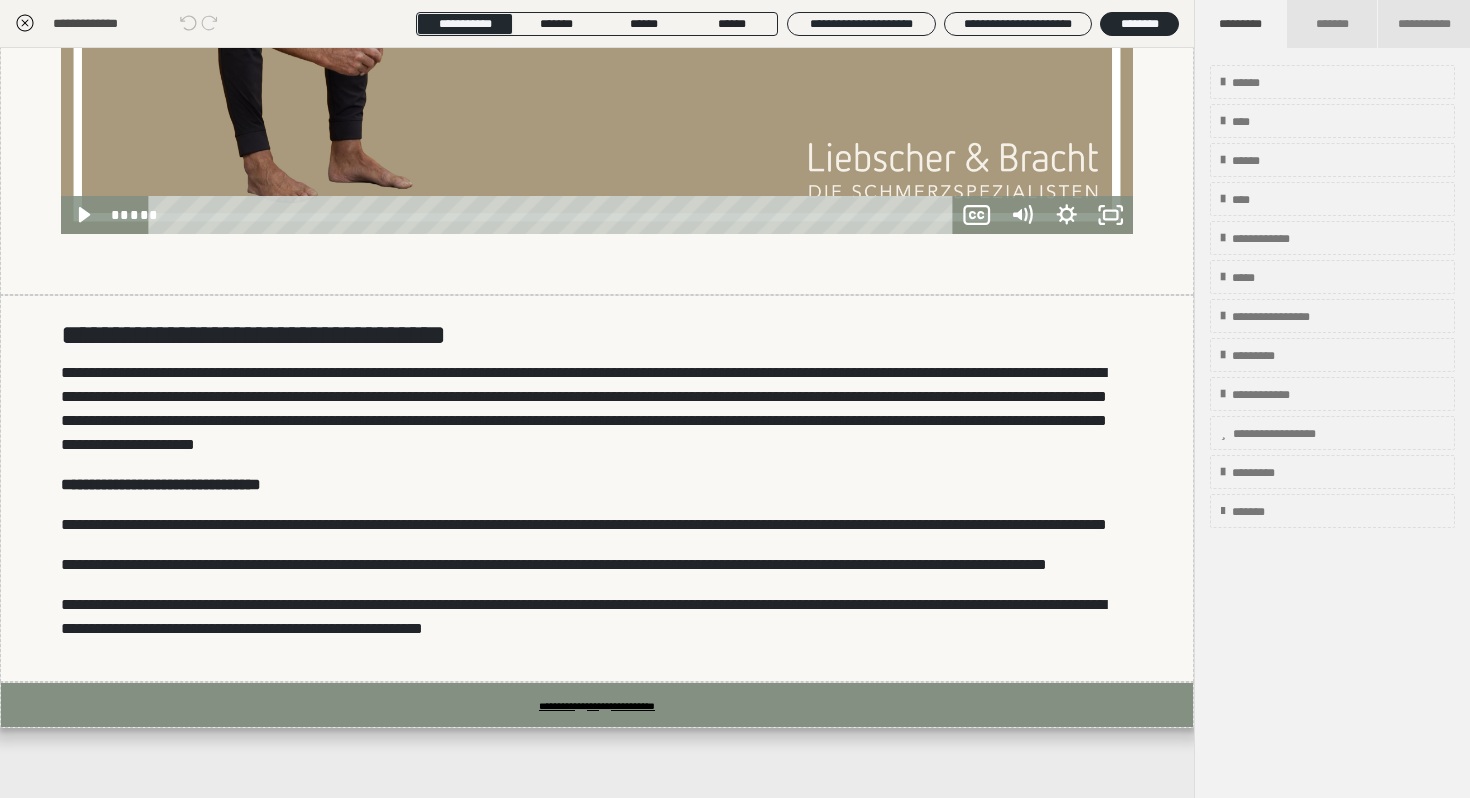 click 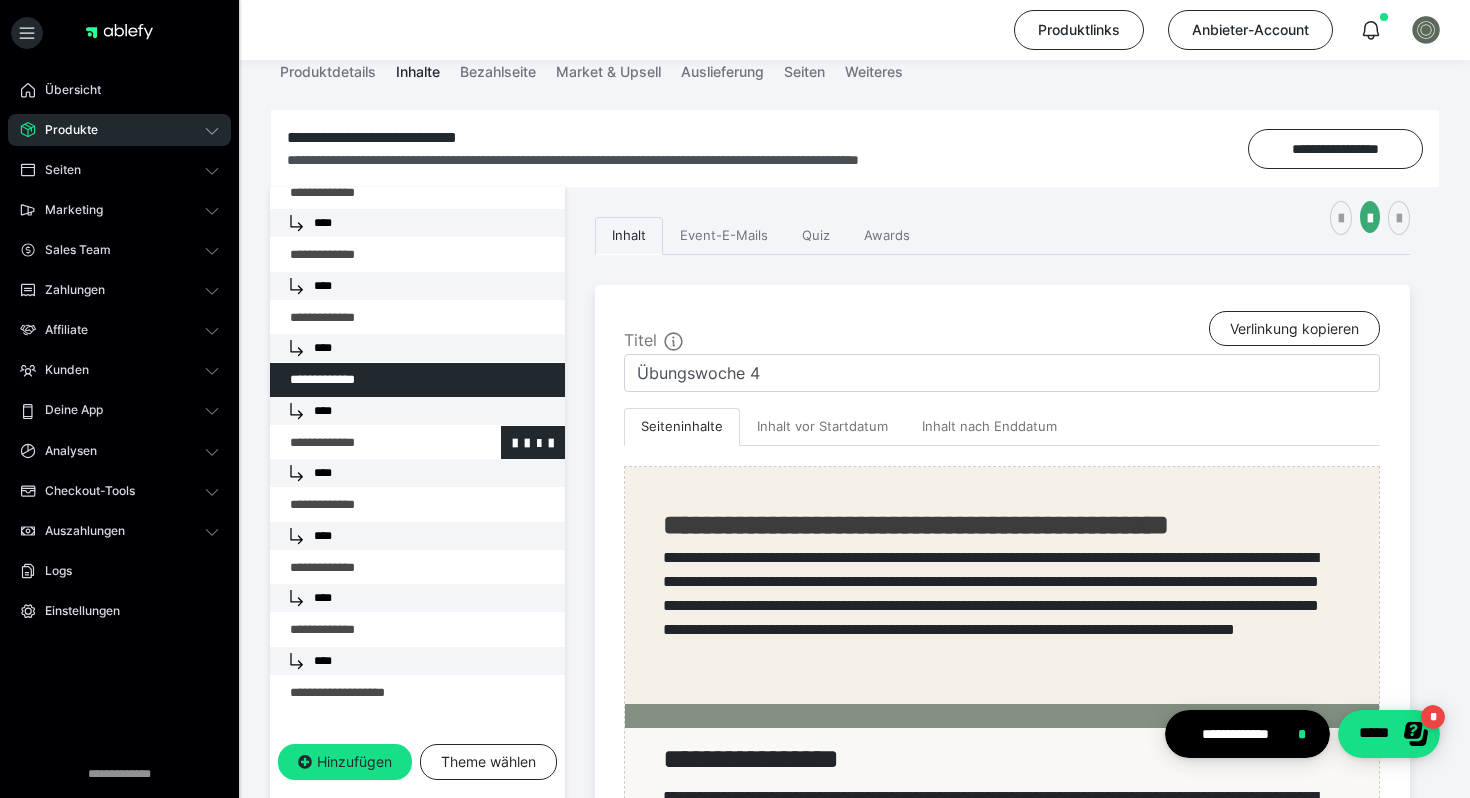 click at bounding box center (365, 443) 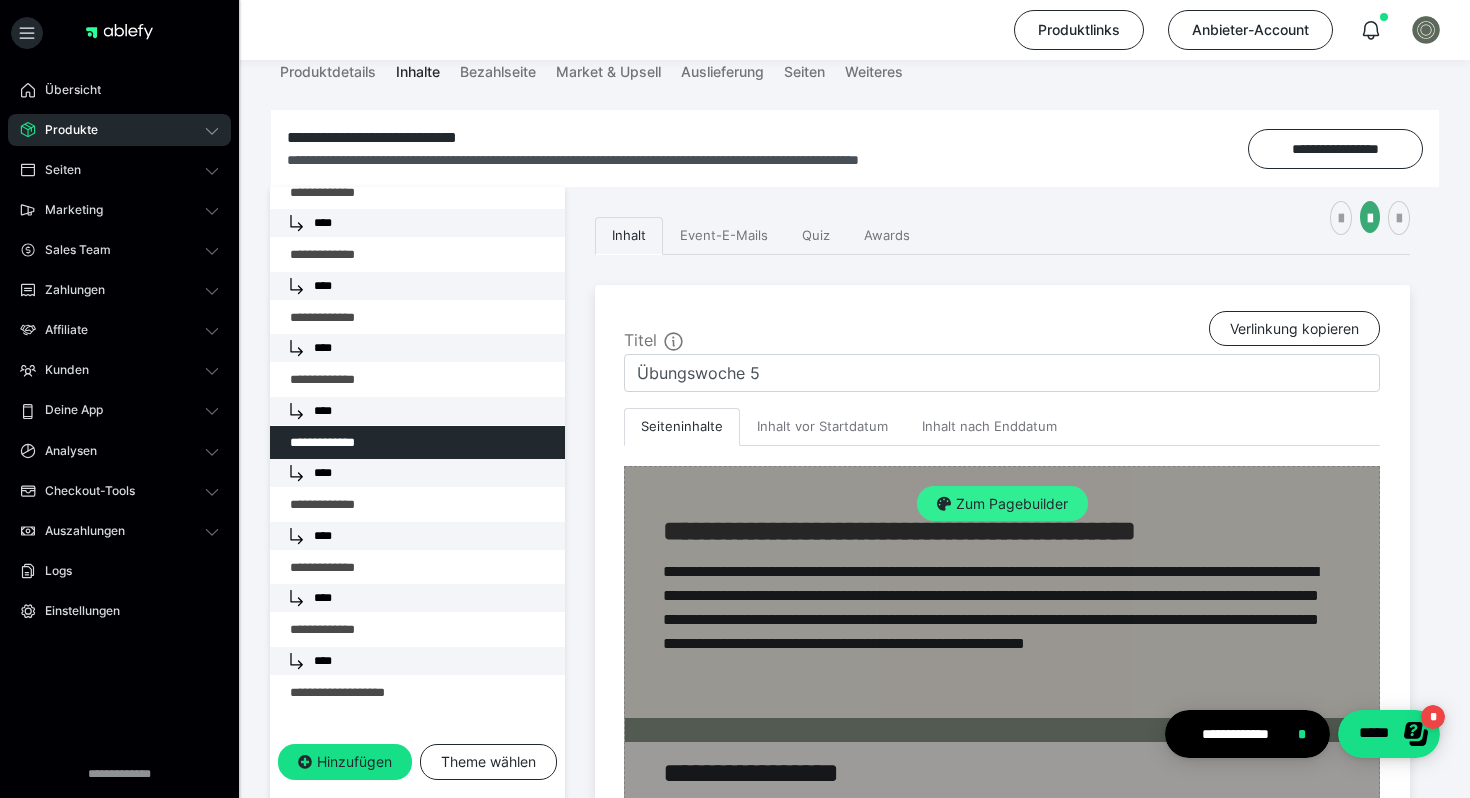 click on "Zum Pagebuilder" at bounding box center (1002, 504) 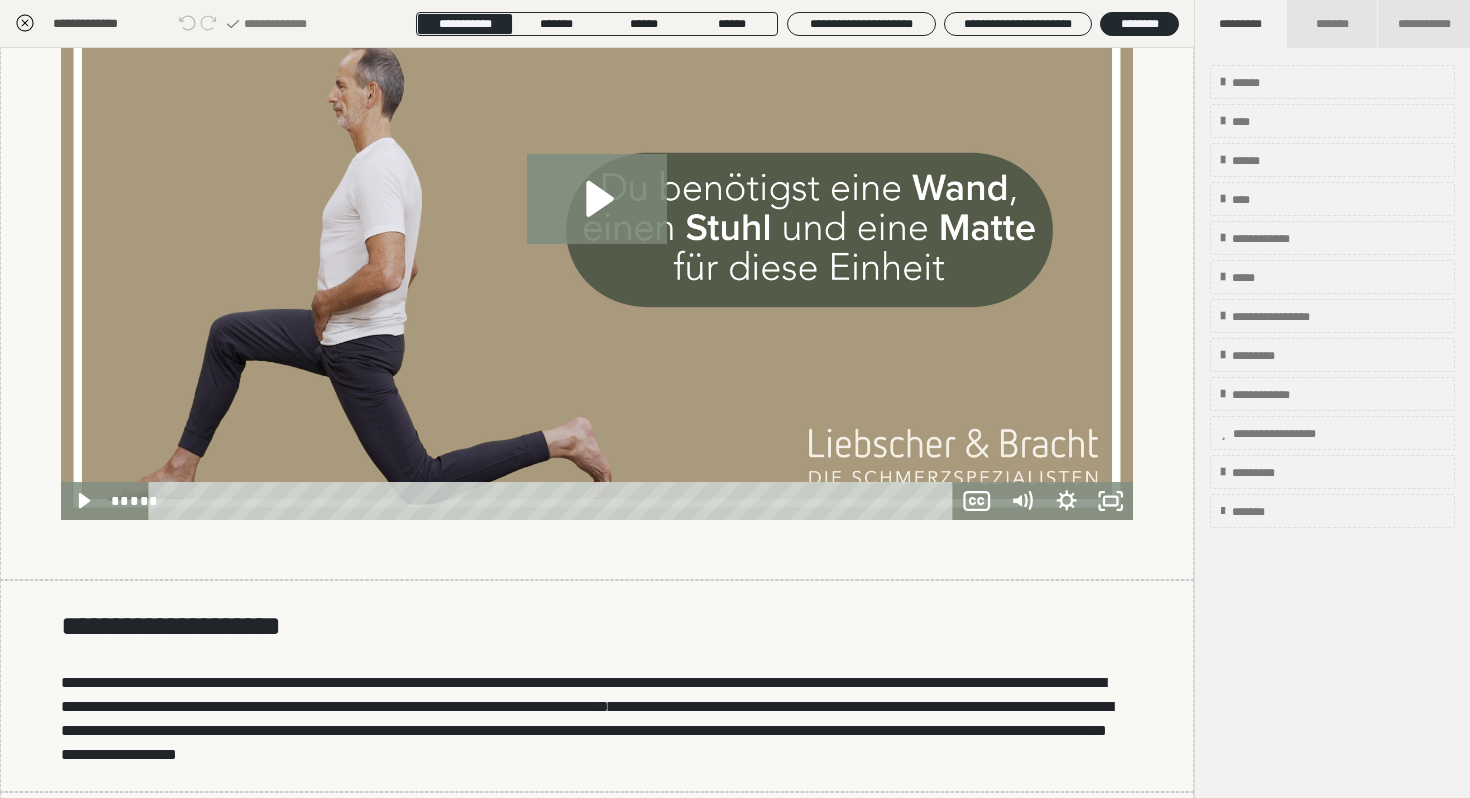 scroll, scrollTop: 1484, scrollLeft: 0, axis: vertical 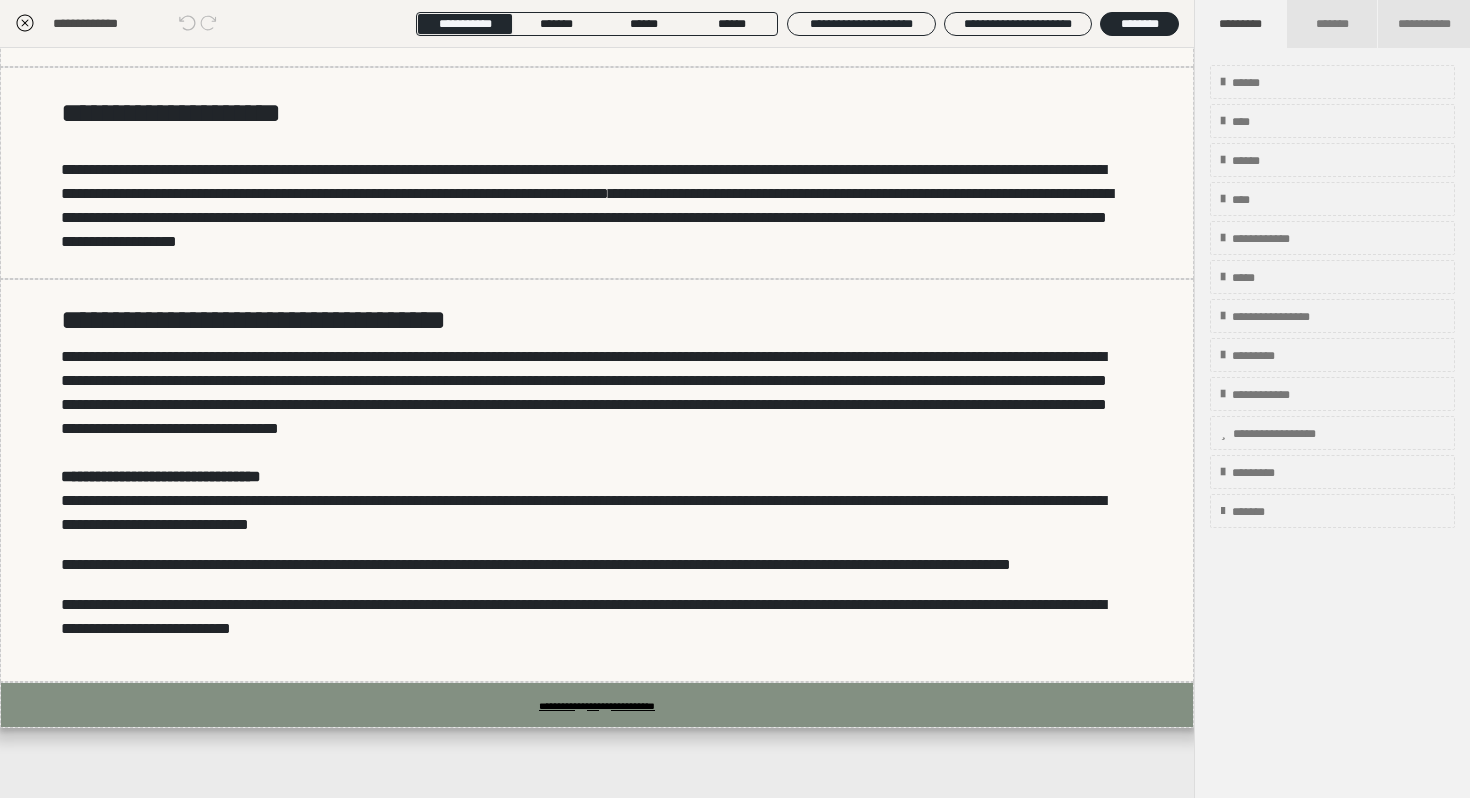 click on "**********" at bounding box center (597, 24) 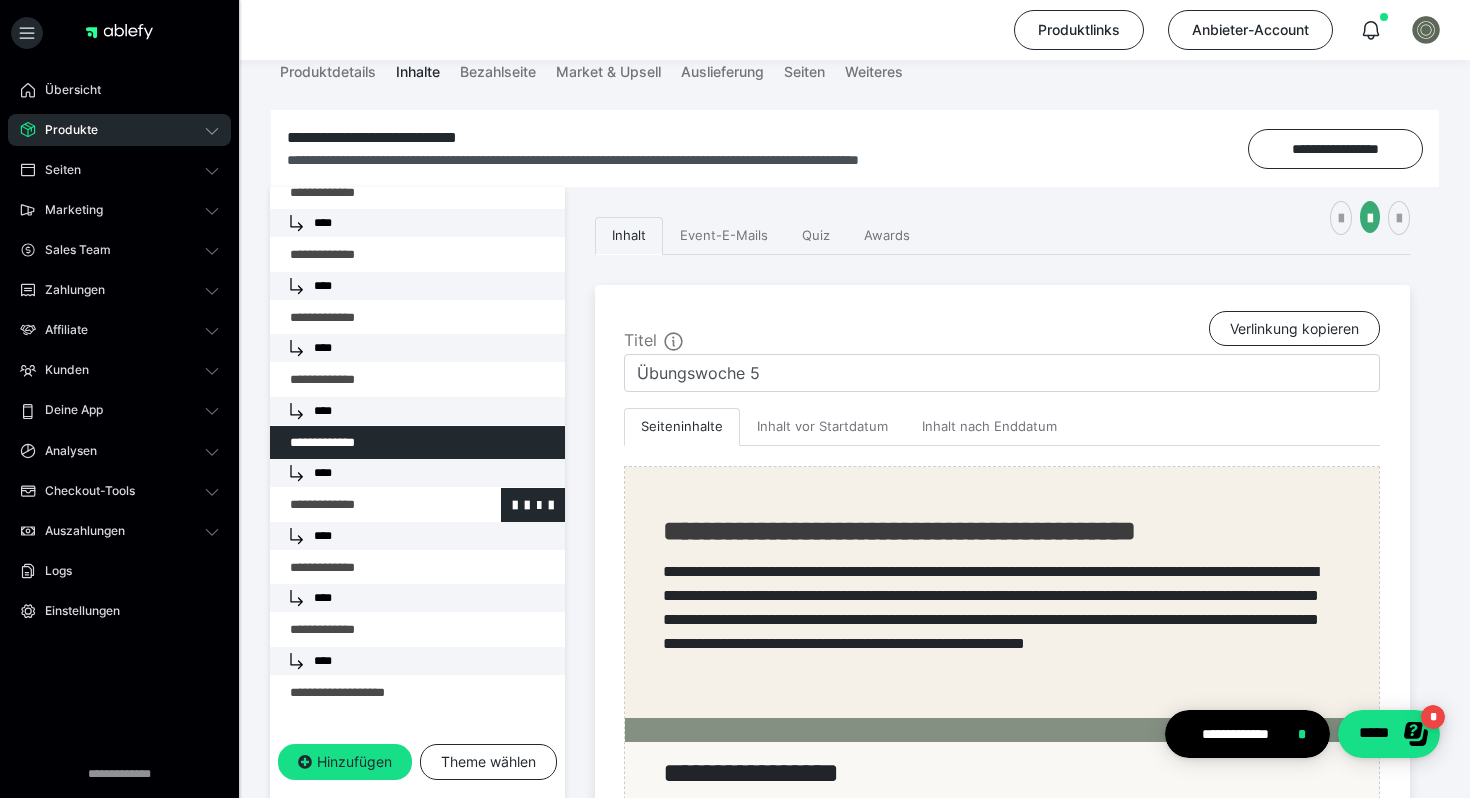 click at bounding box center [365, 505] 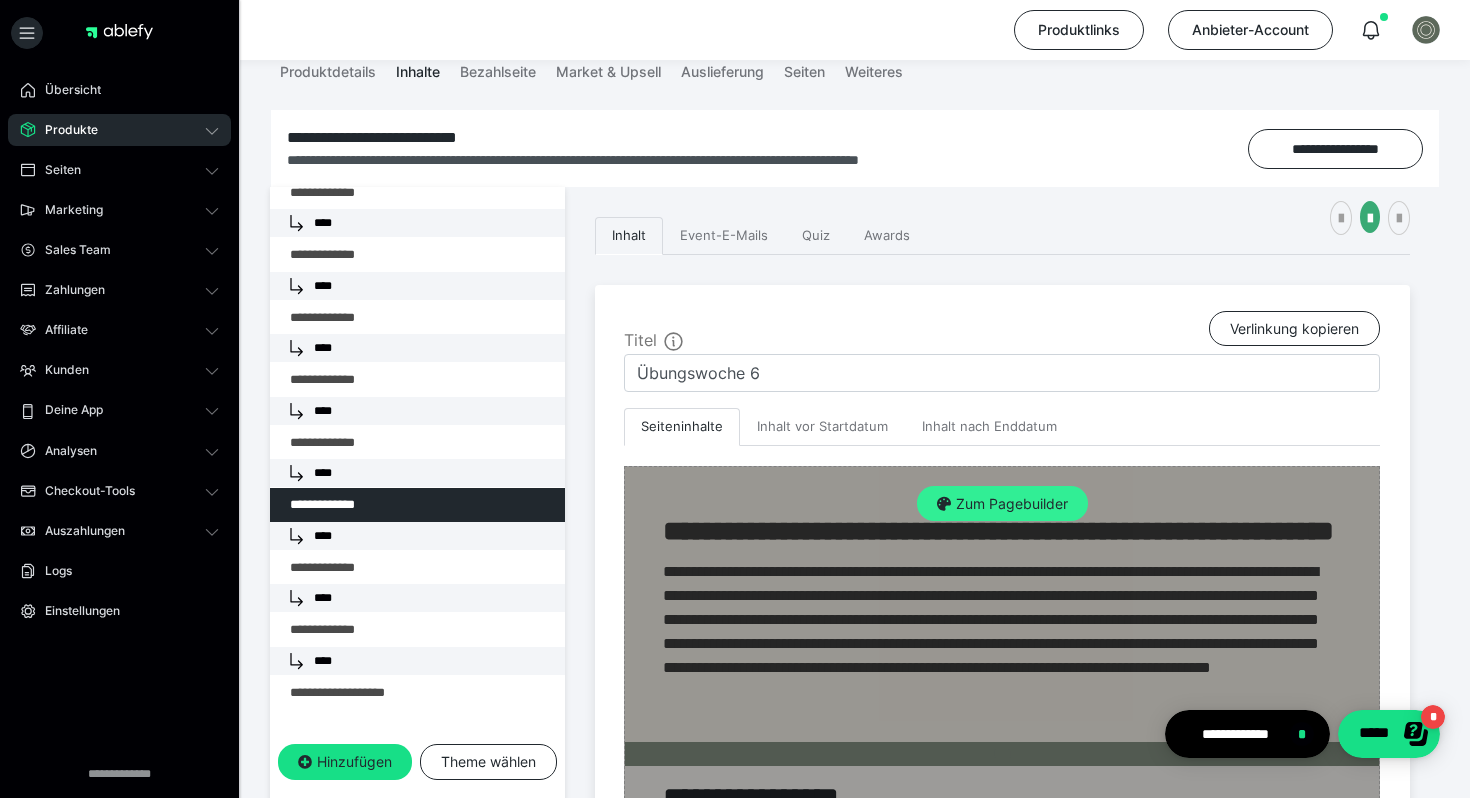 click on "Zum Pagebuilder" at bounding box center [1002, 504] 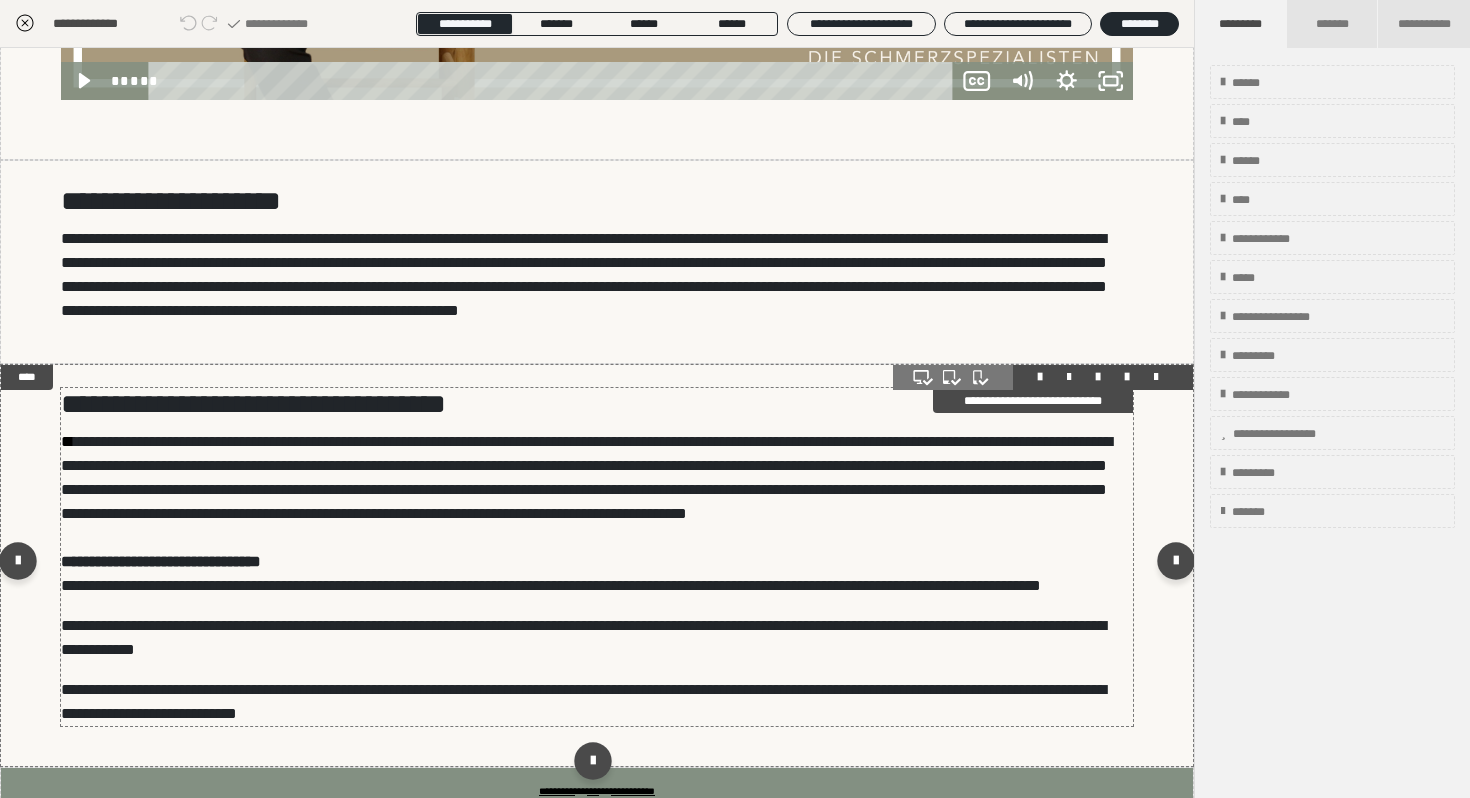 scroll, scrollTop: 1525, scrollLeft: 0, axis: vertical 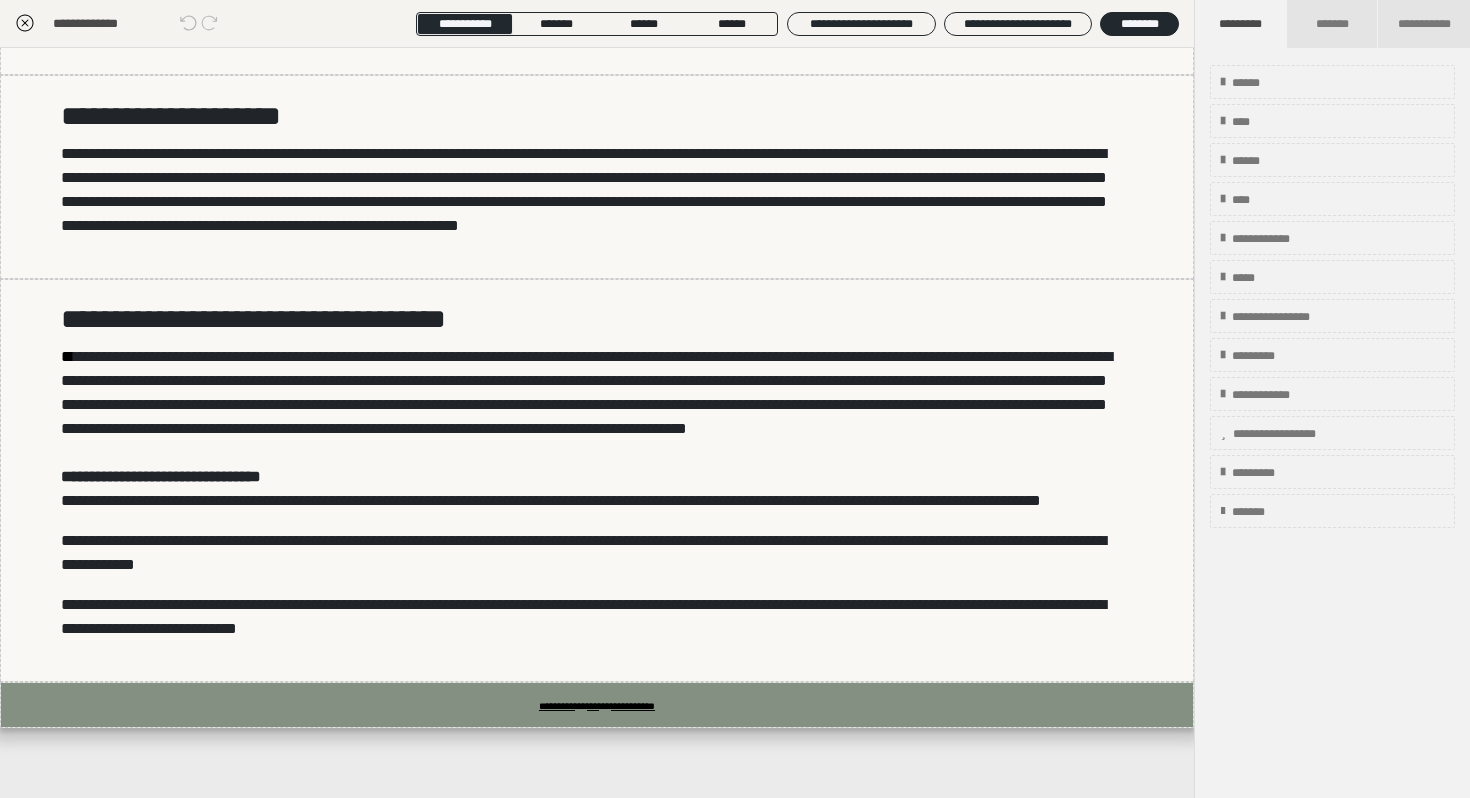 click 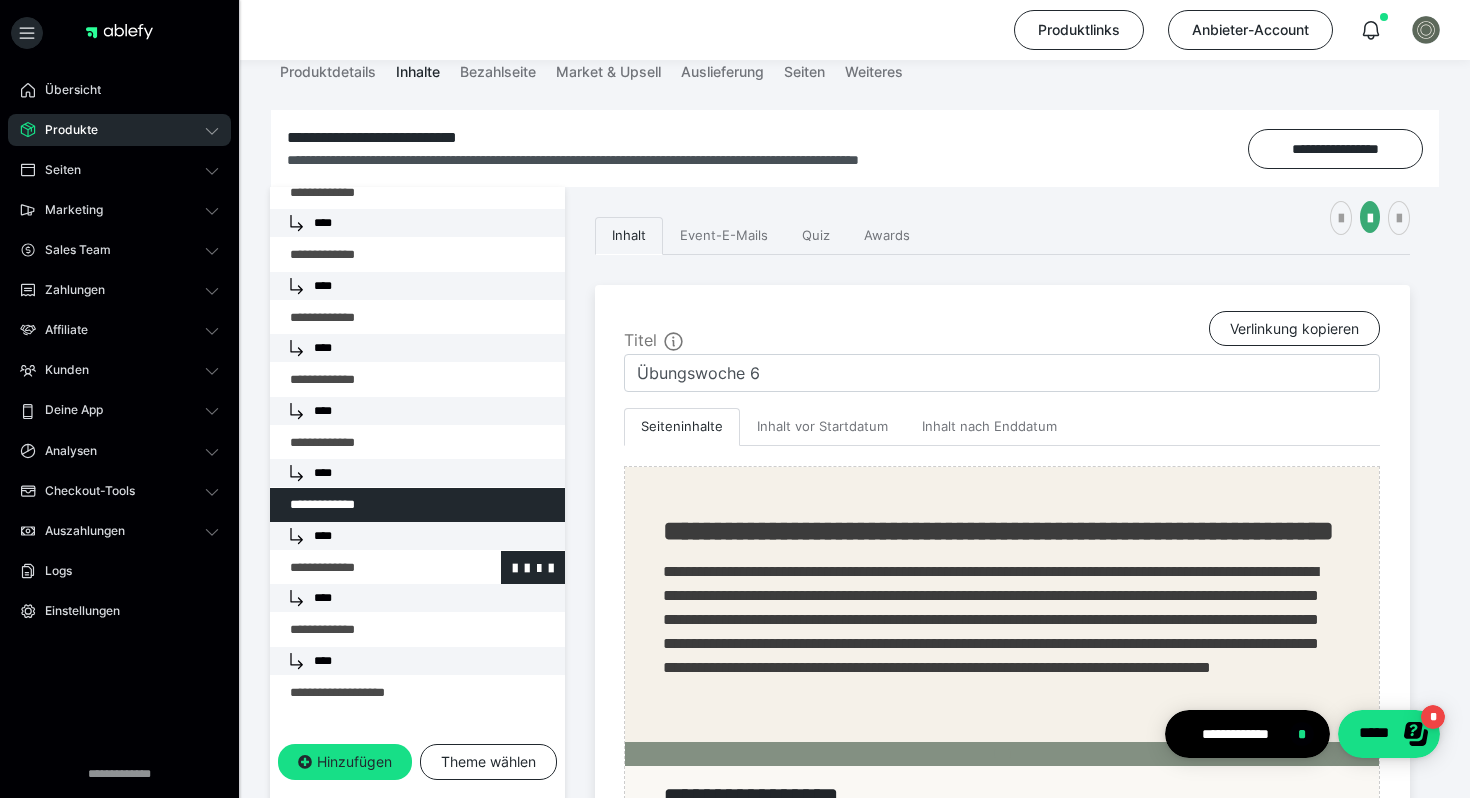 click at bounding box center [365, 568] 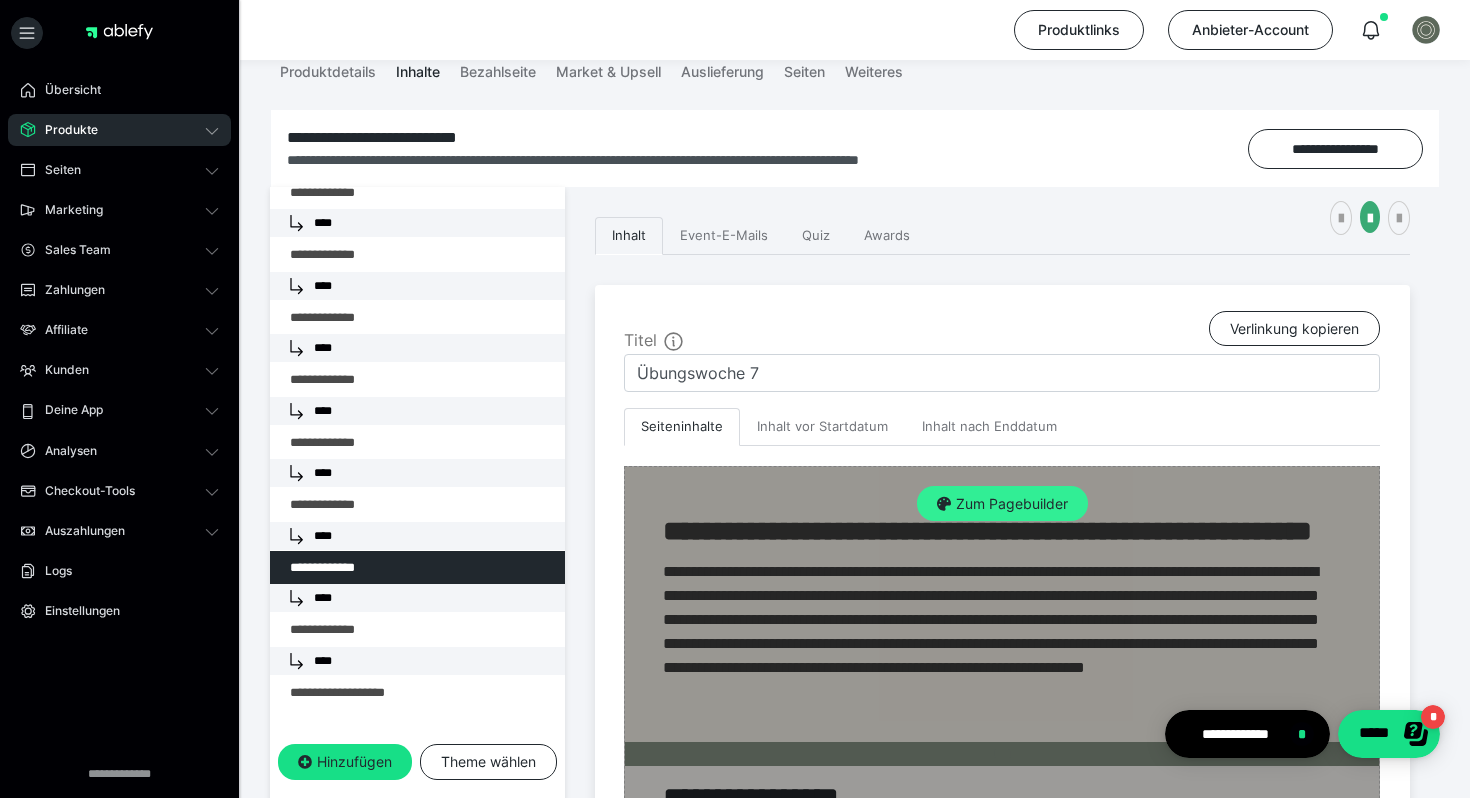click on "Zum Pagebuilder" at bounding box center (1002, 504) 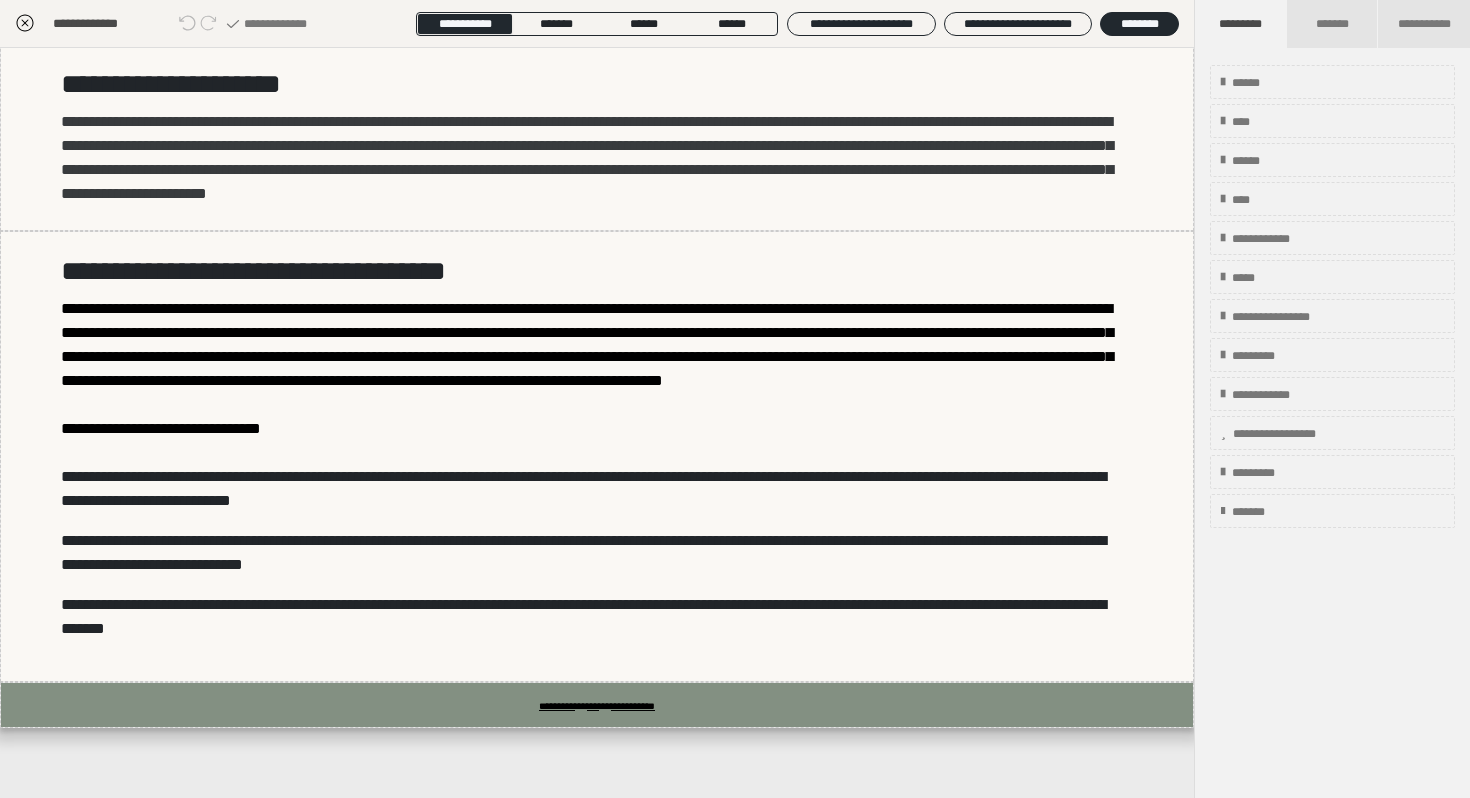 scroll, scrollTop: 1556, scrollLeft: 0, axis: vertical 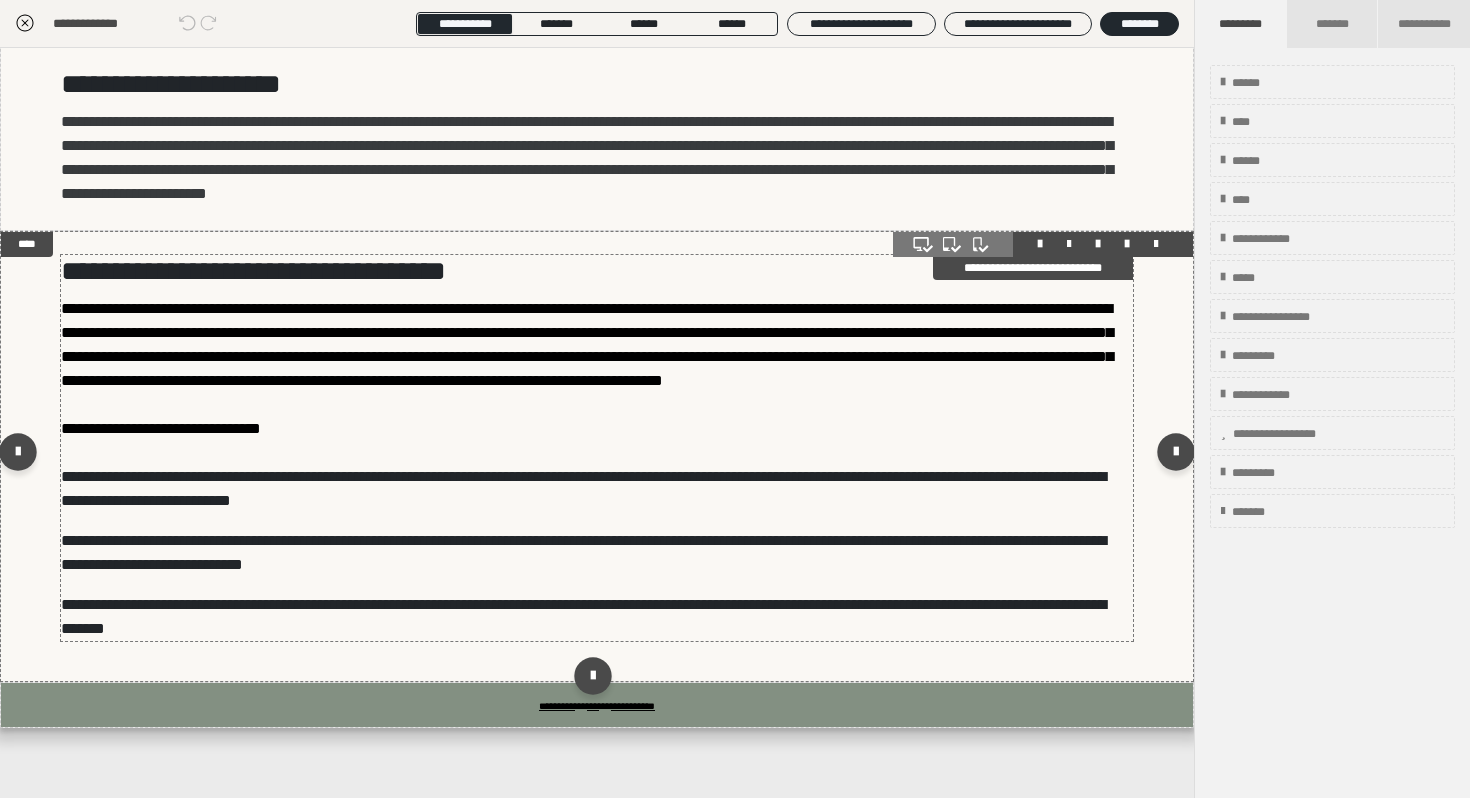 click on "**********" at bounding box center [583, 488] 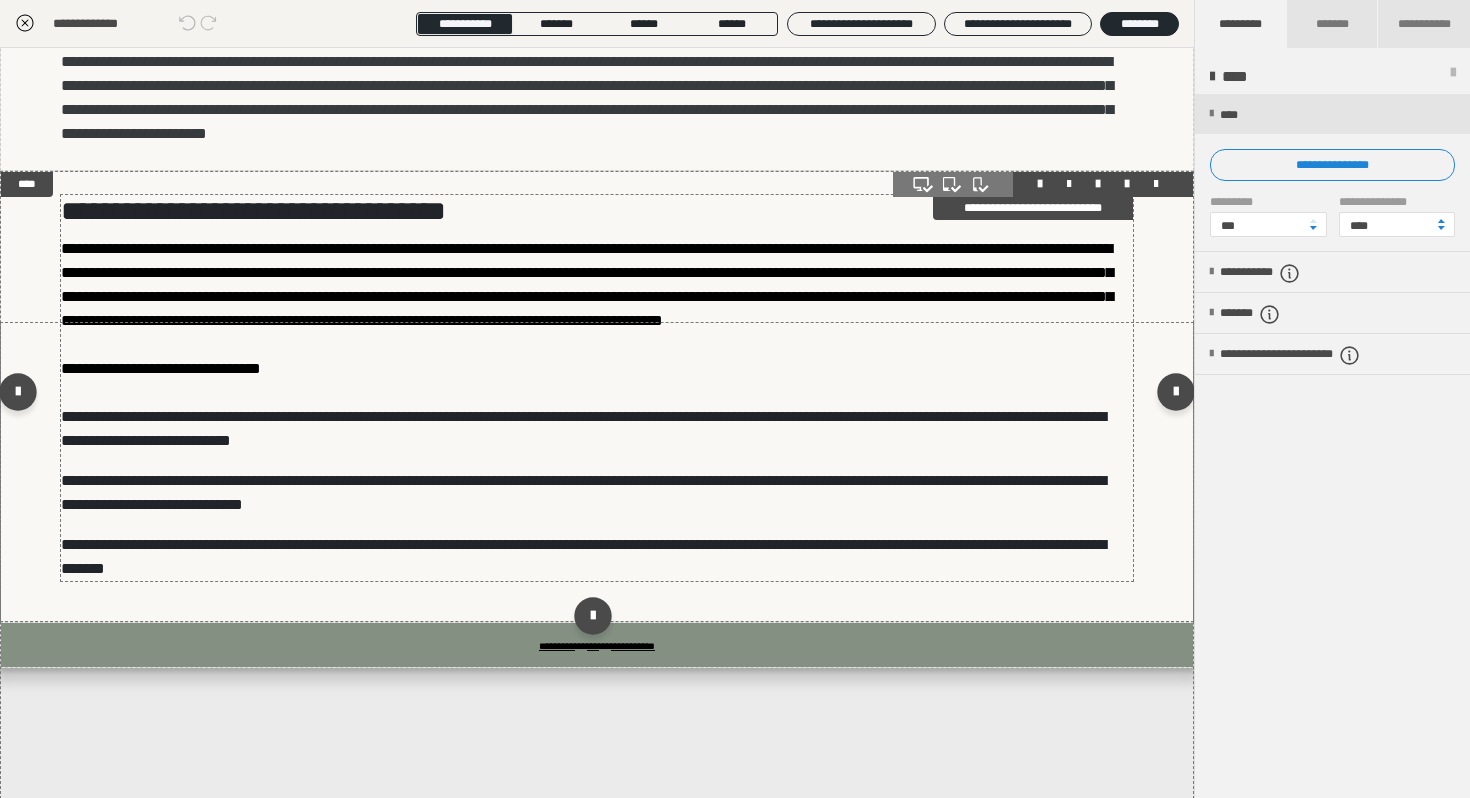 click on "**********" at bounding box center [583, 428] 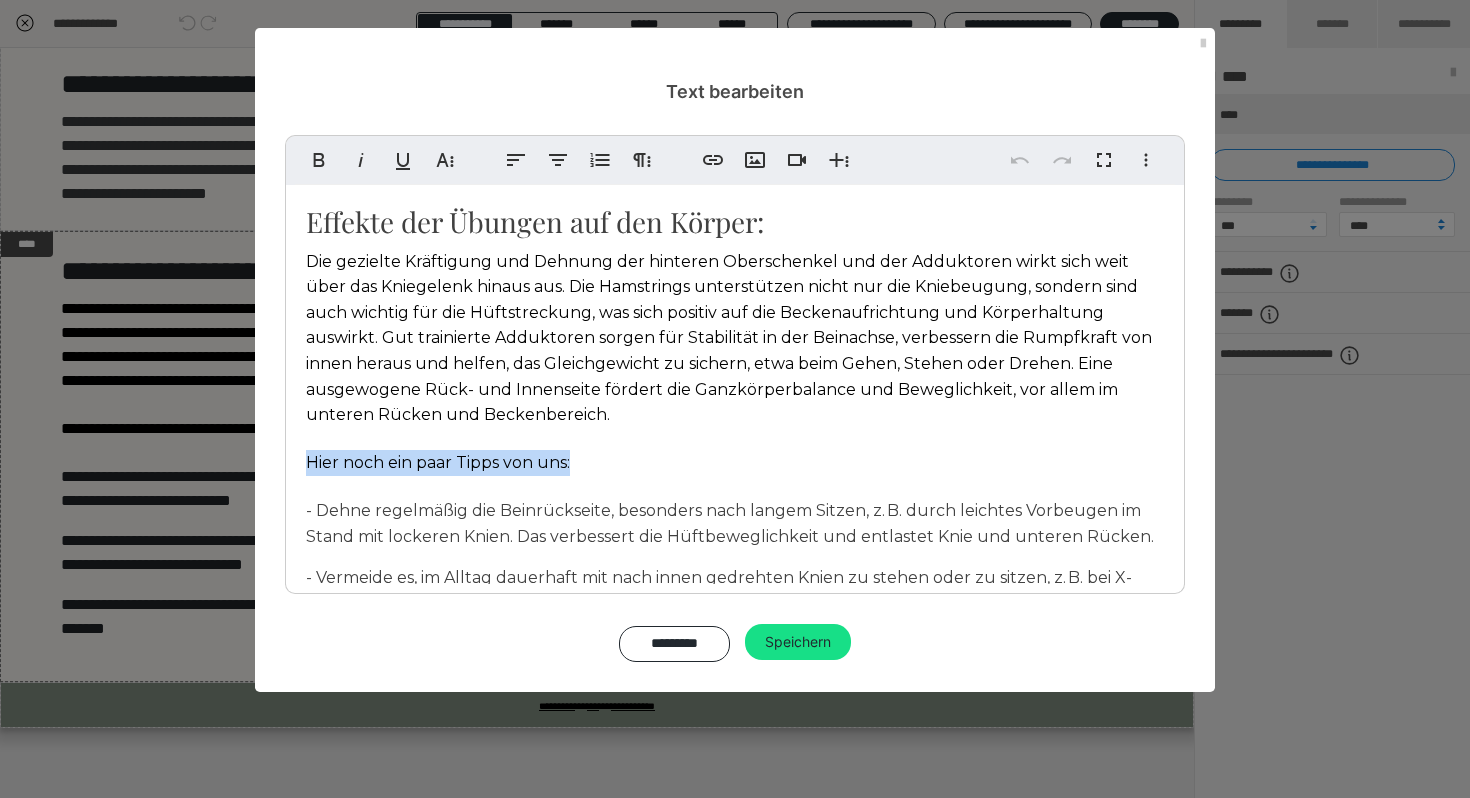 drag, startPoint x: 300, startPoint y: 462, endPoint x: 606, endPoint y: 461, distance: 306.00165 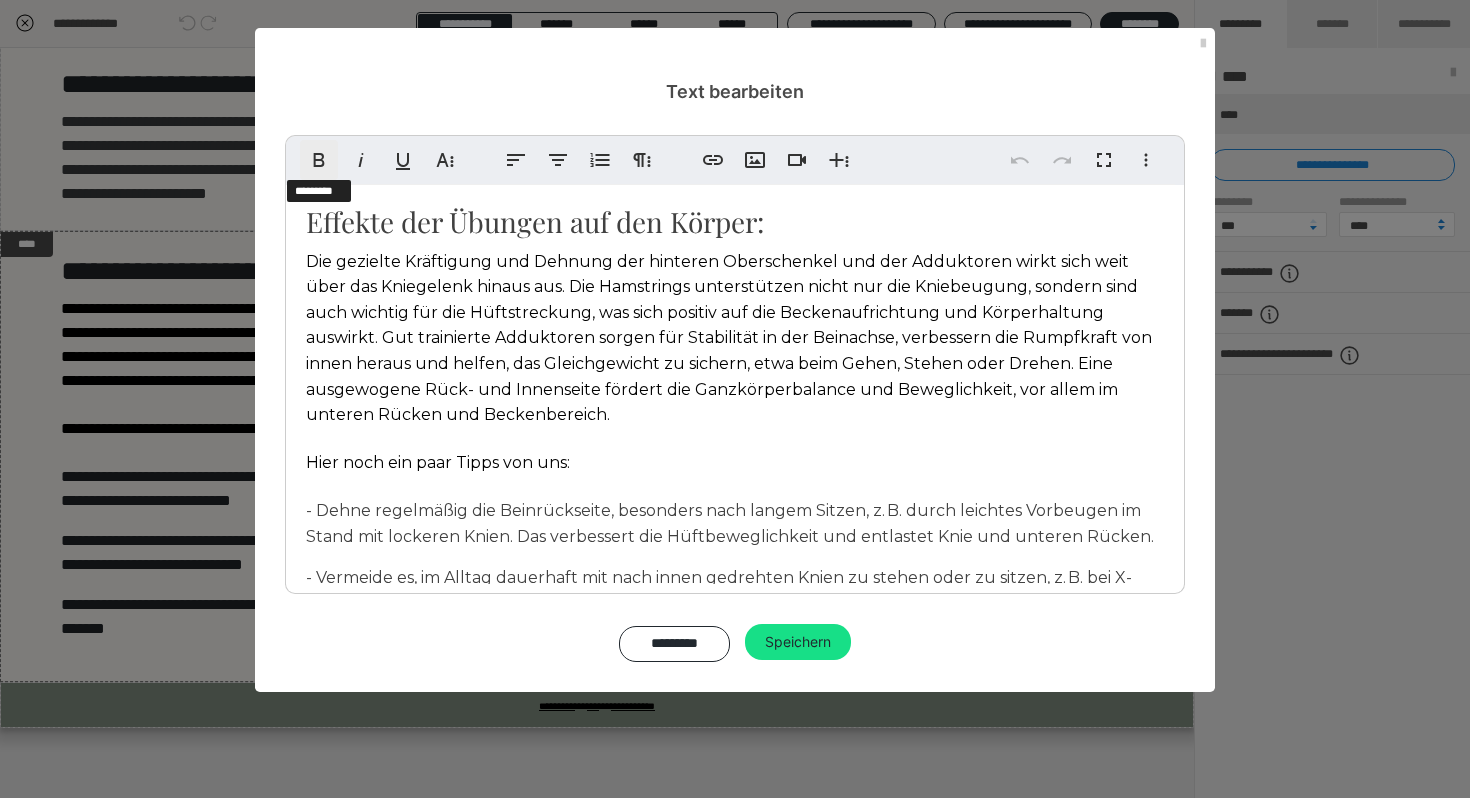 click 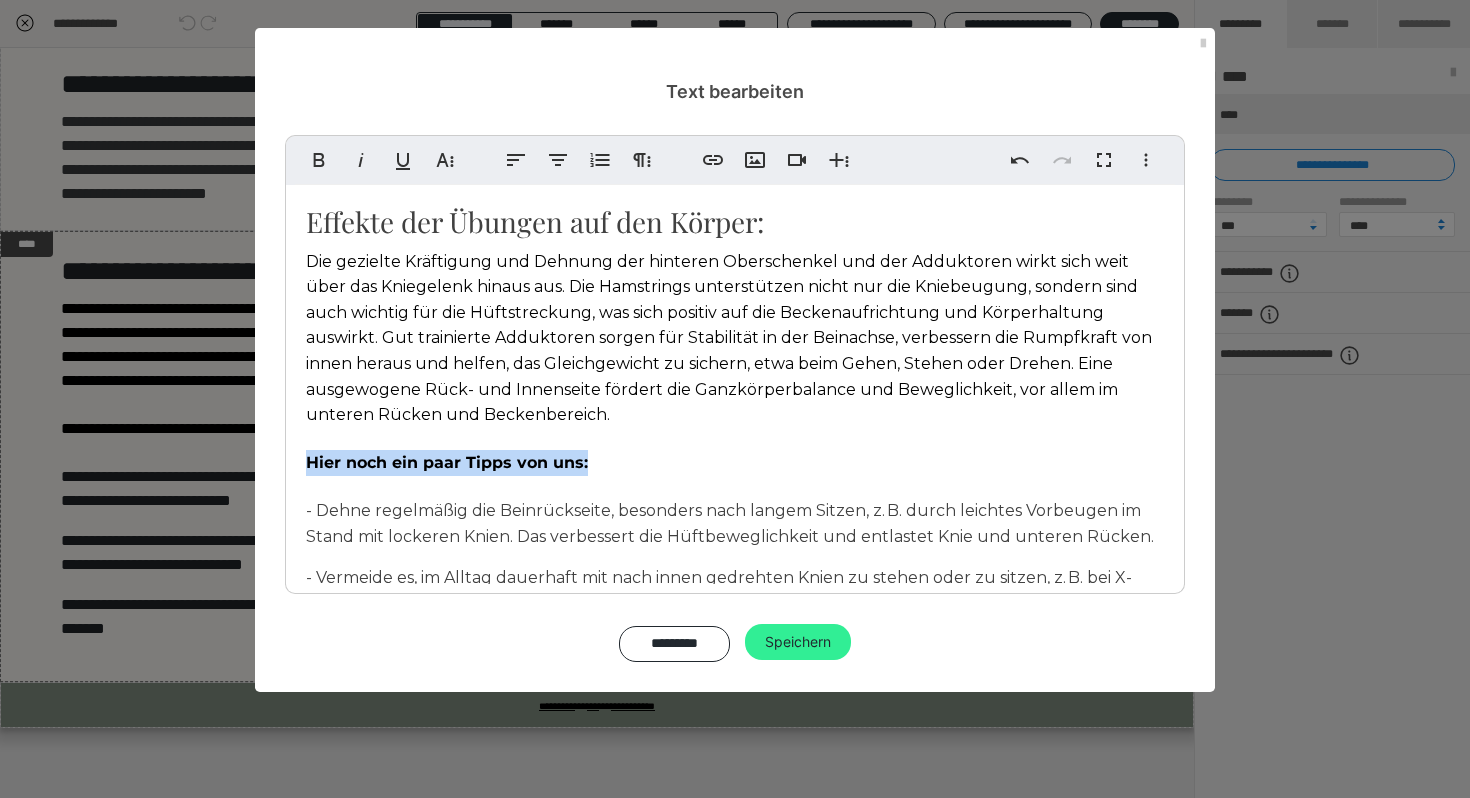 click on "Speichern" at bounding box center (798, 642) 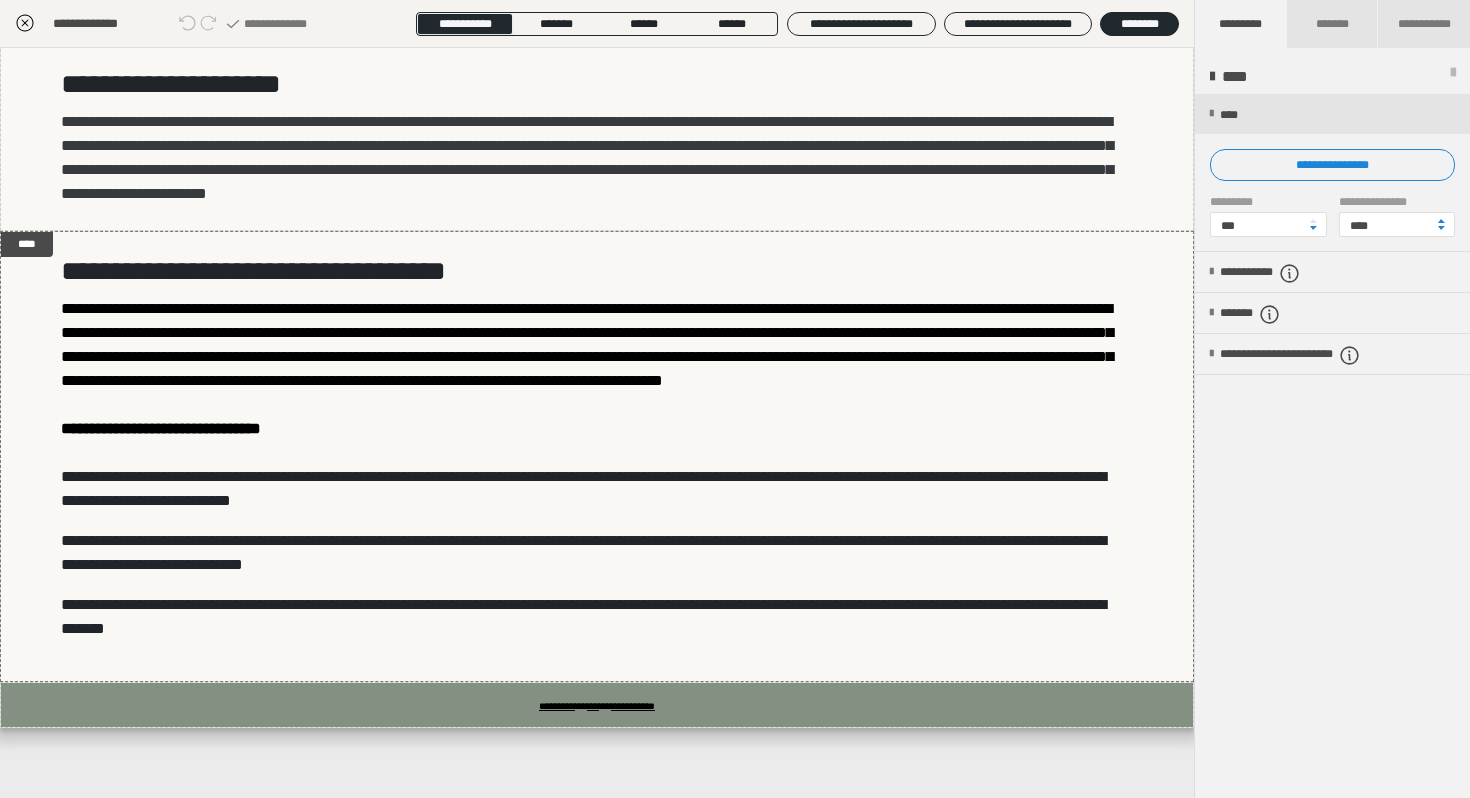 click 